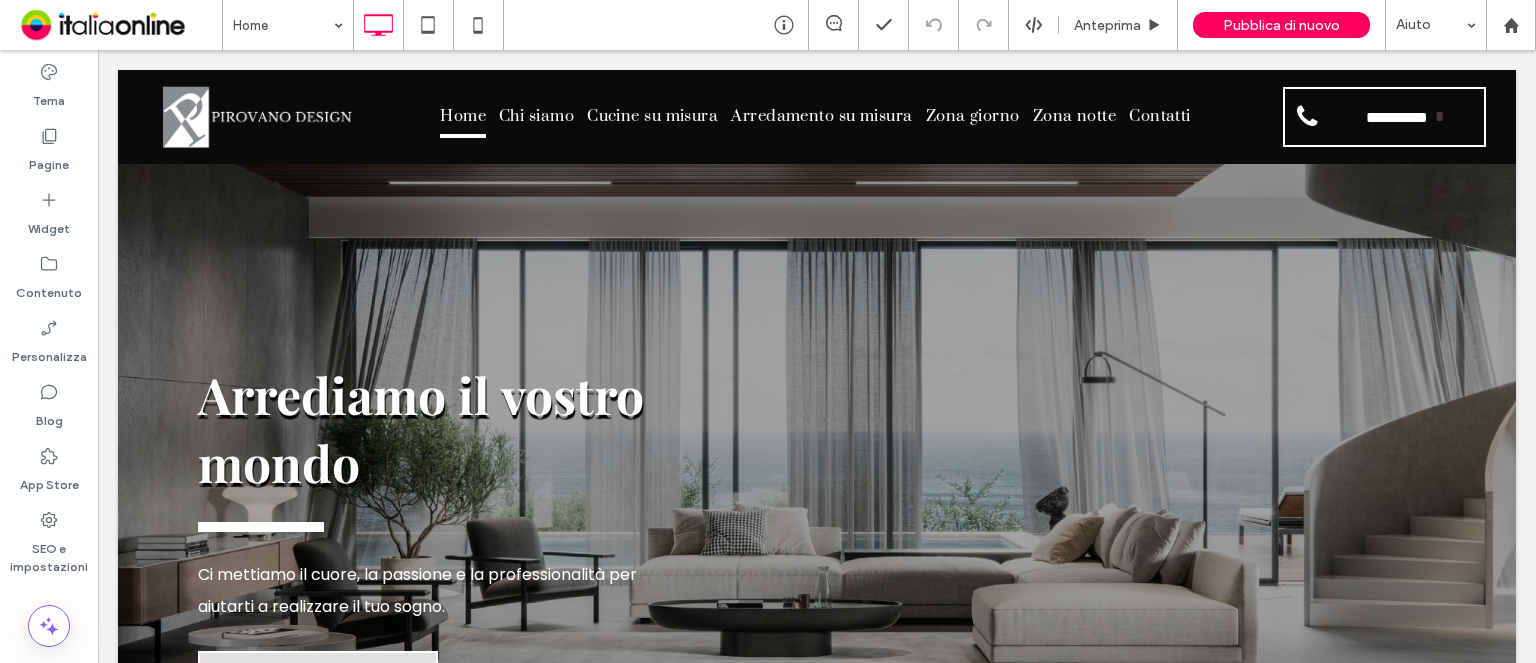 scroll, scrollTop: 2962, scrollLeft: 0, axis: vertical 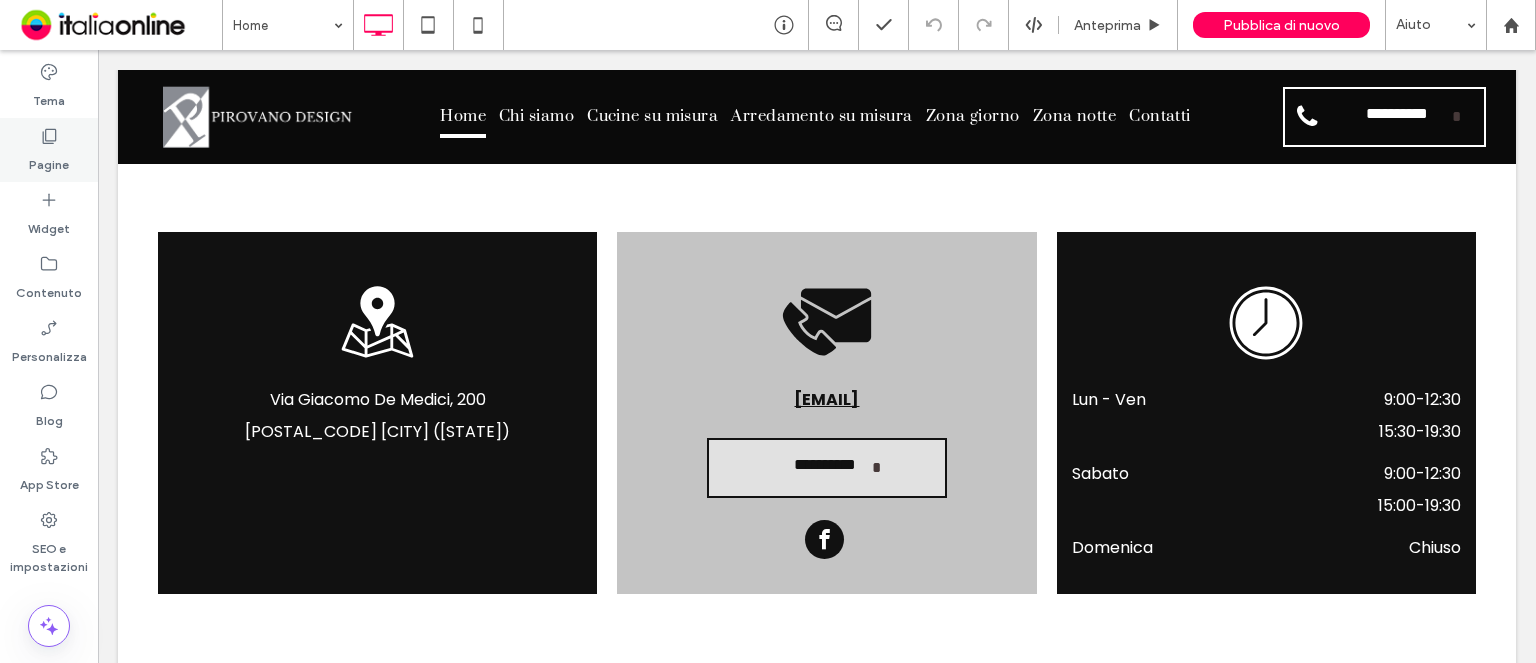 click 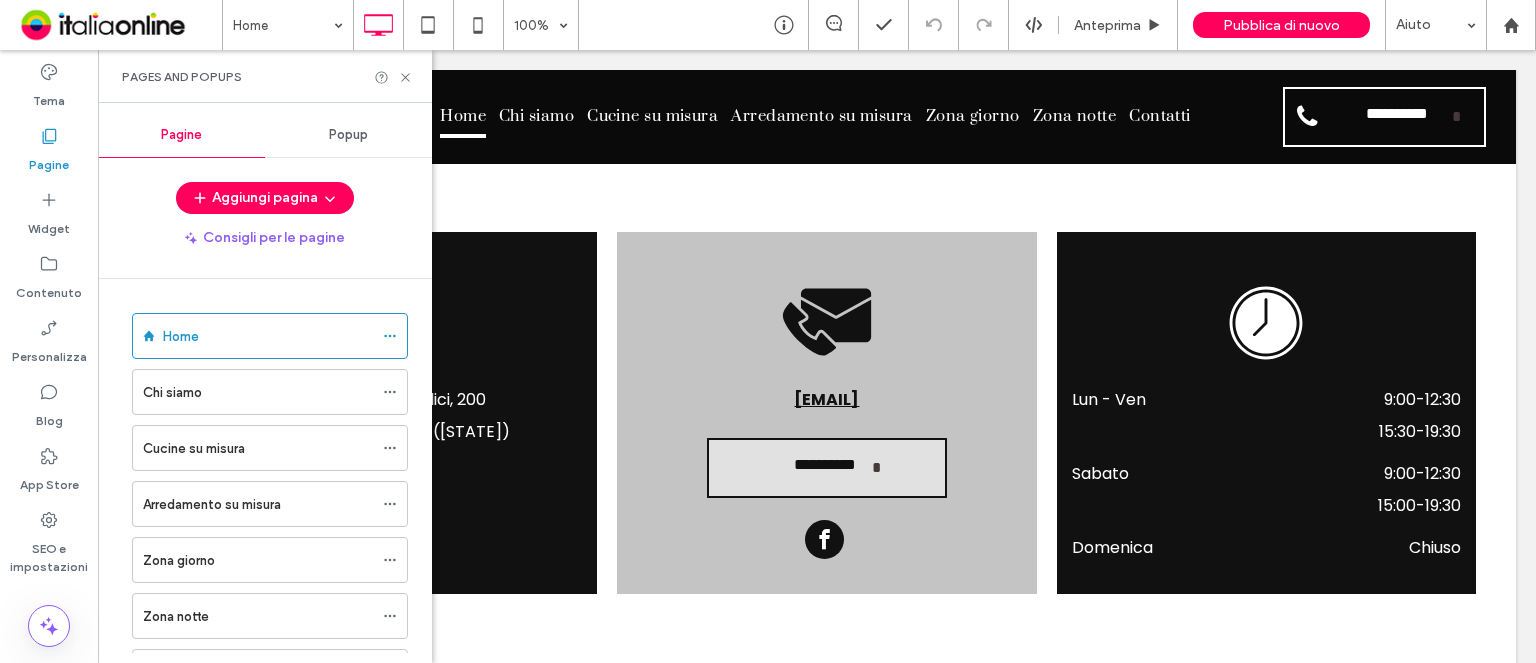 click on "Popup" at bounding box center [348, 135] 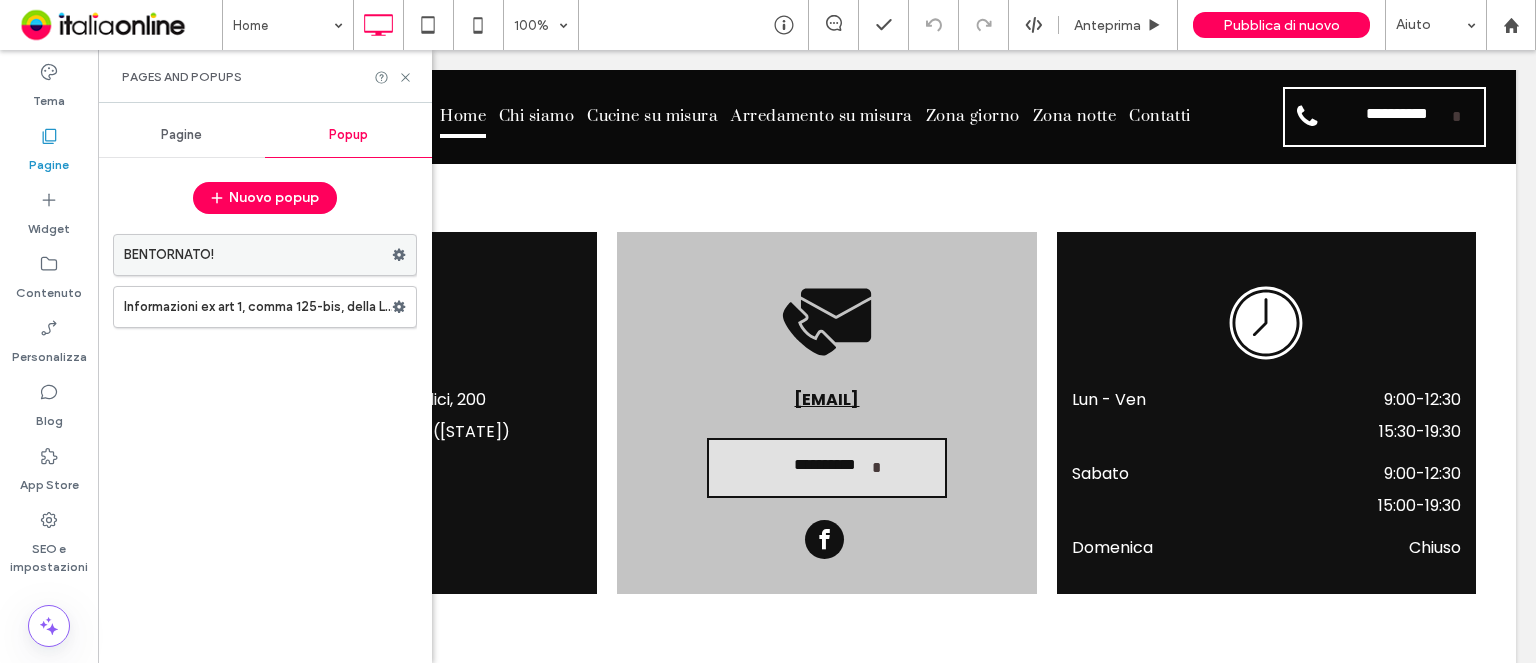 click on "BENTORNATO!" at bounding box center [258, 255] 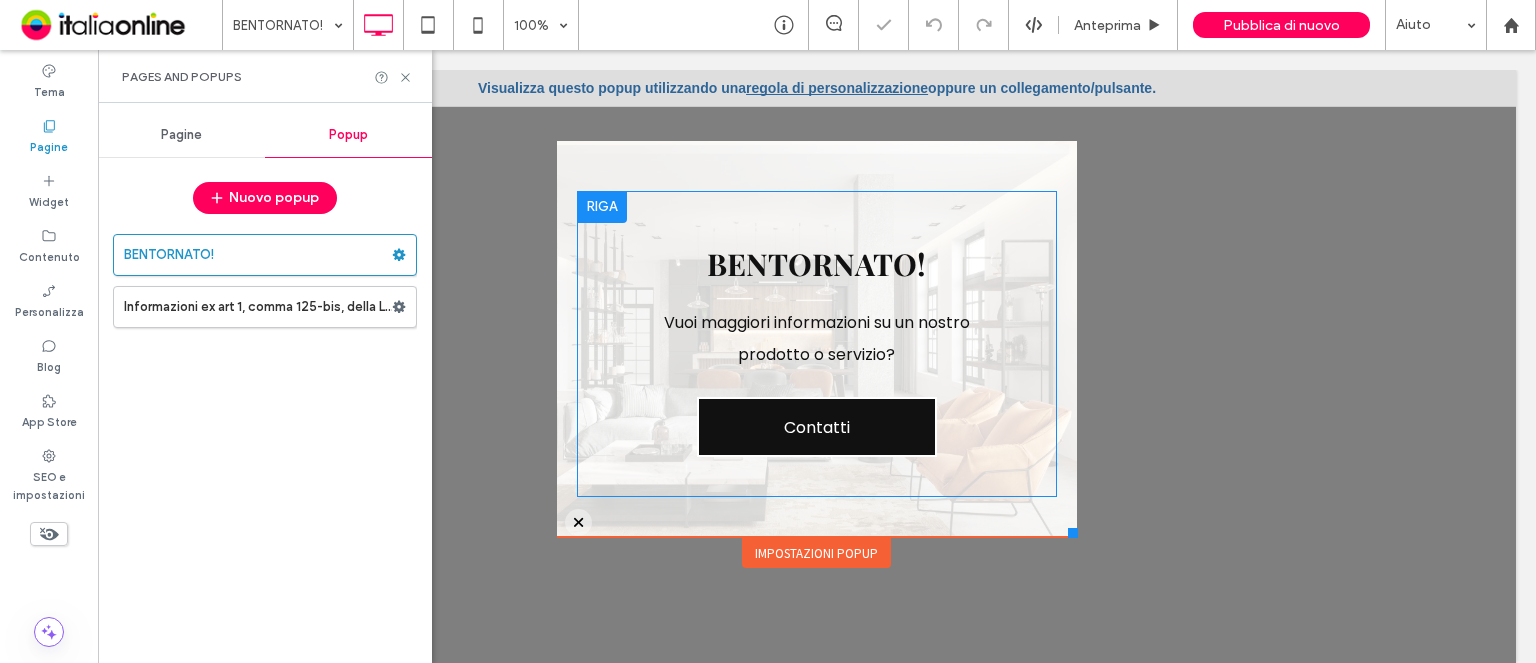 scroll, scrollTop: 0, scrollLeft: 0, axis: both 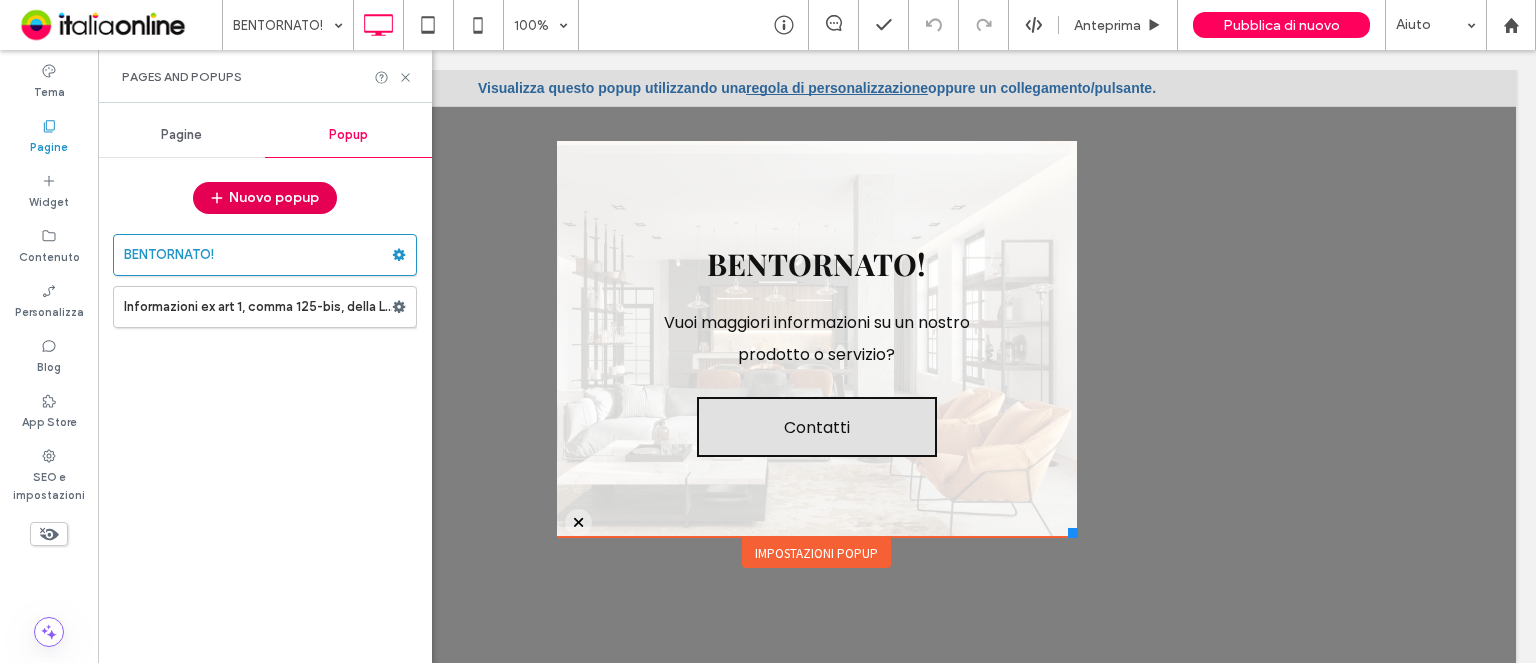 click on "Nuovo popup" at bounding box center [265, 198] 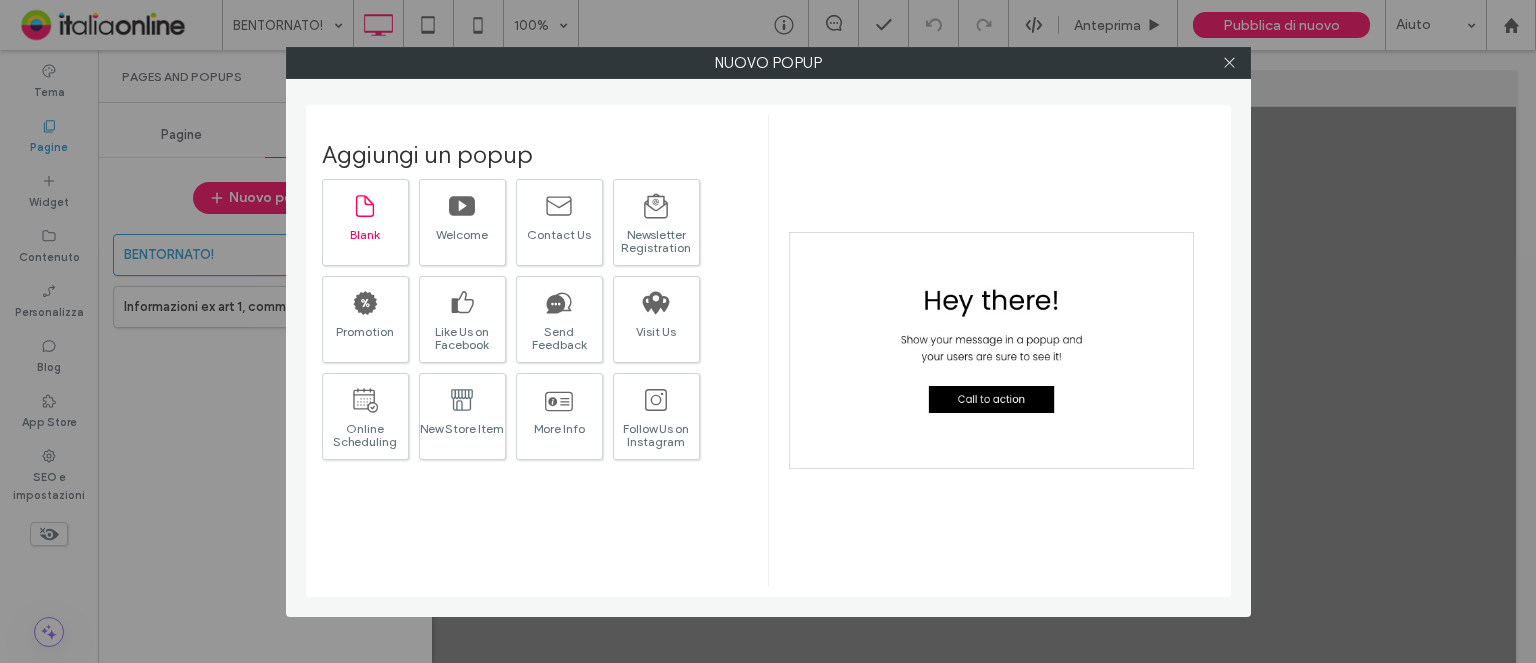 click on "Blank" at bounding box center (365, 234) 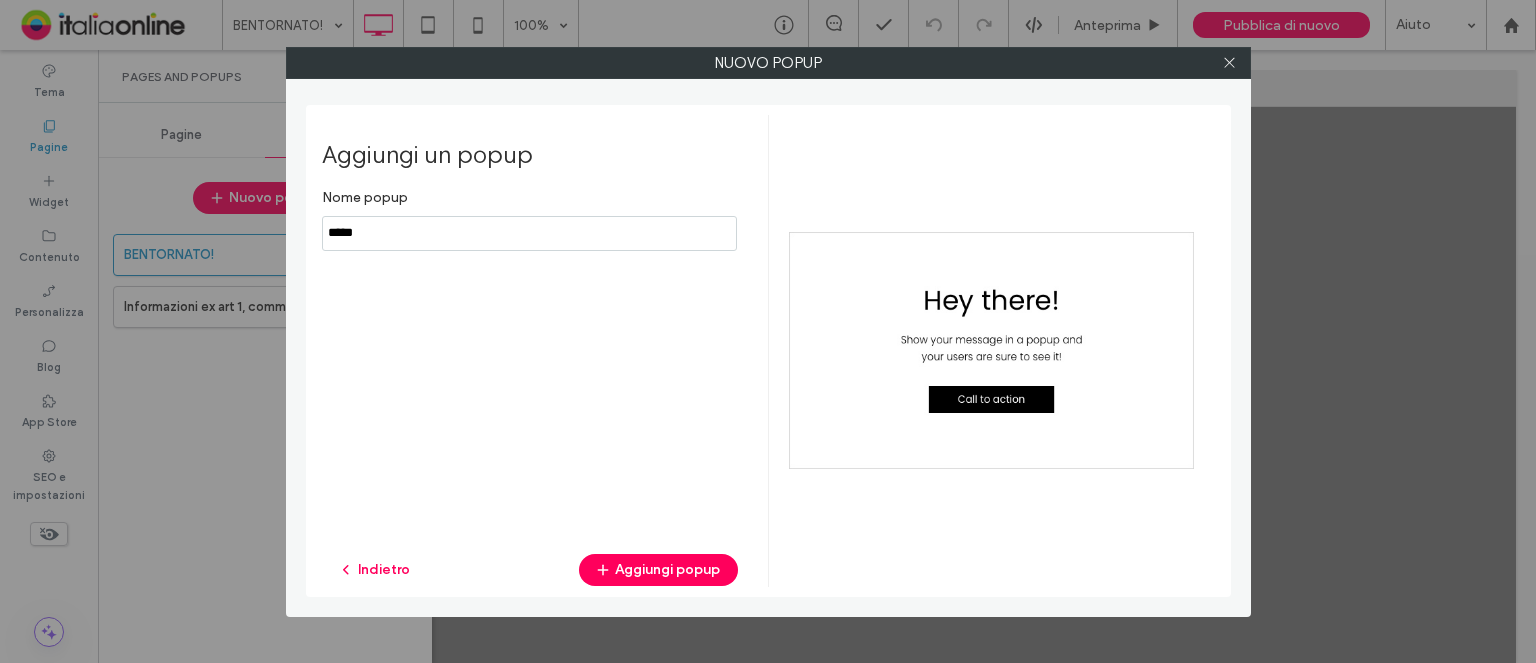 drag, startPoint x: 416, startPoint y: 231, endPoint x: 328, endPoint y: 233, distance: 88.02273 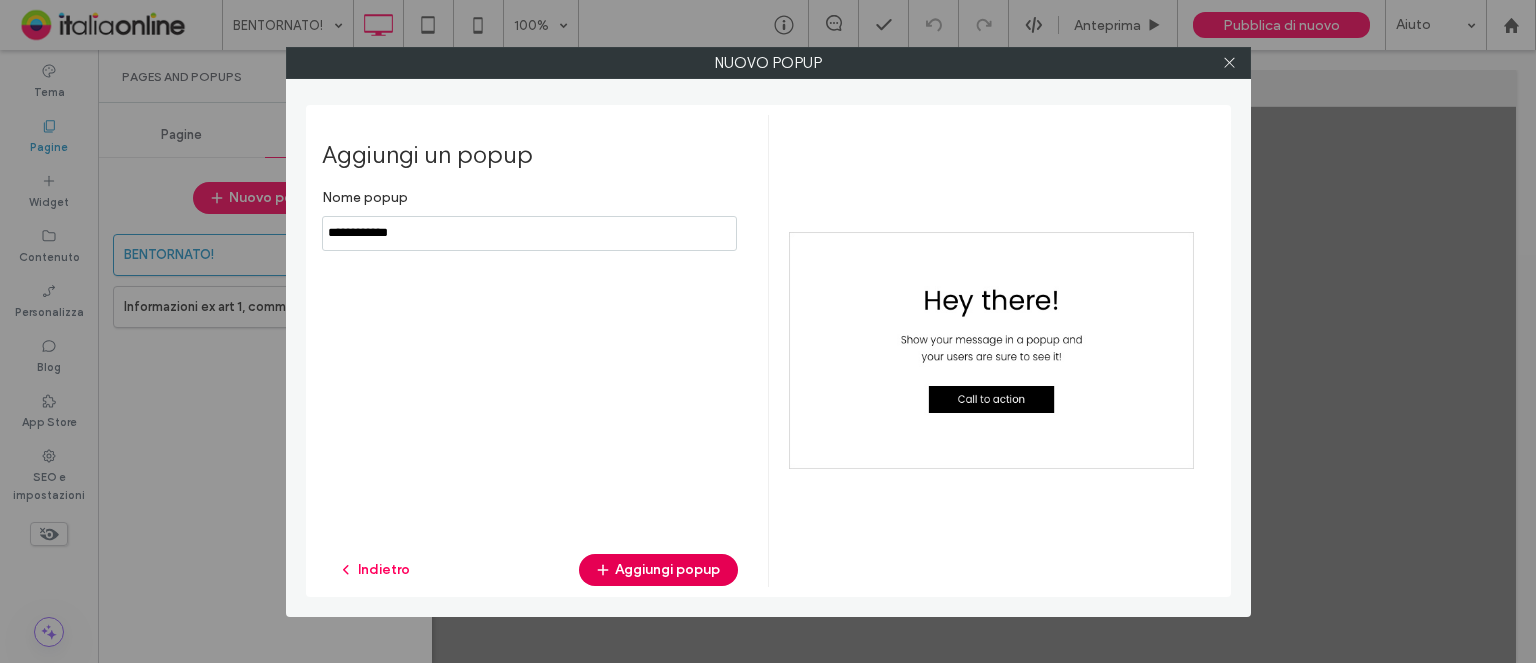type on "**********" 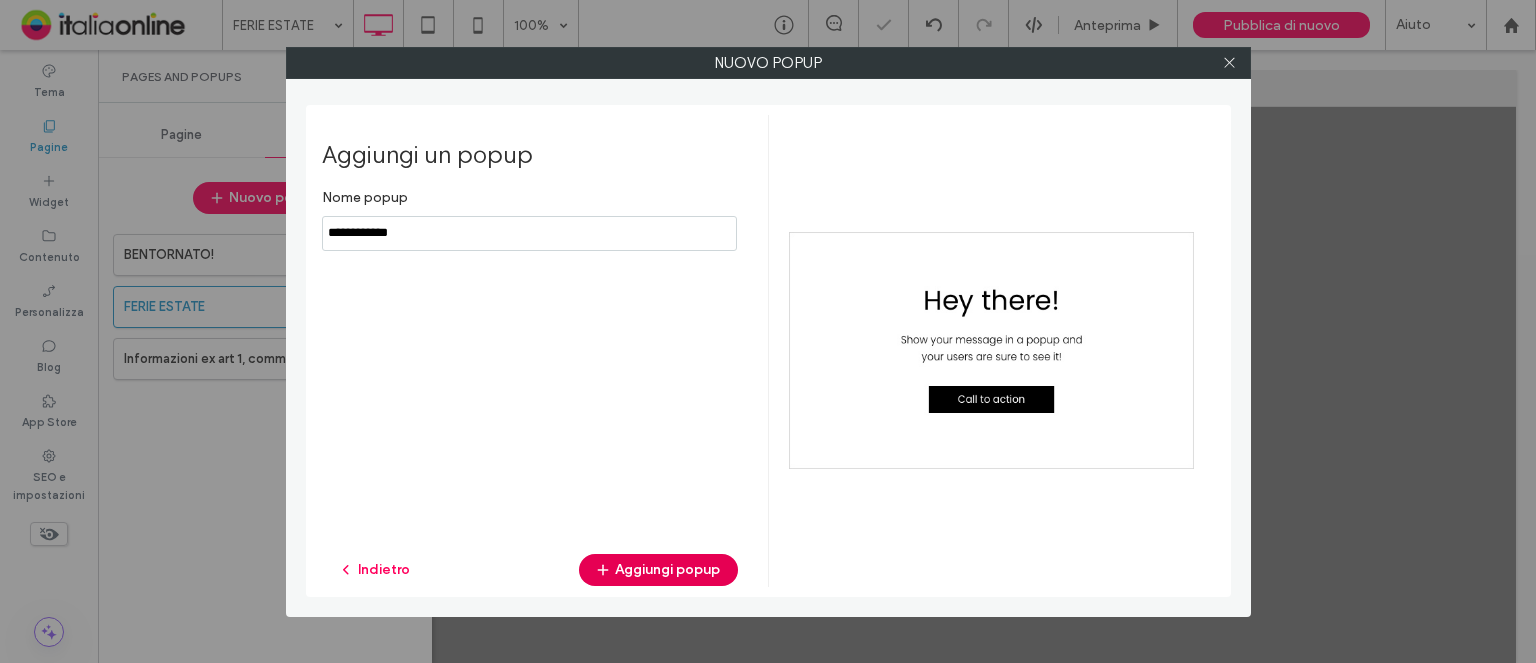 scroll, scrollTop: 0, scrollLeft: 0, axis: both 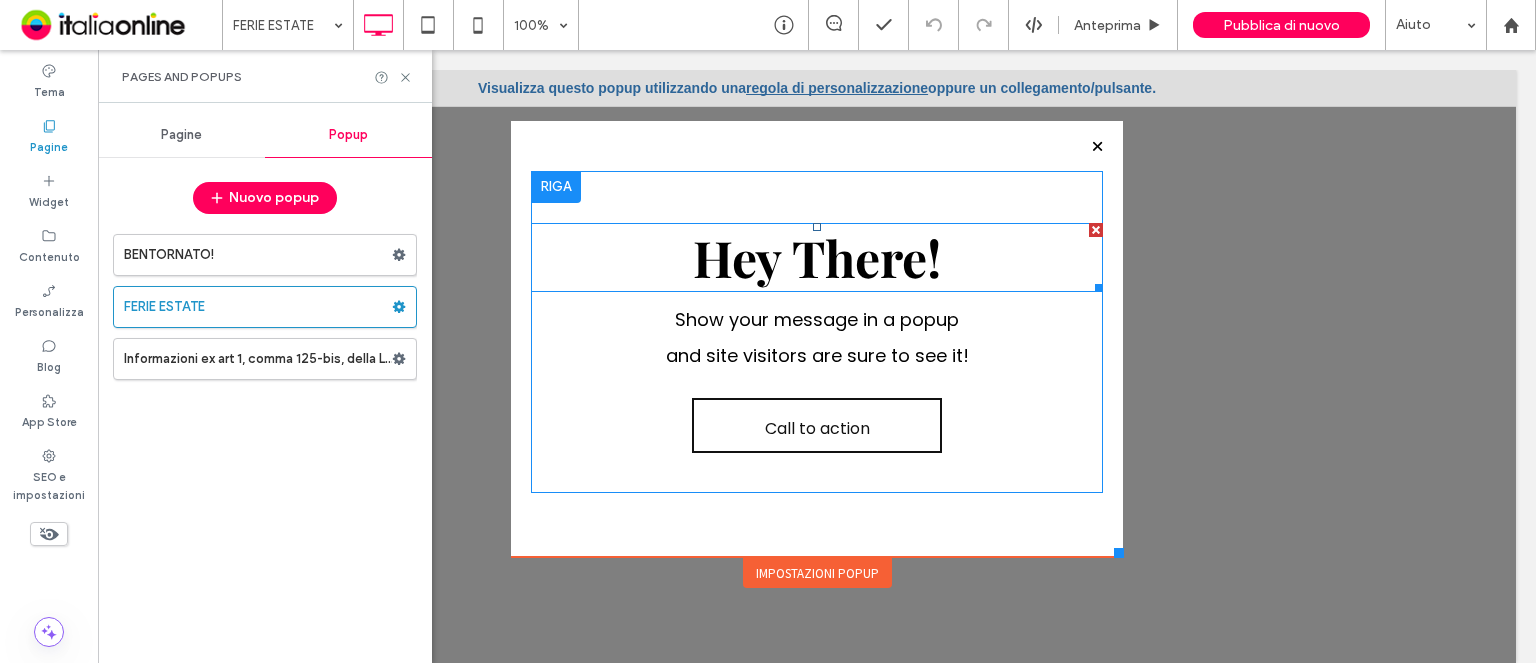 click on "Hey There!" at bounding box center (817, 257) 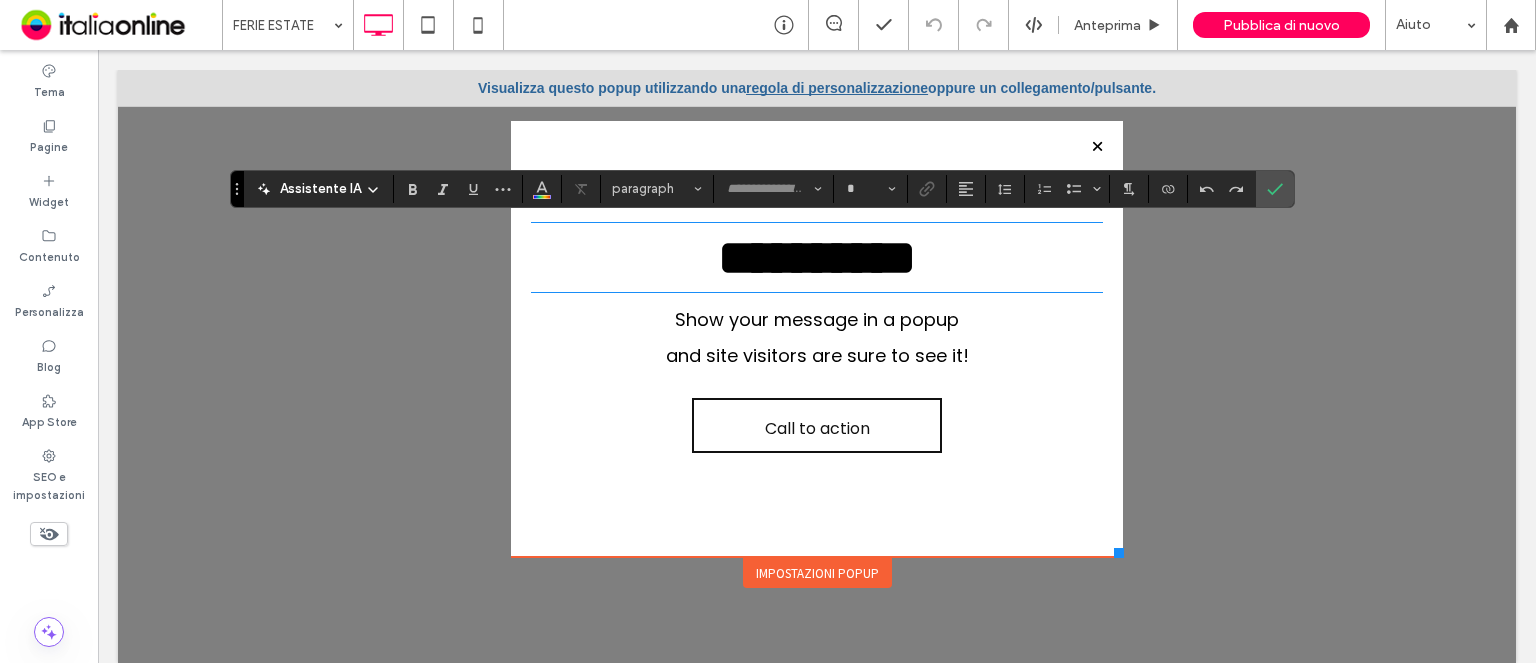 type on "**********" 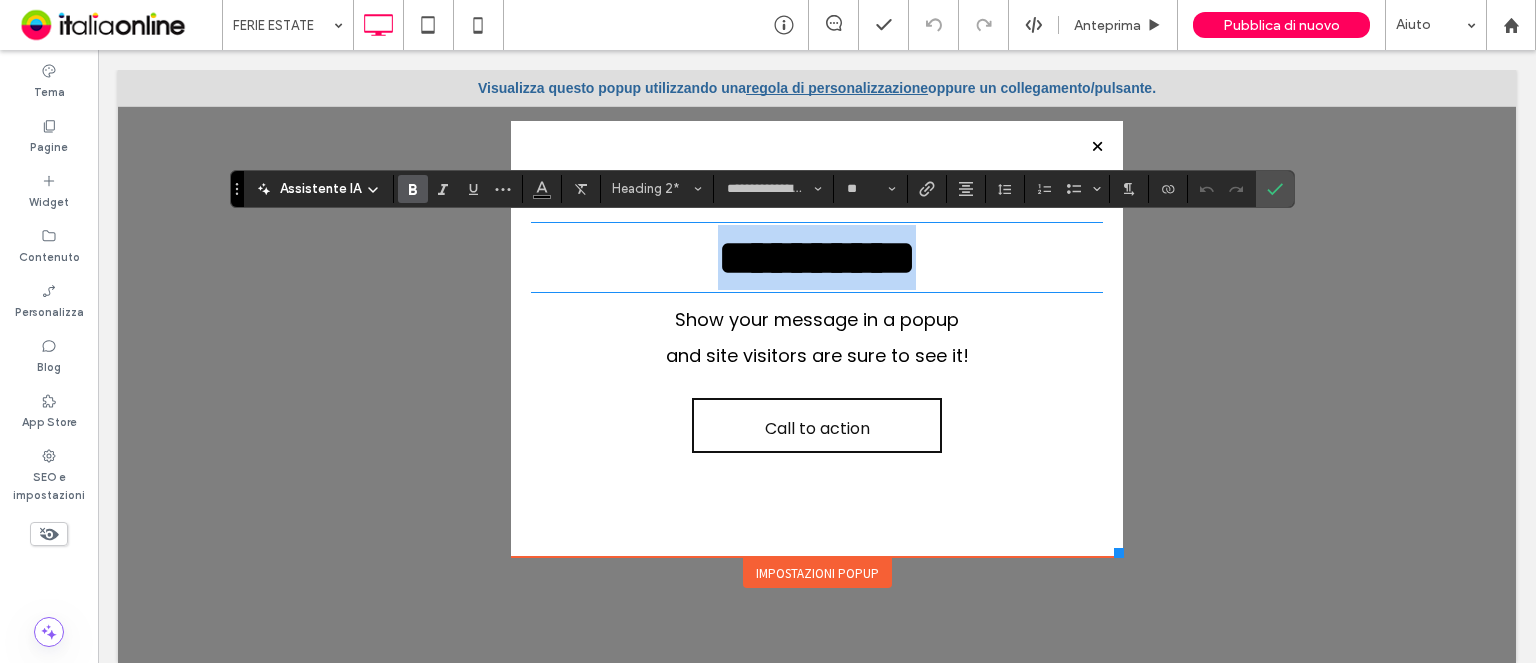type 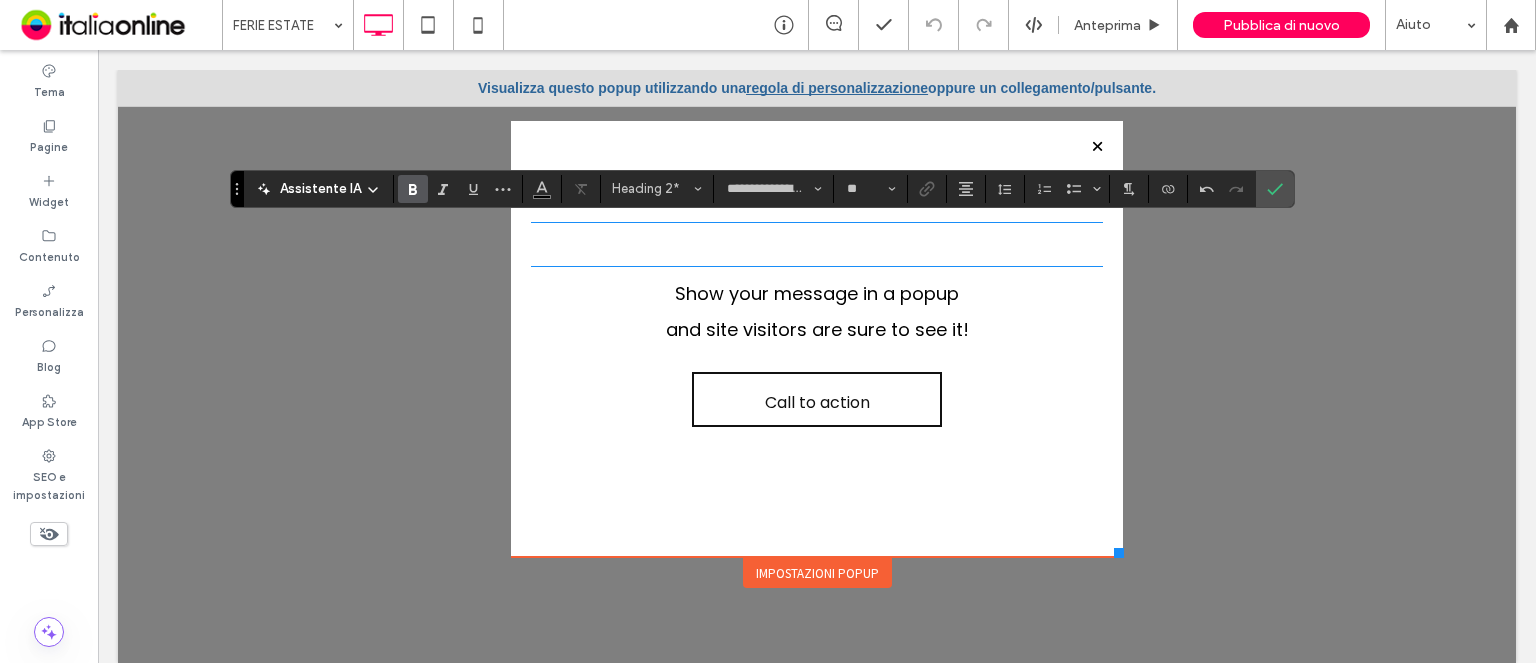 type on "**" 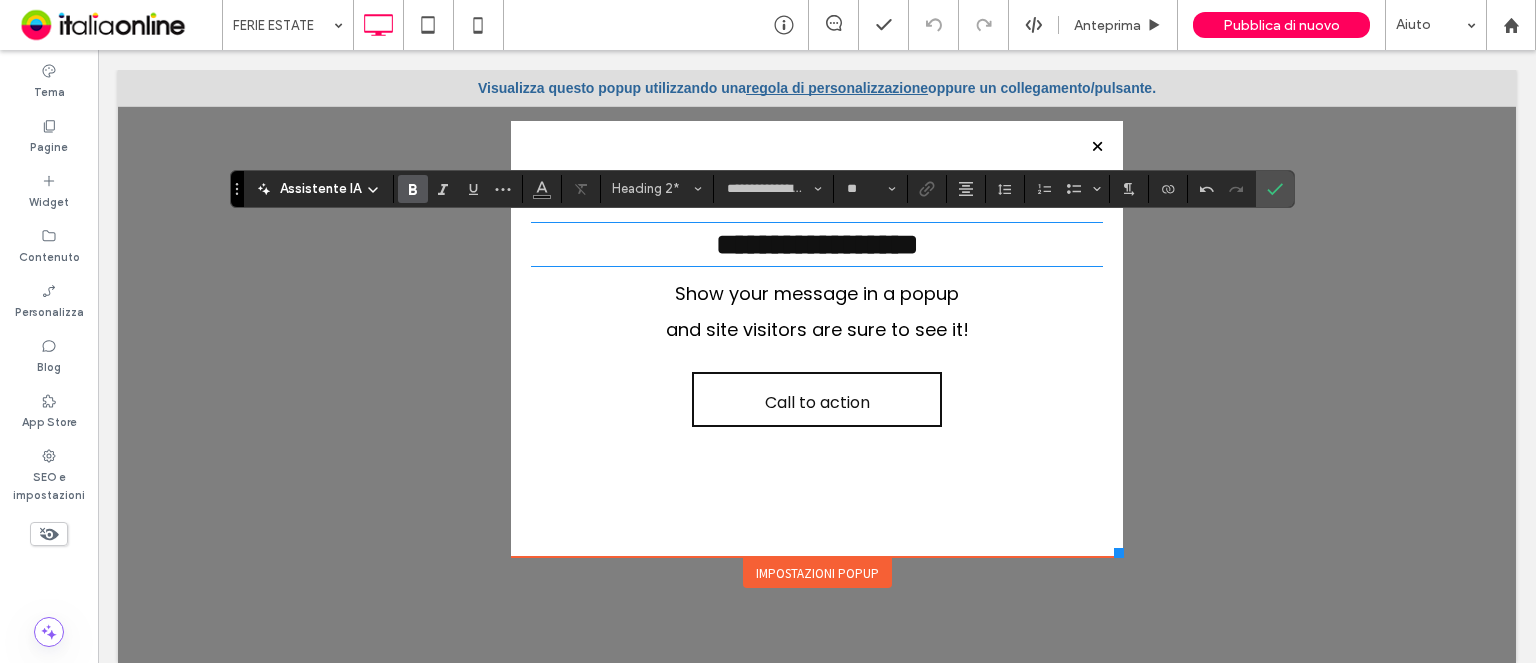 click on "Show your message in a popup" at bounding box center (817, 293) 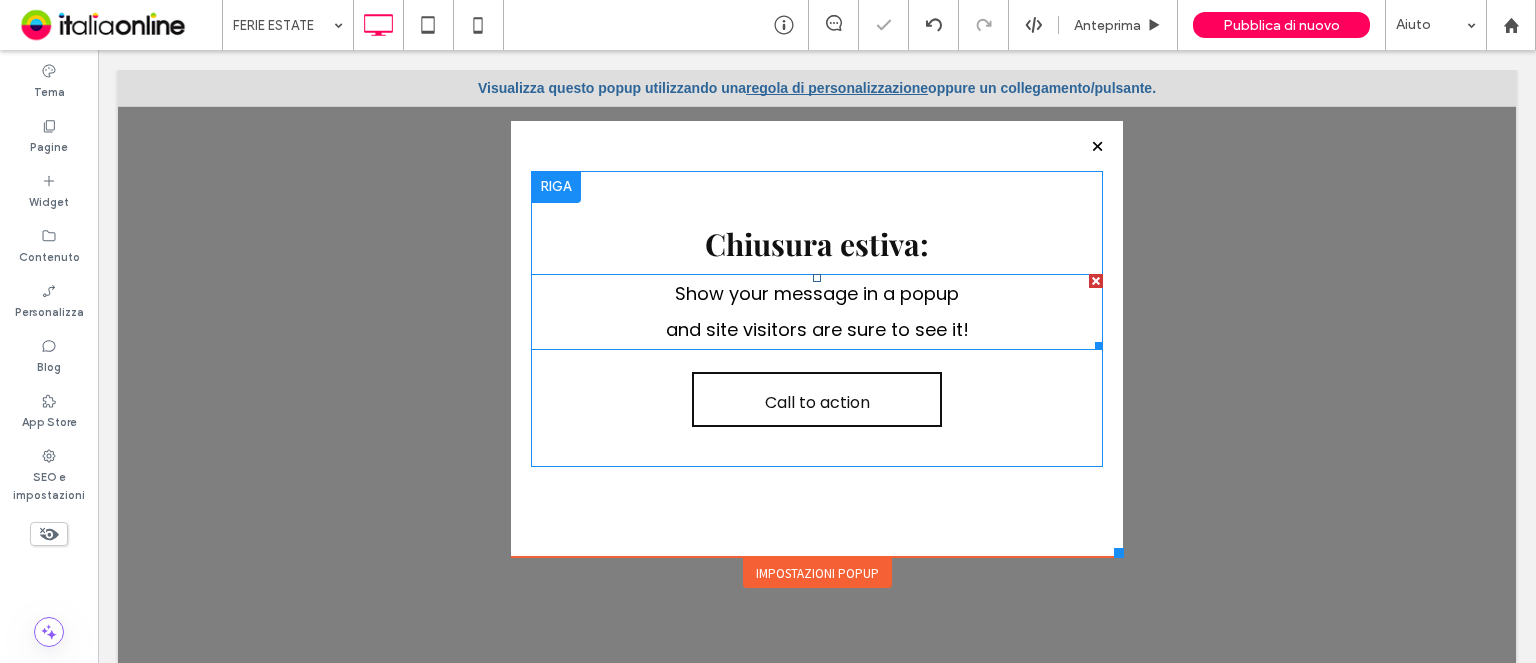 click on "Show your message in a popup" at bounding box center (817, 293) 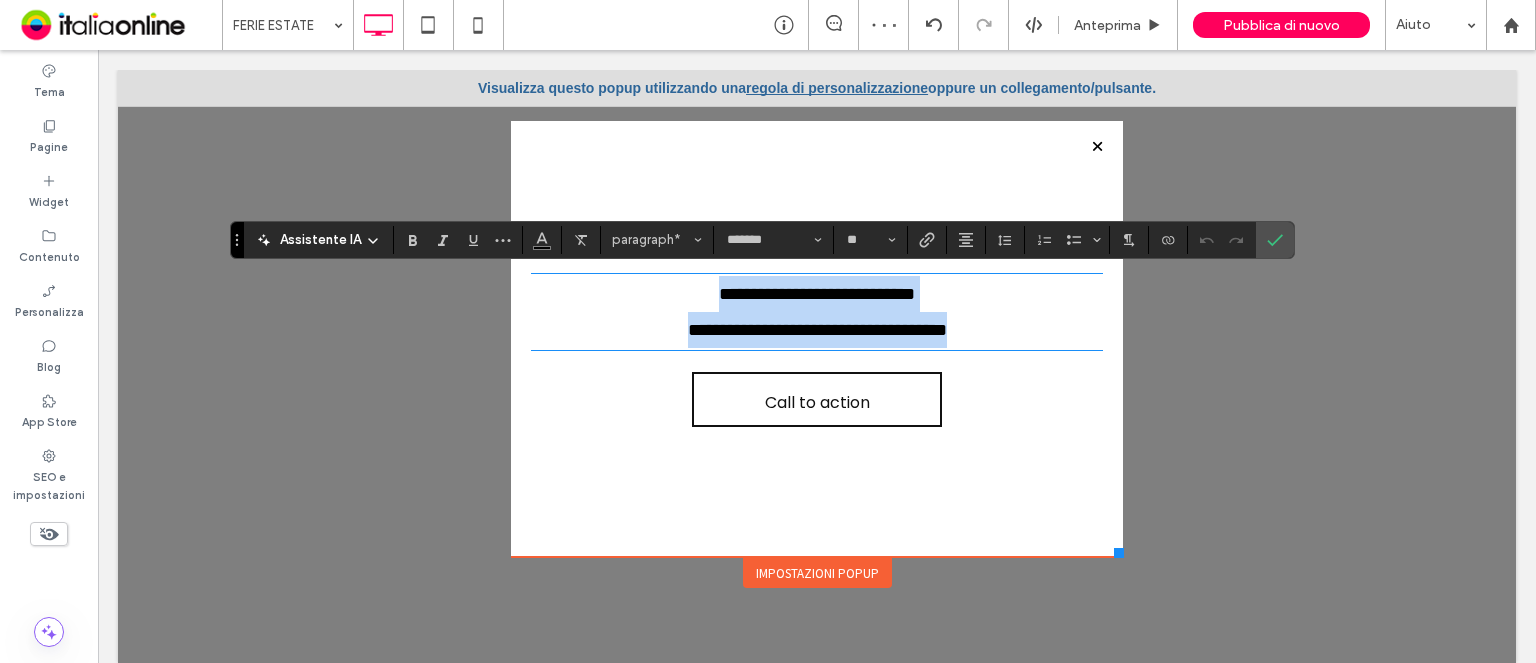 type 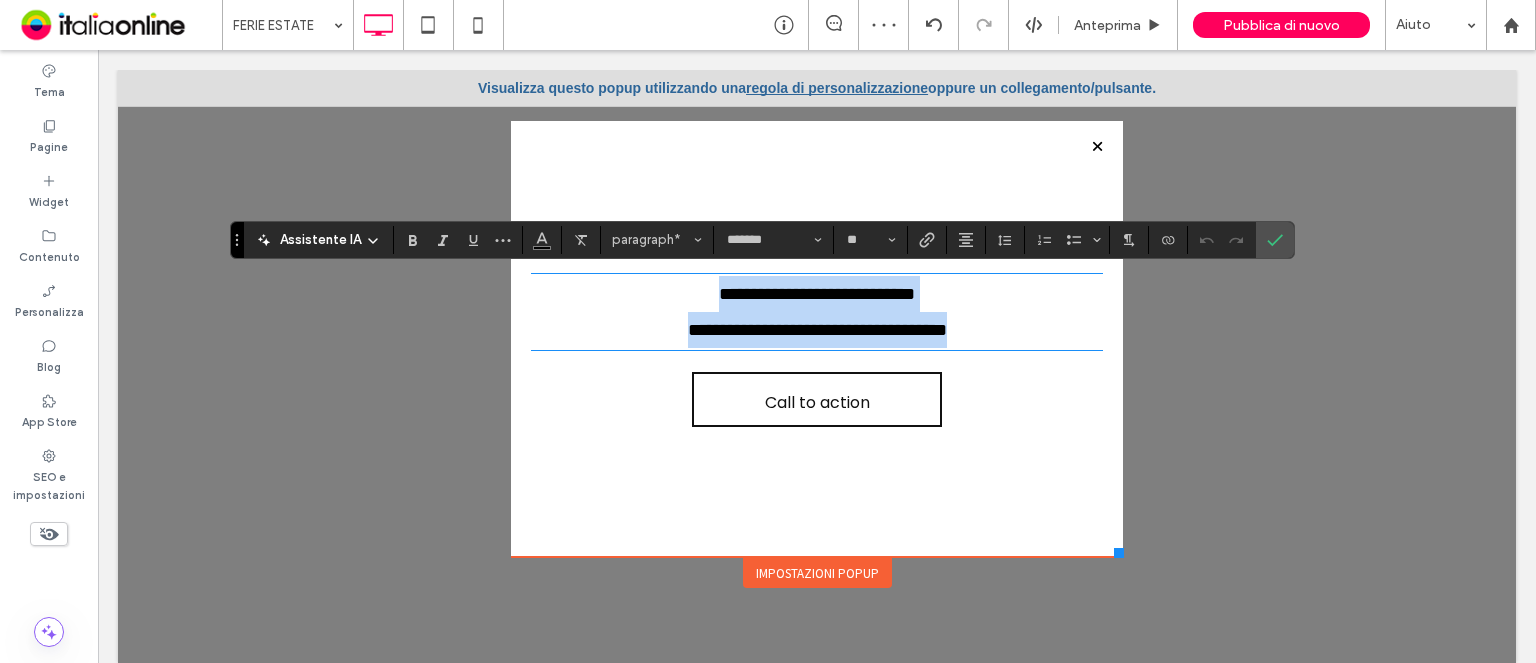 type on "**" 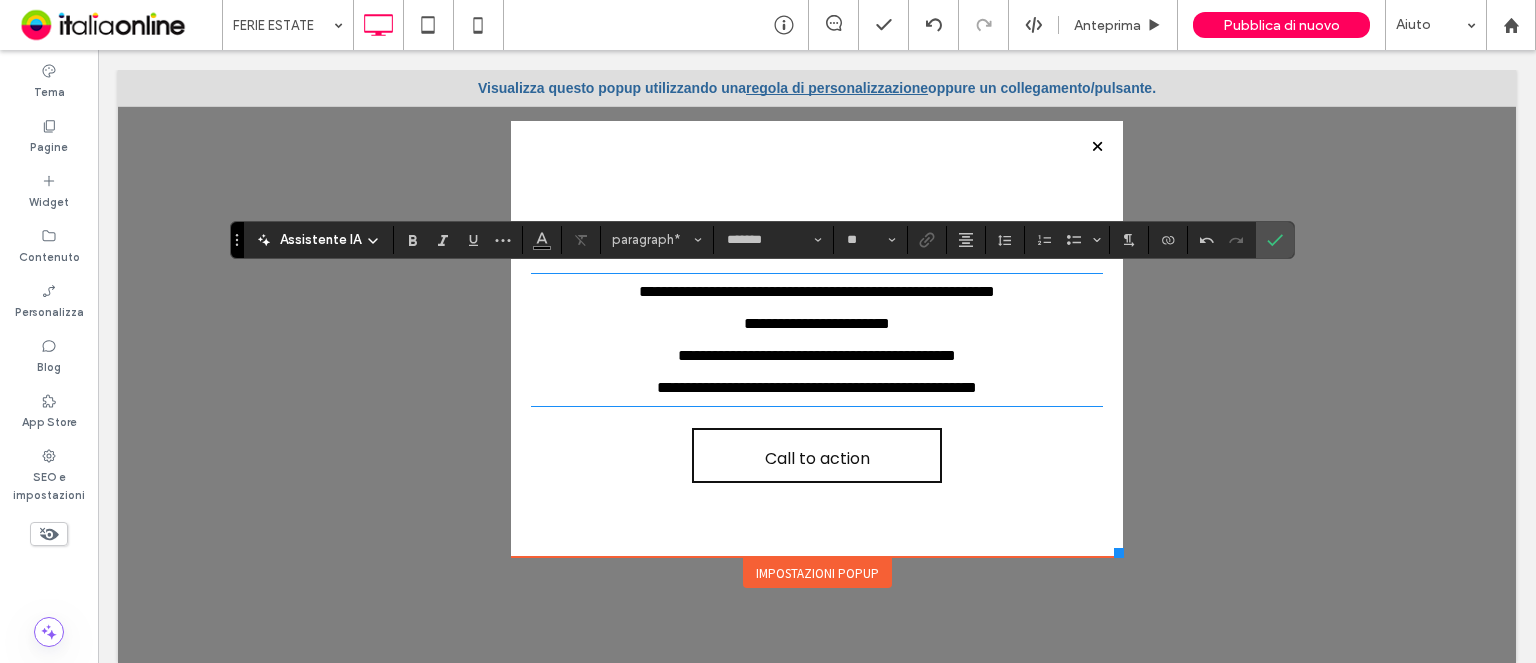 click on "**********" at bounding box center [817, 355] 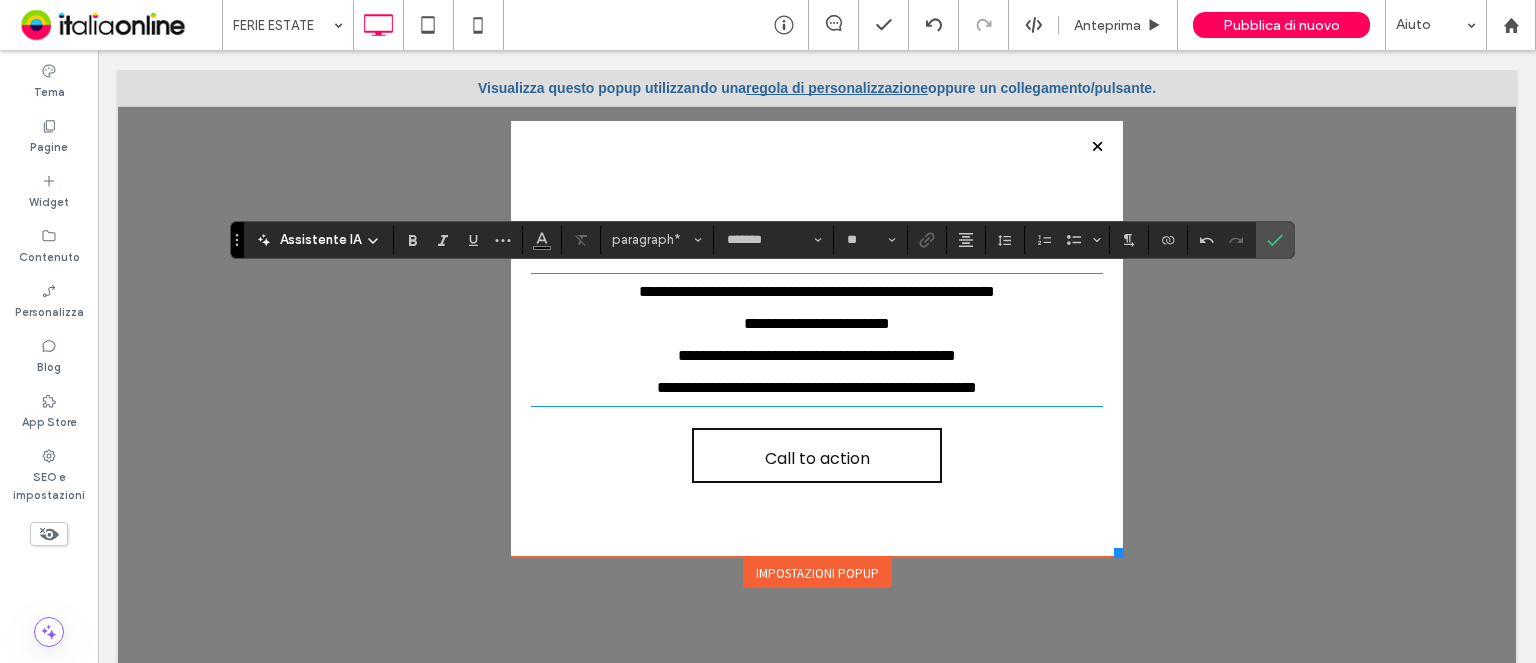click on "**********" at bounding box center [817, 347] 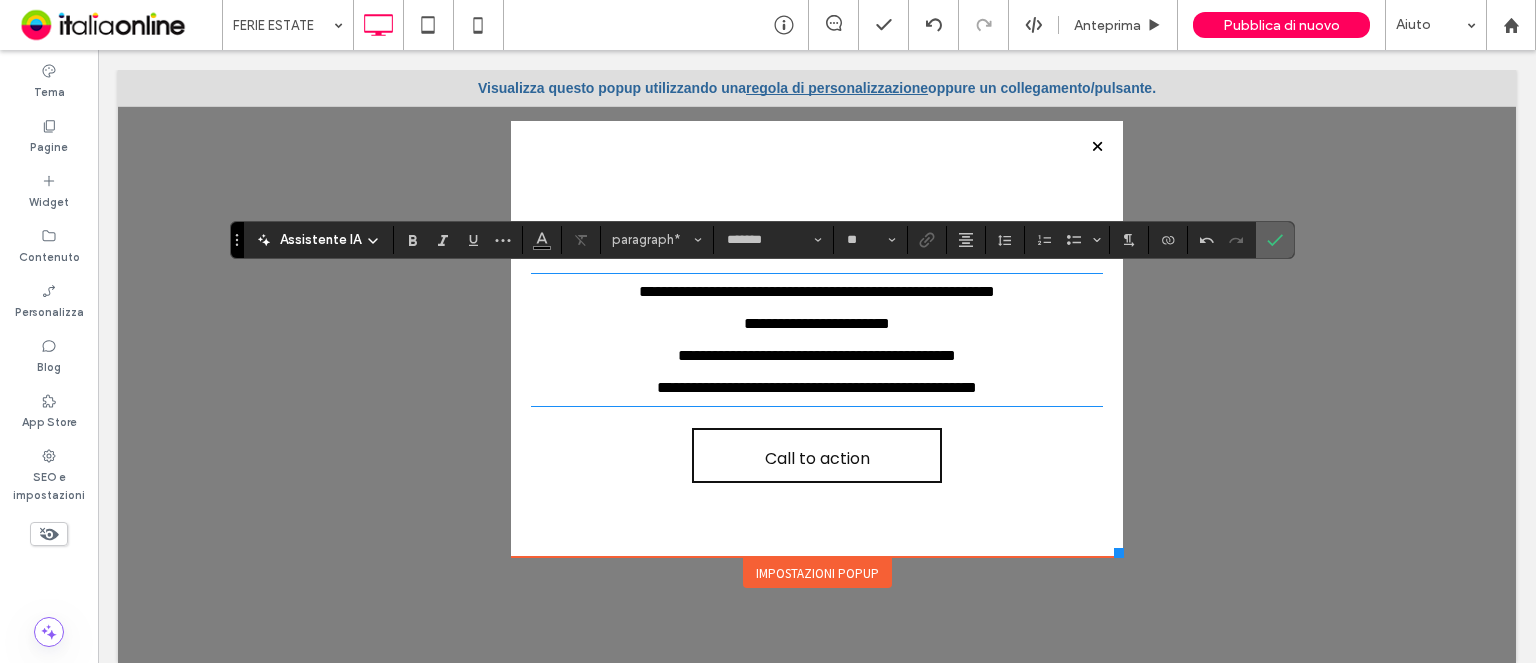 click 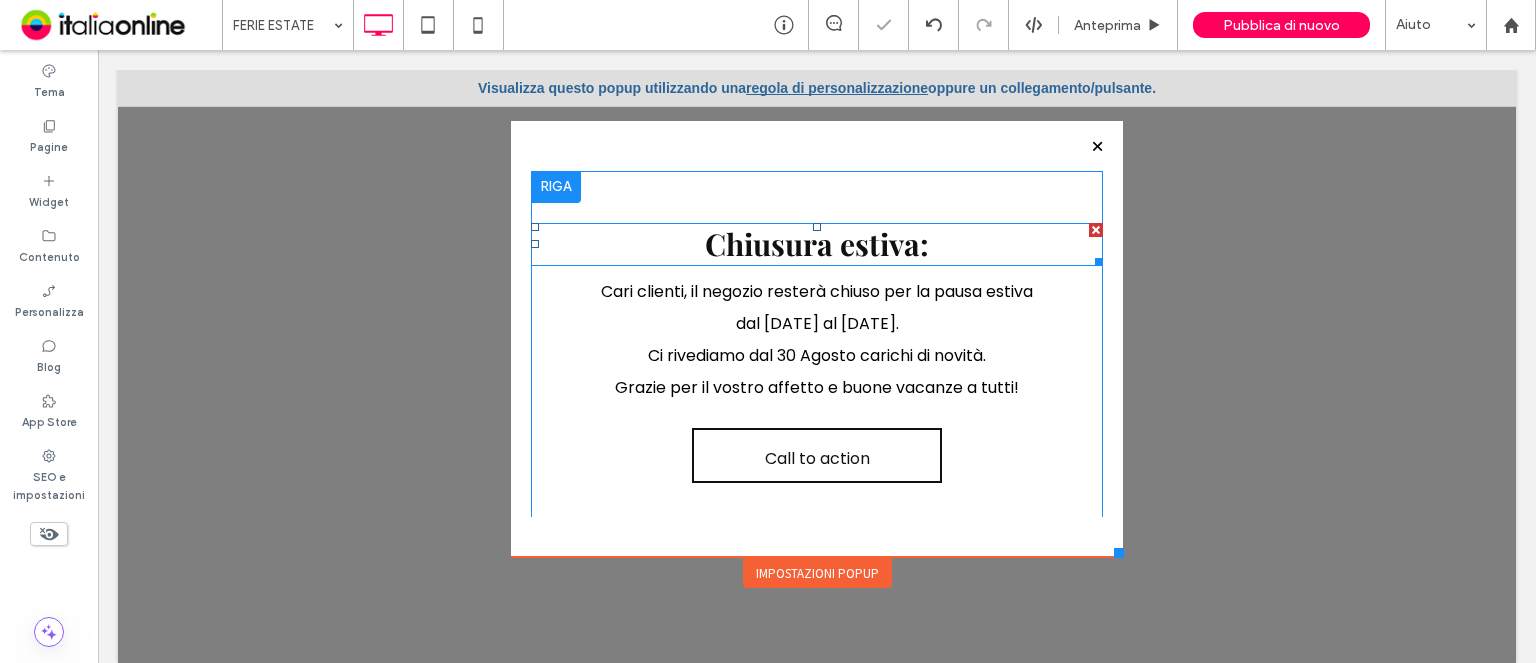 click on "Chiusura estiva:" at bounding box center (817, 244) 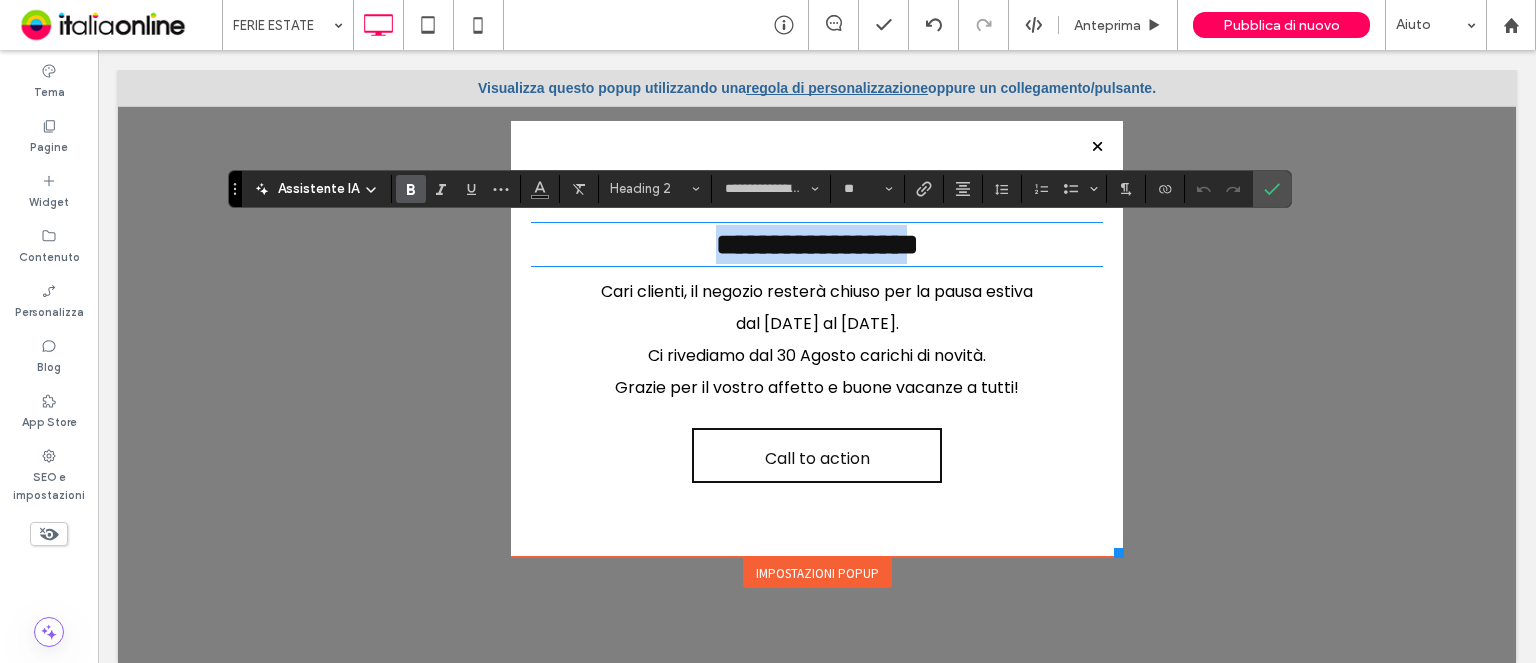 drag, startPoint x: 902, startPoint y: 250, endPoint x: 618, endPoint y: 230, distance: 284.70337 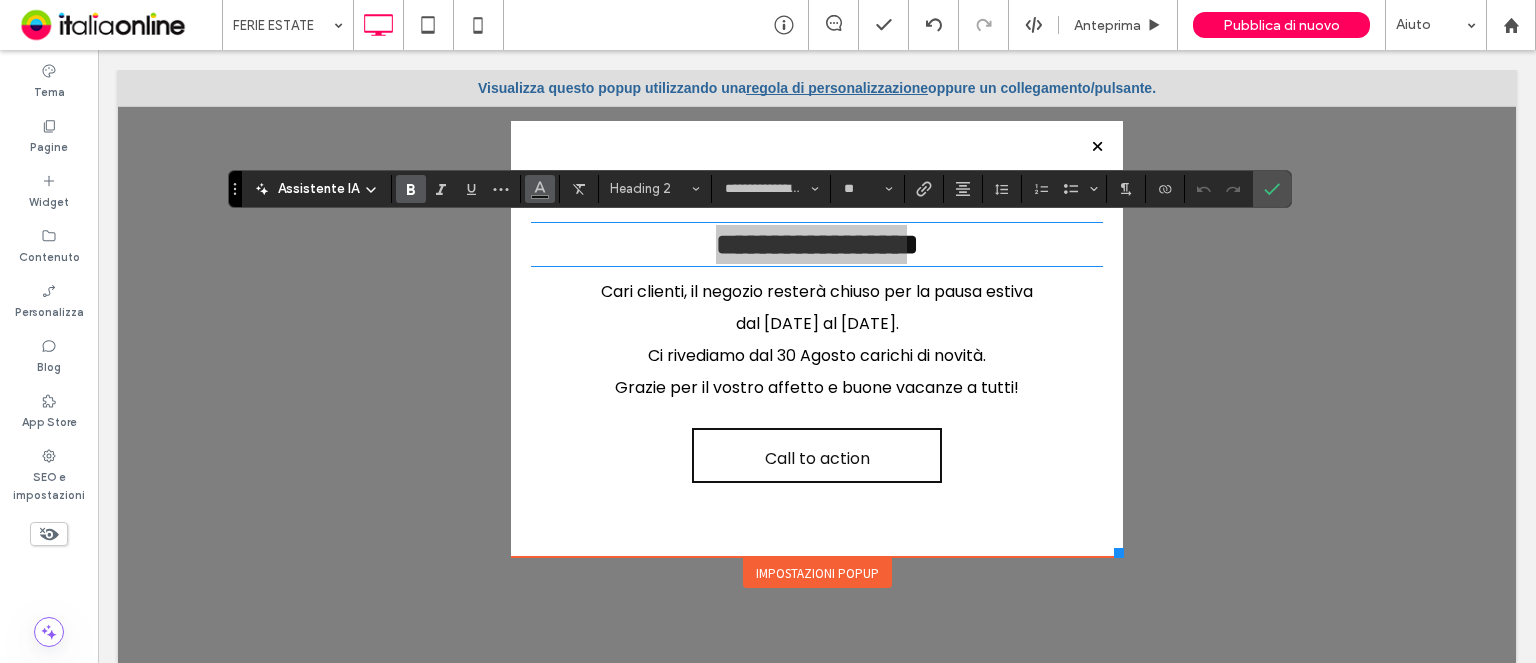 click at bounding box center [540, 187] 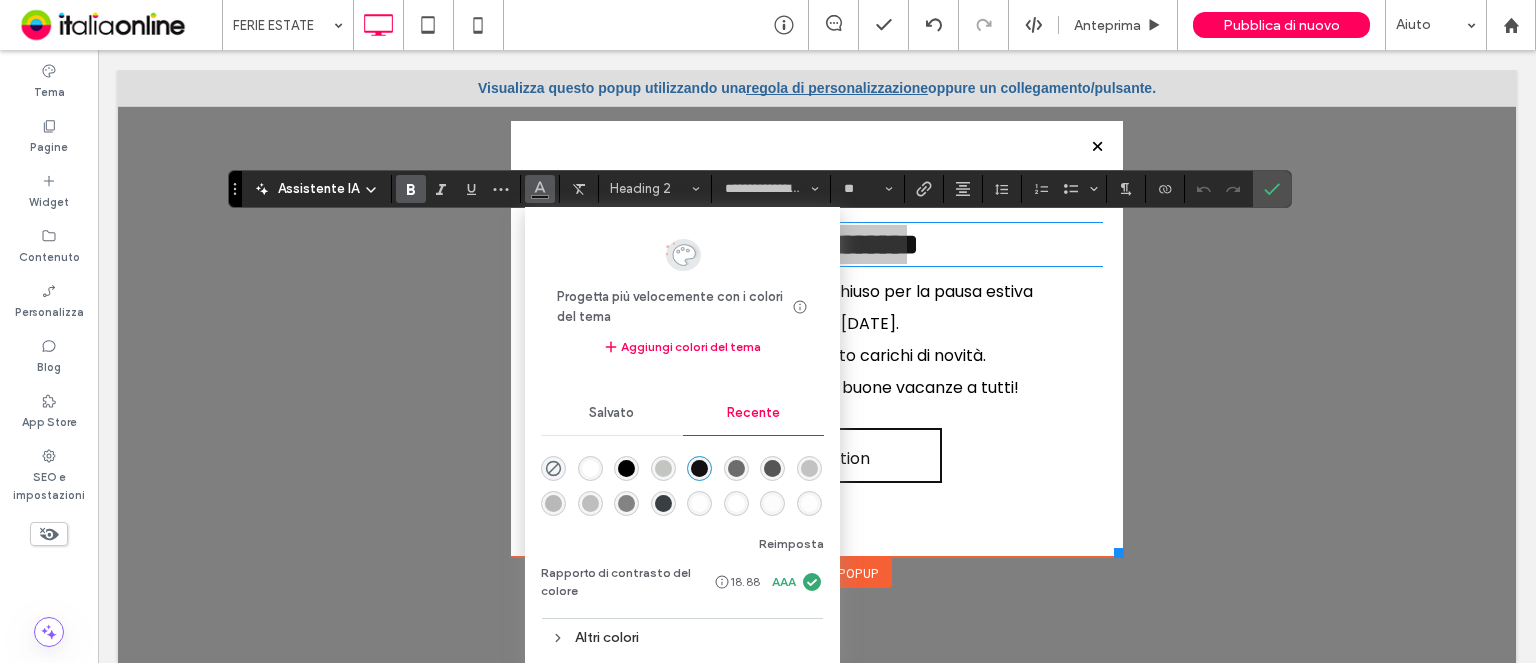 click on "Salvato" at bounding box center [611, 413] 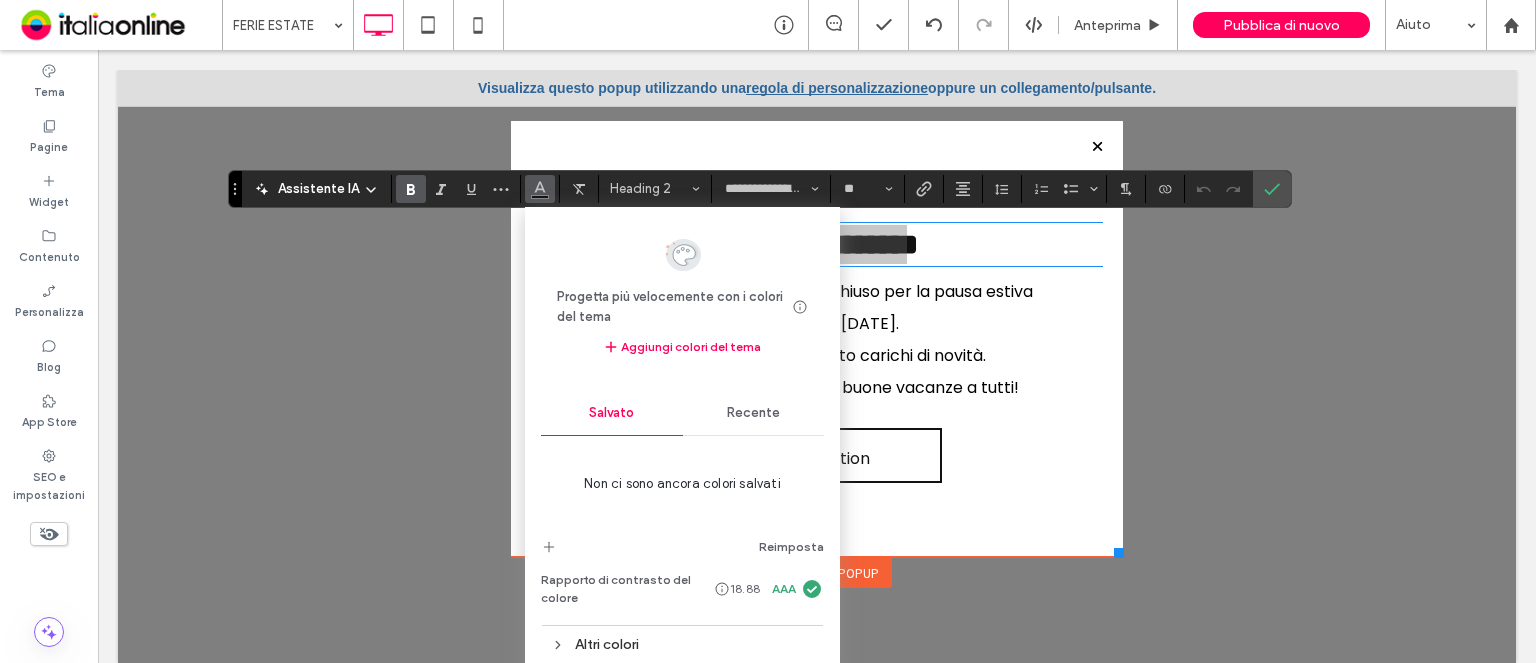 click on "Recente" at bounding box center [753, 413] 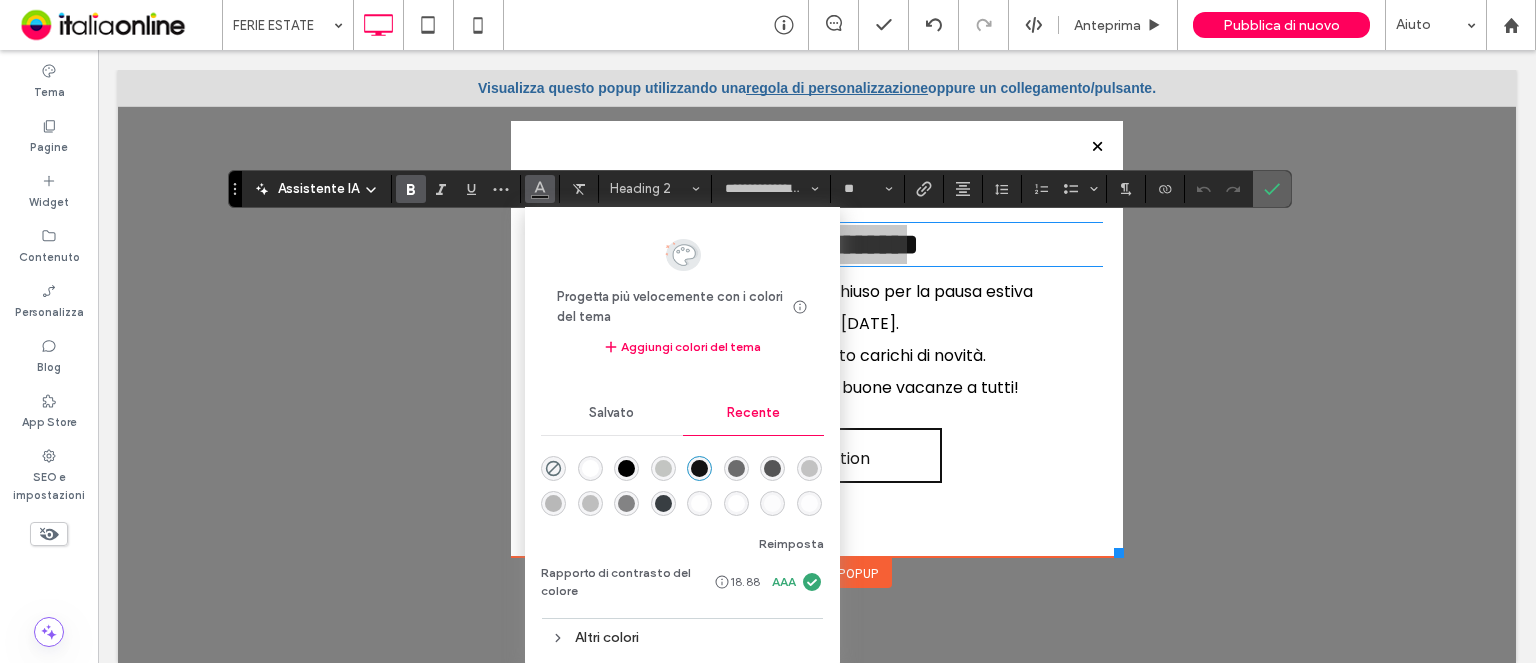 click 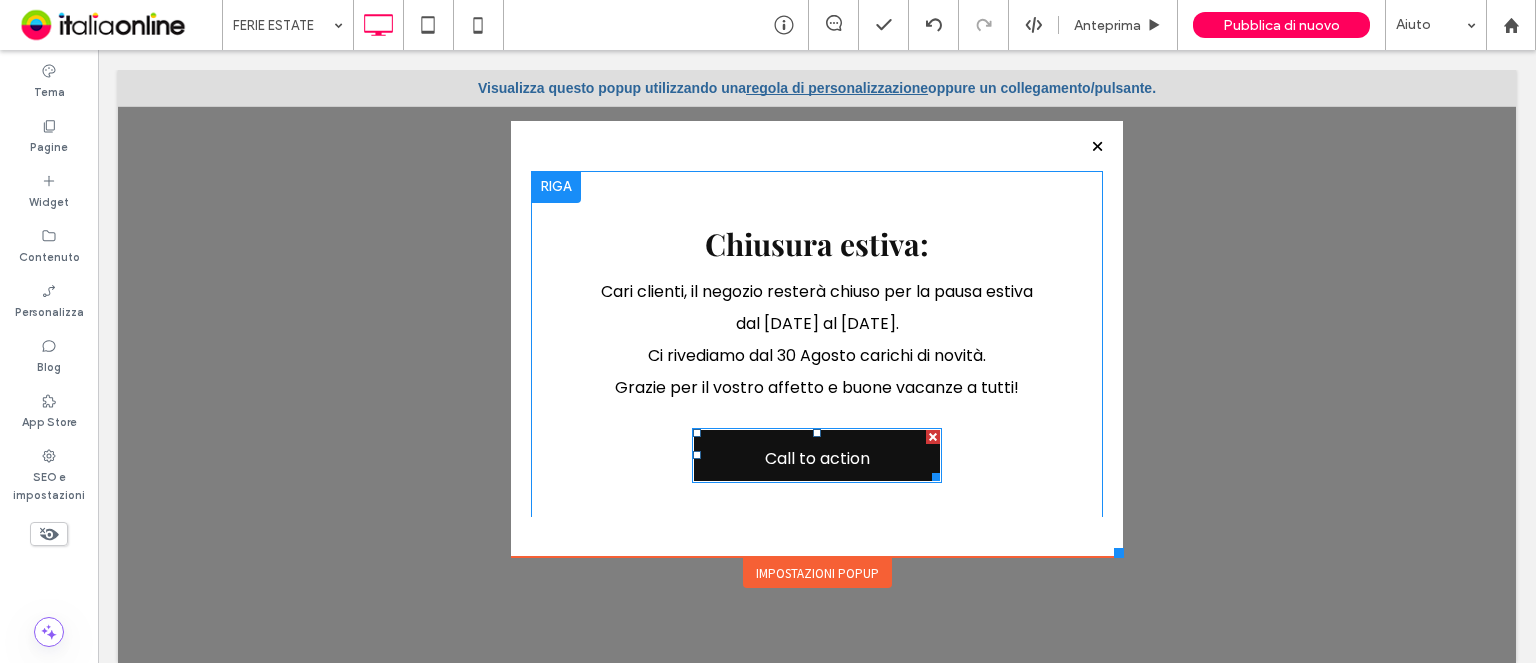click at bounding box center (933, 437) 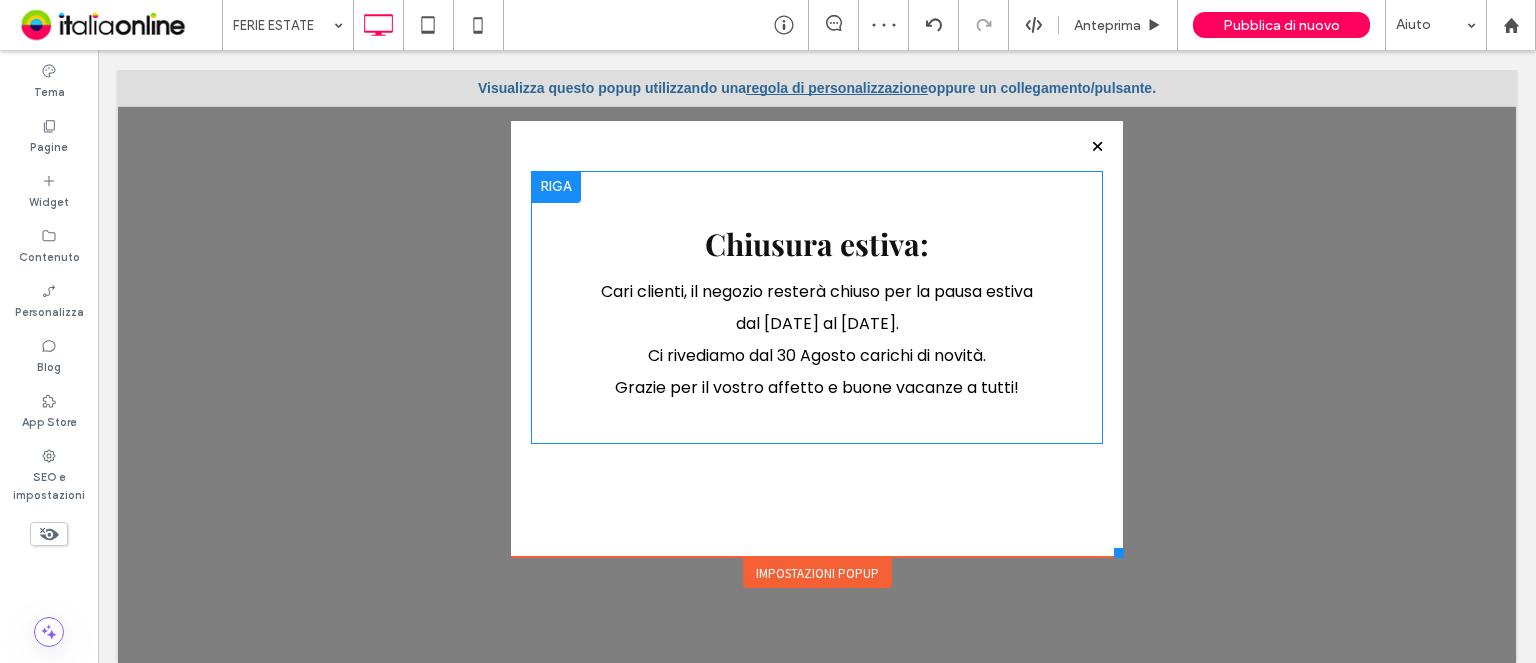 click on "Impostazioni popup" at bounding box center (817, 573) 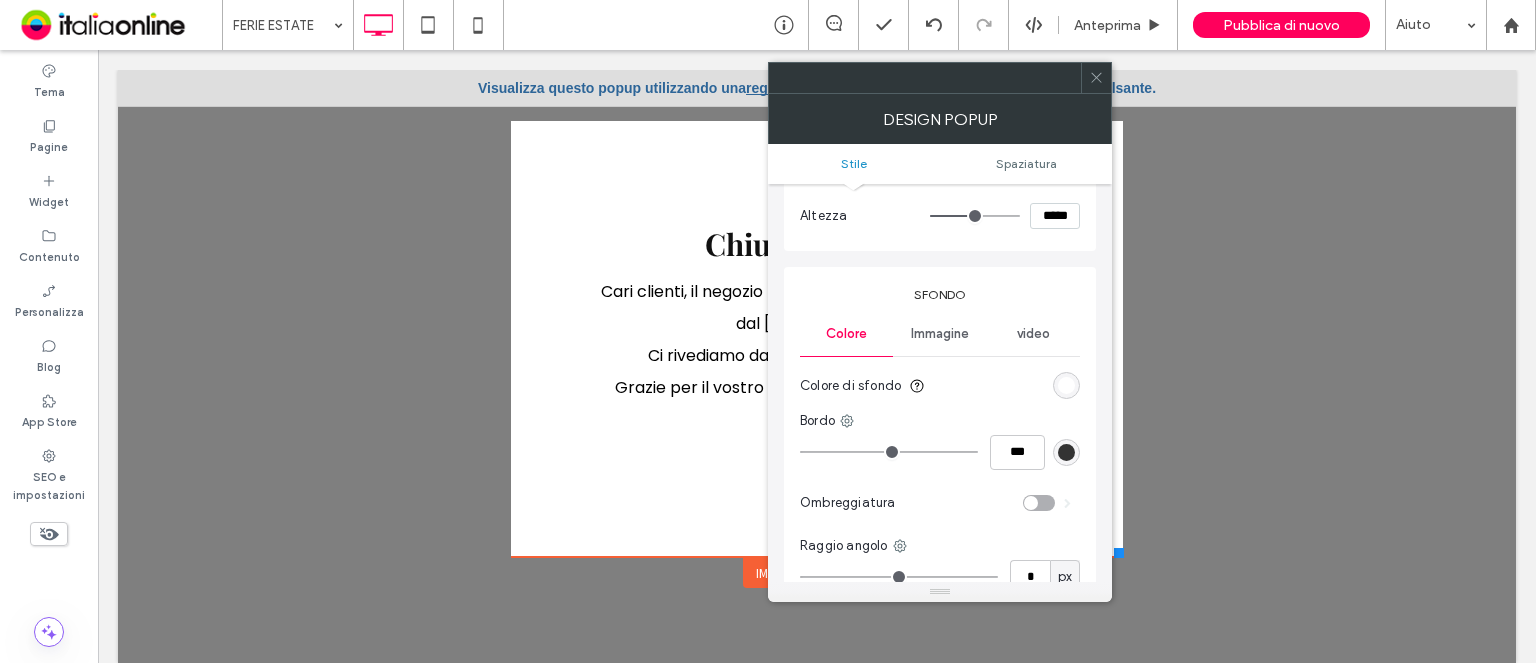 scroll, scrollTop: 200, scrollLeft: 0, axis: vertical 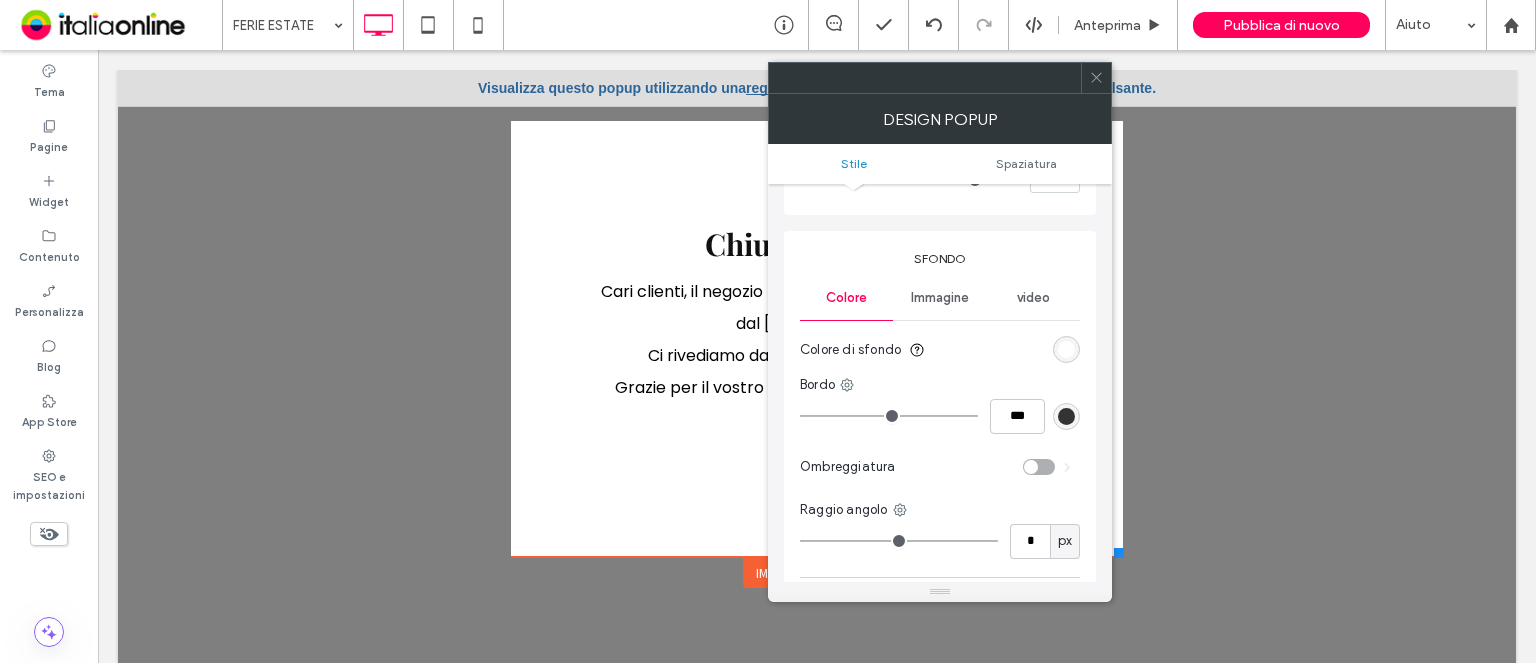 type on "*" 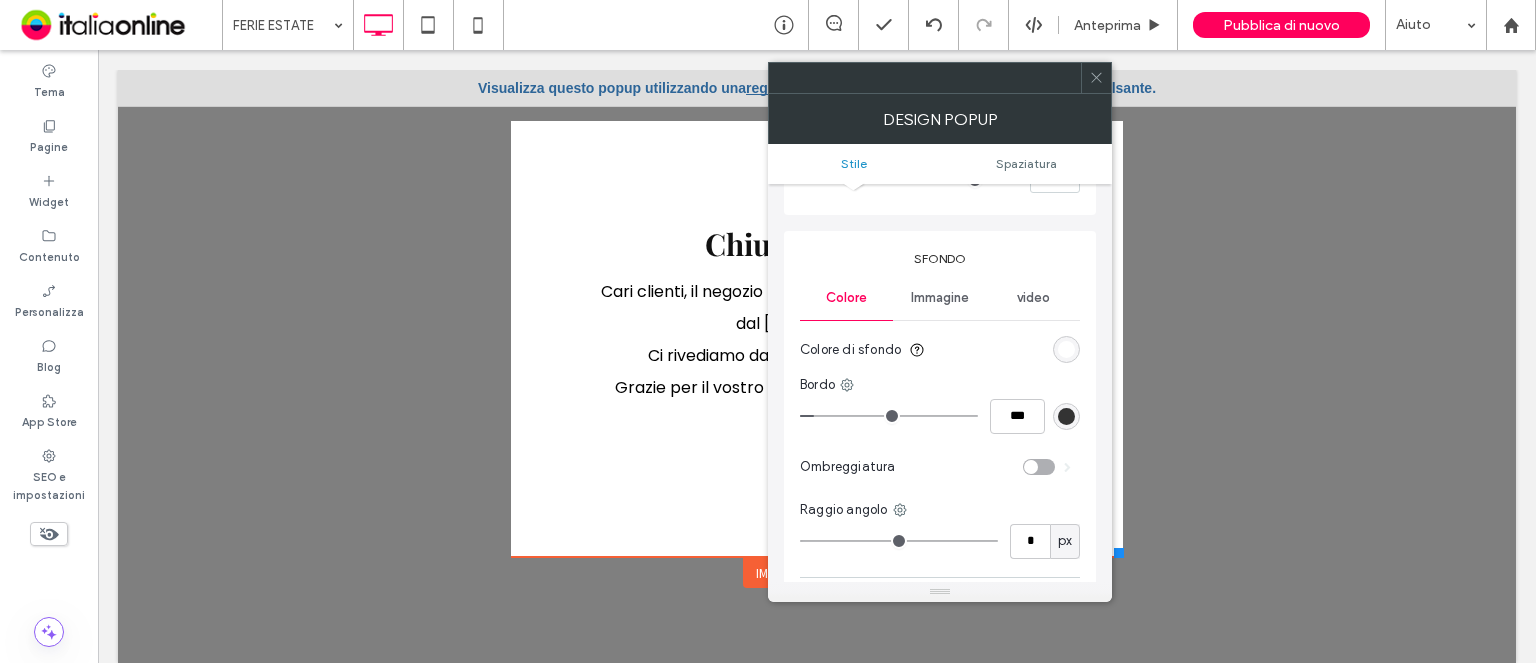 type on "***" 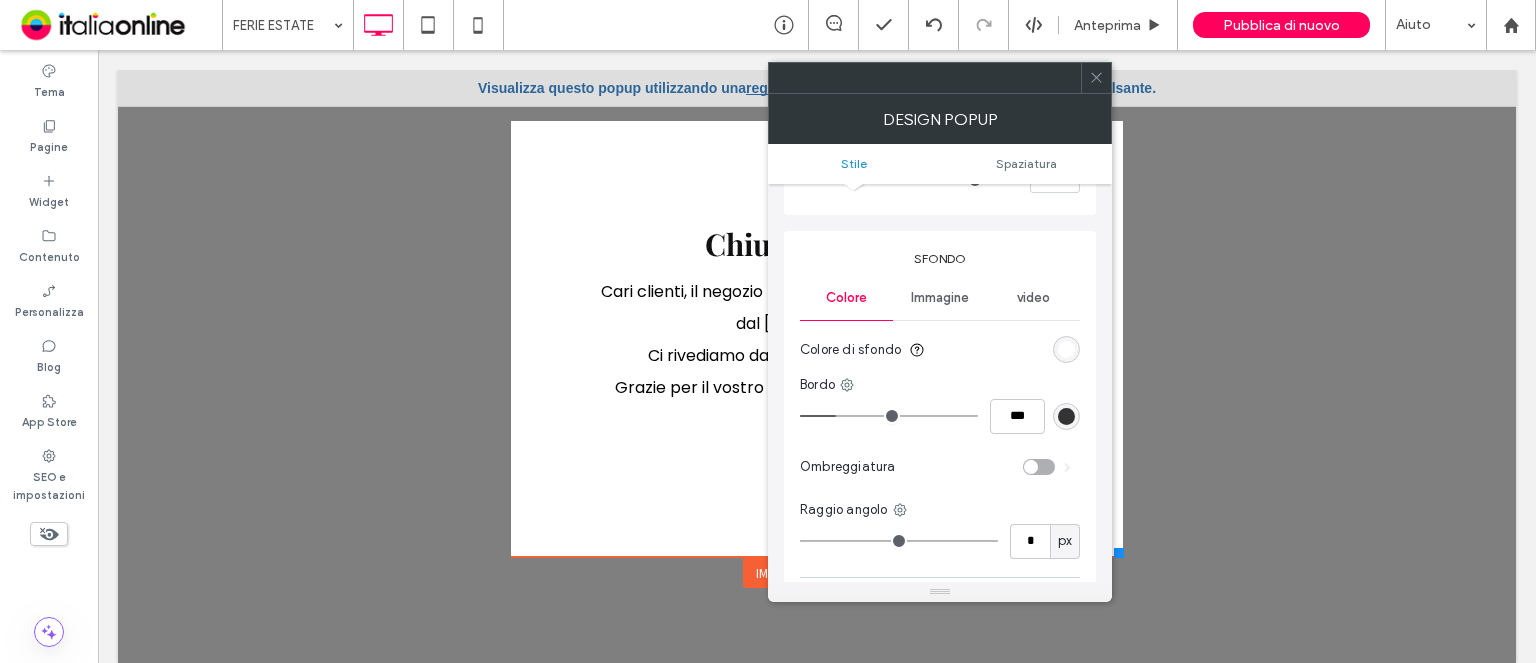 type on "*" 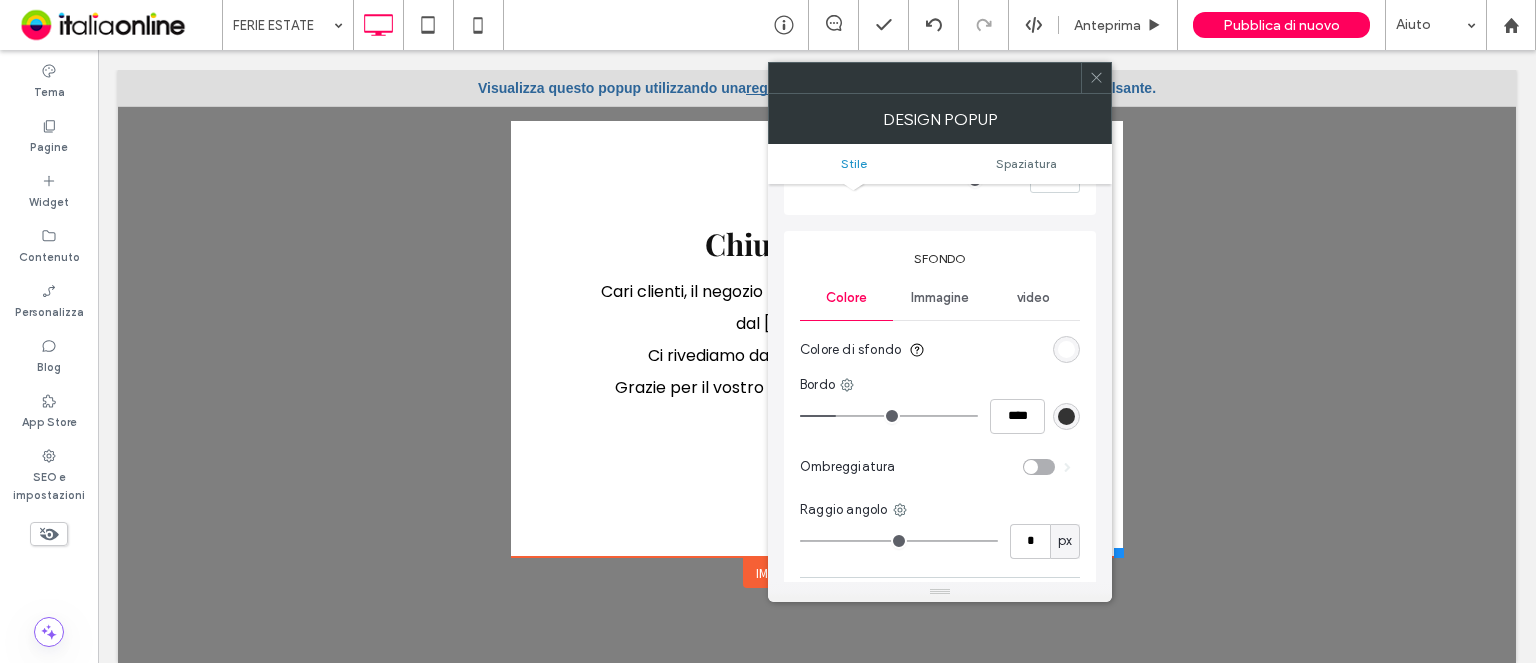 type on "**" 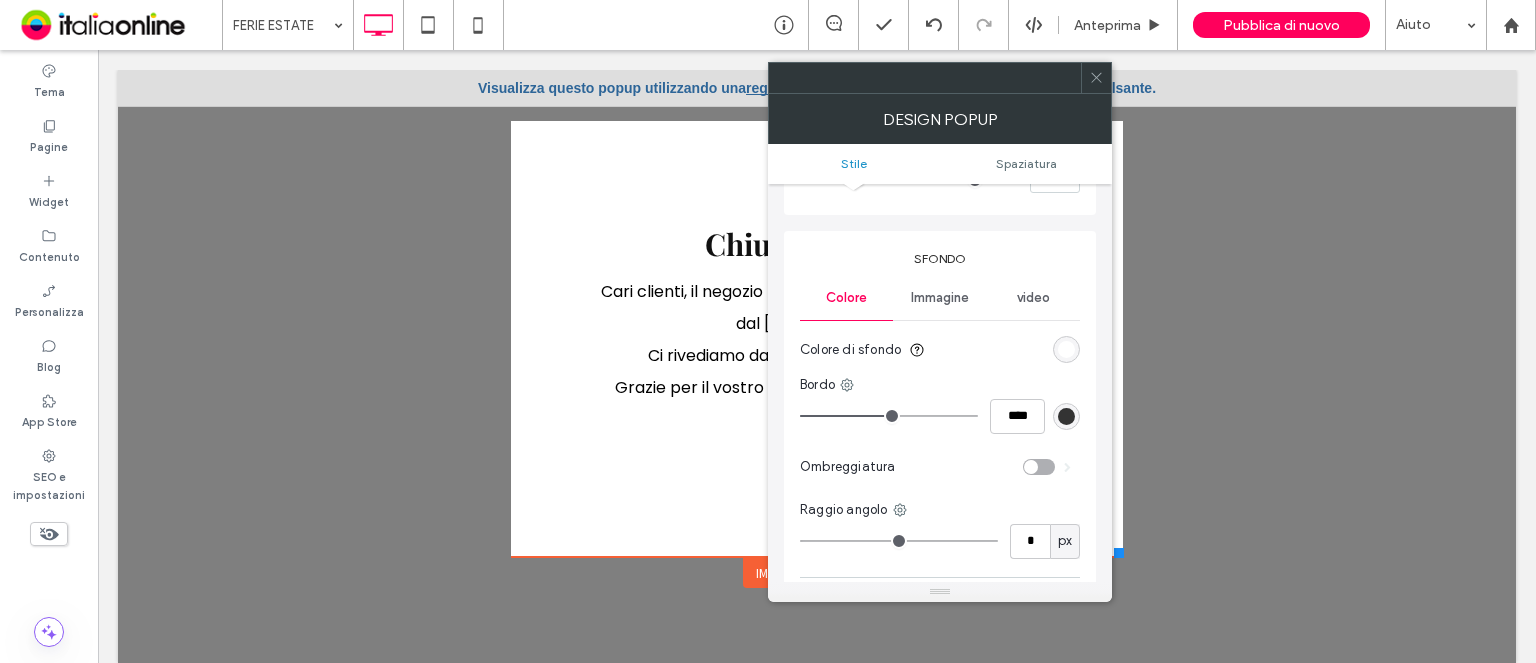 type on "**" 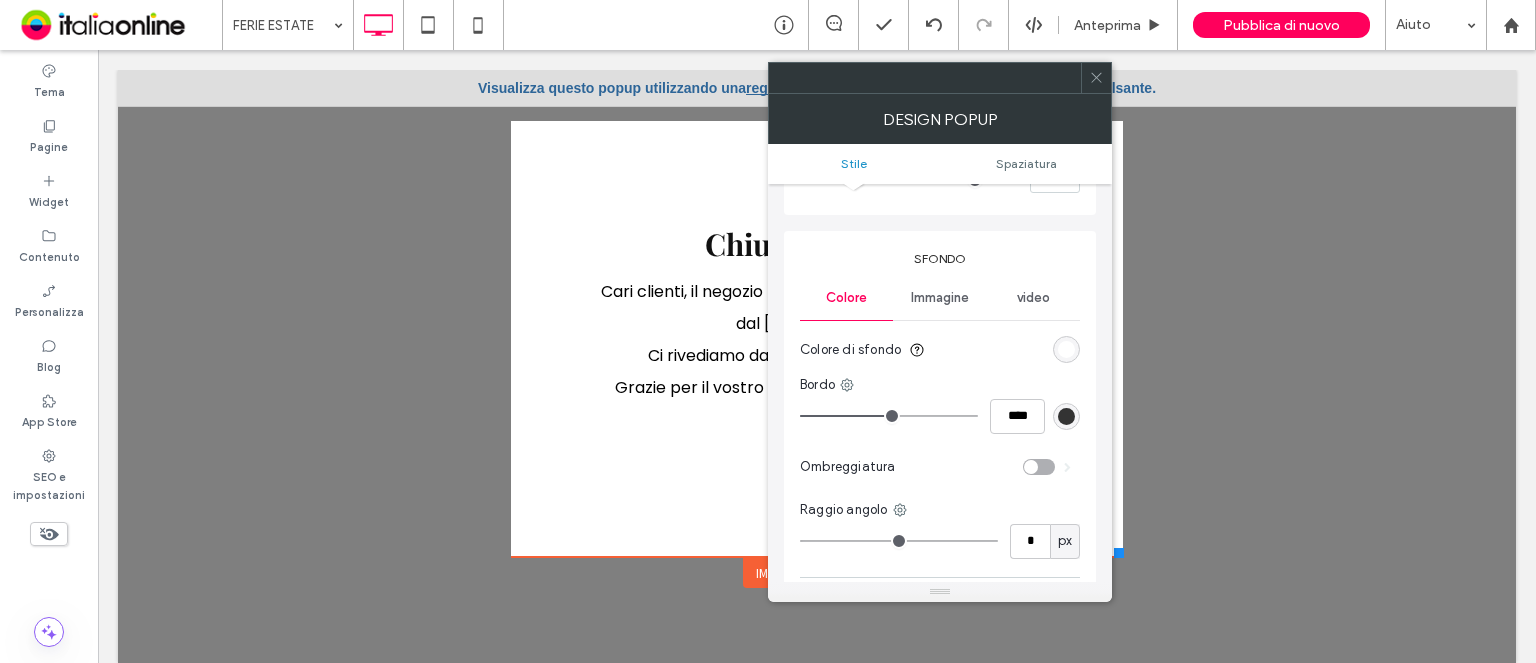 type on "****" 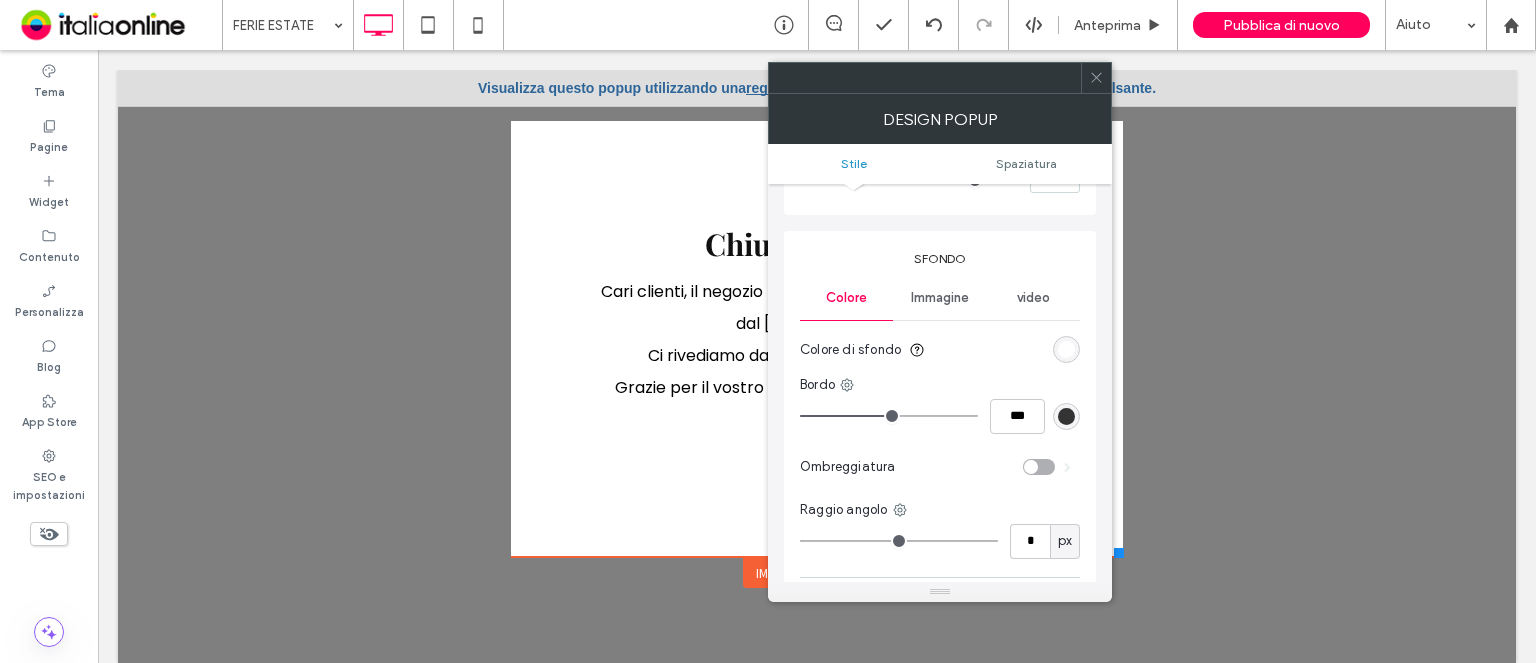 type on "*" 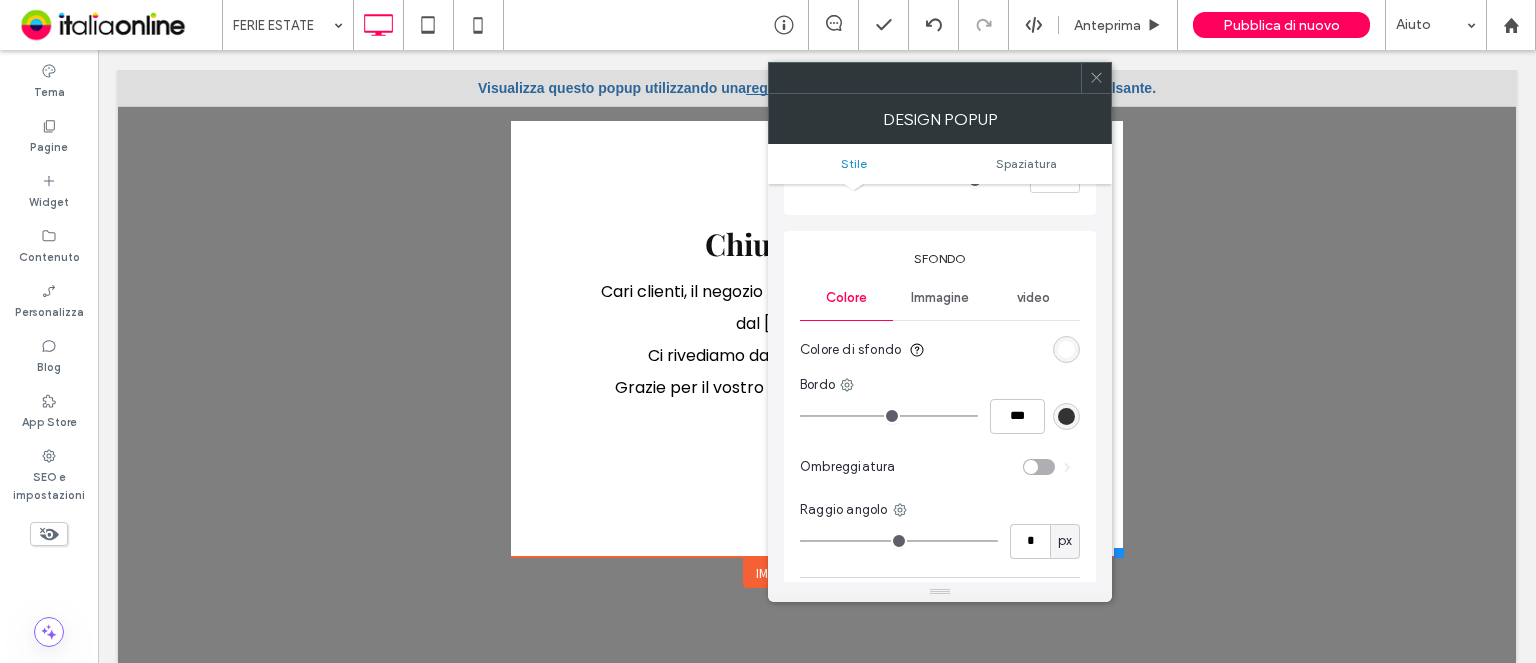 drag, startPoint x: 810, startPoint y: 411, endPoint x: 943, endPoint y: 415, distance: 133.06013 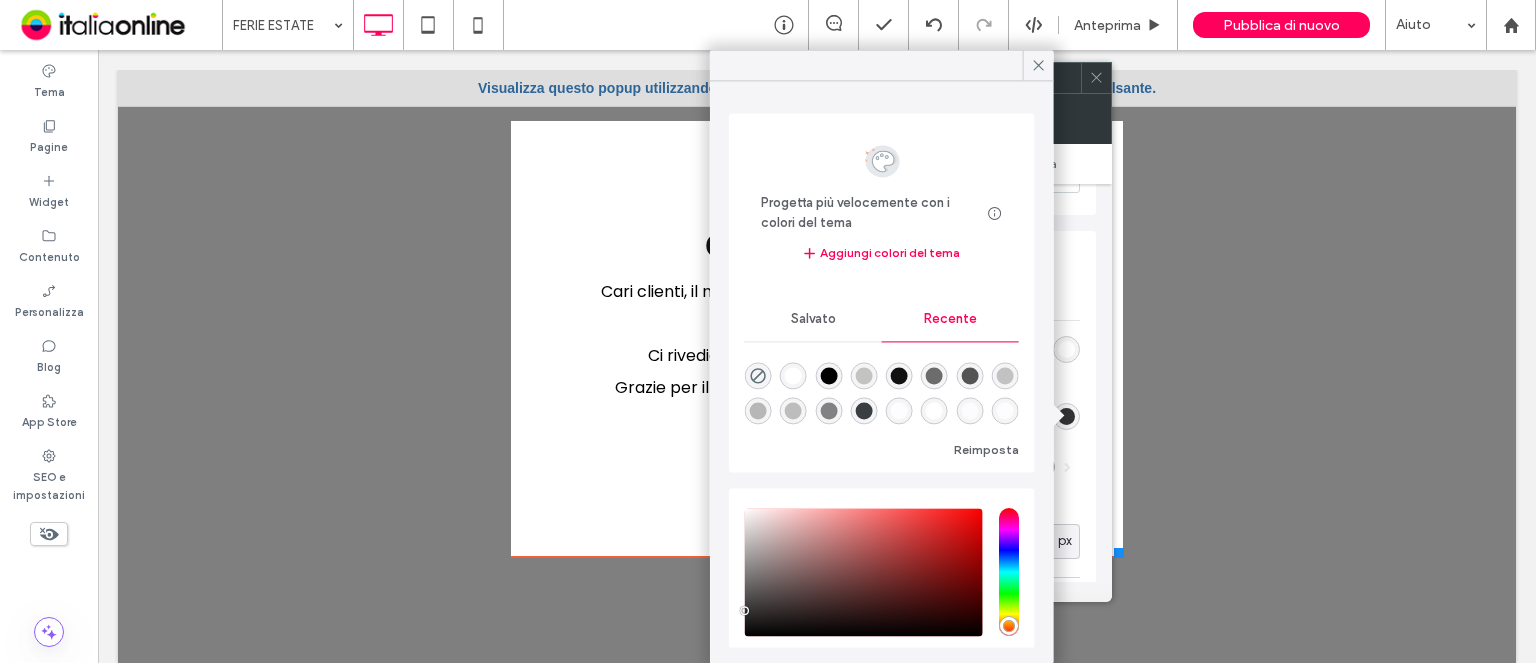 click at bounding box center [864, 573] 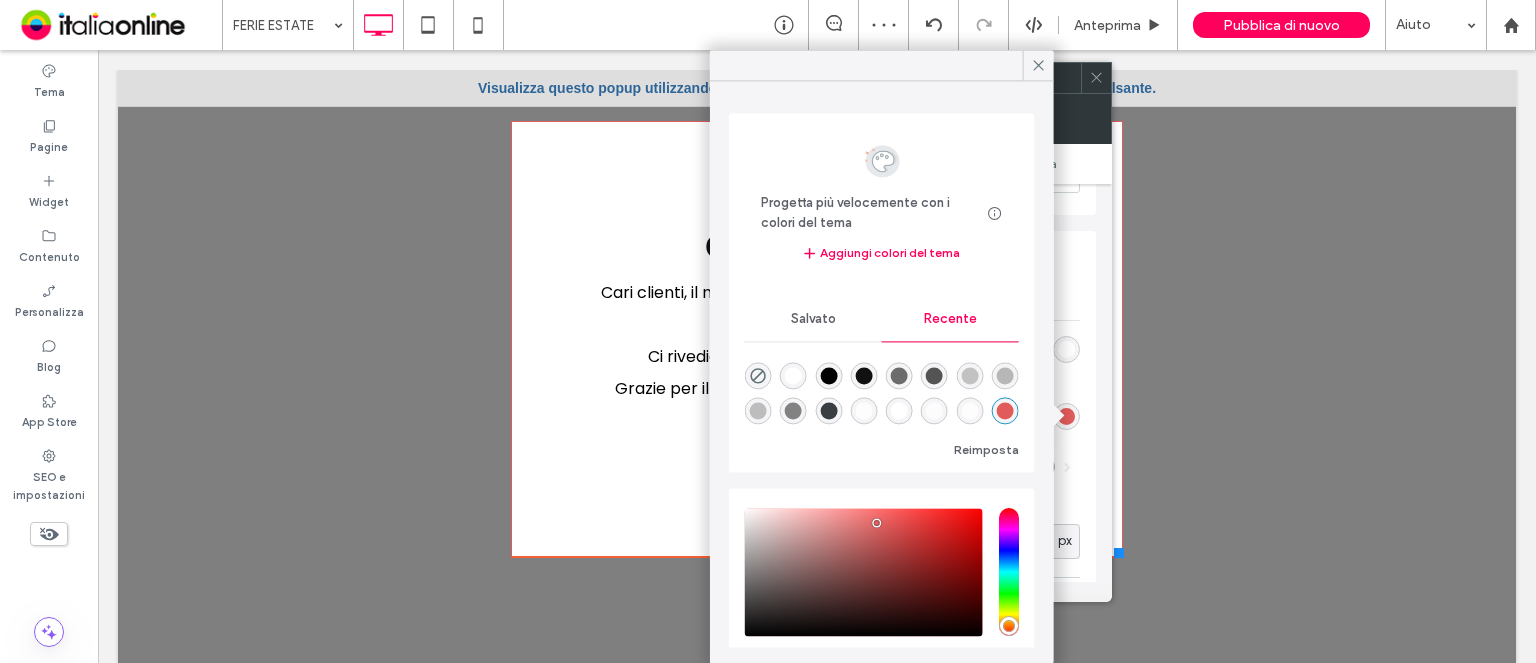 type on "*******" 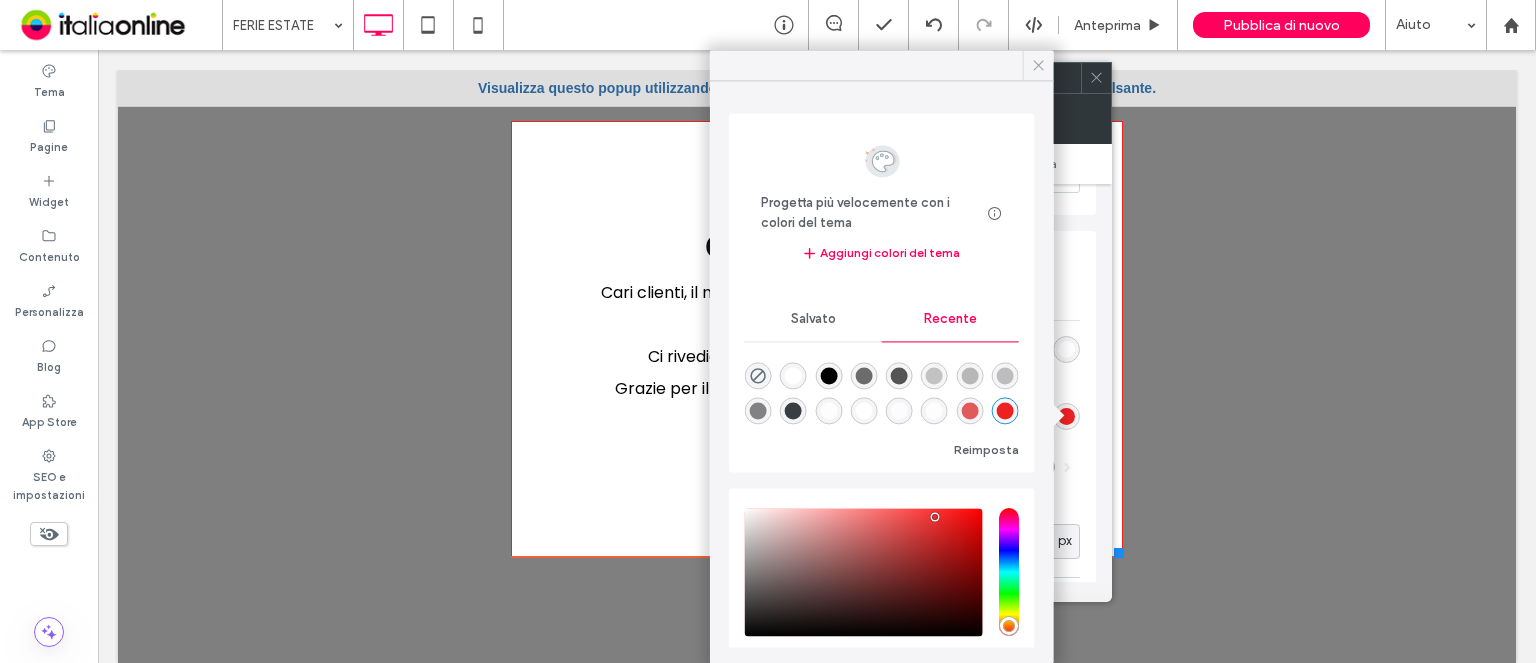 click 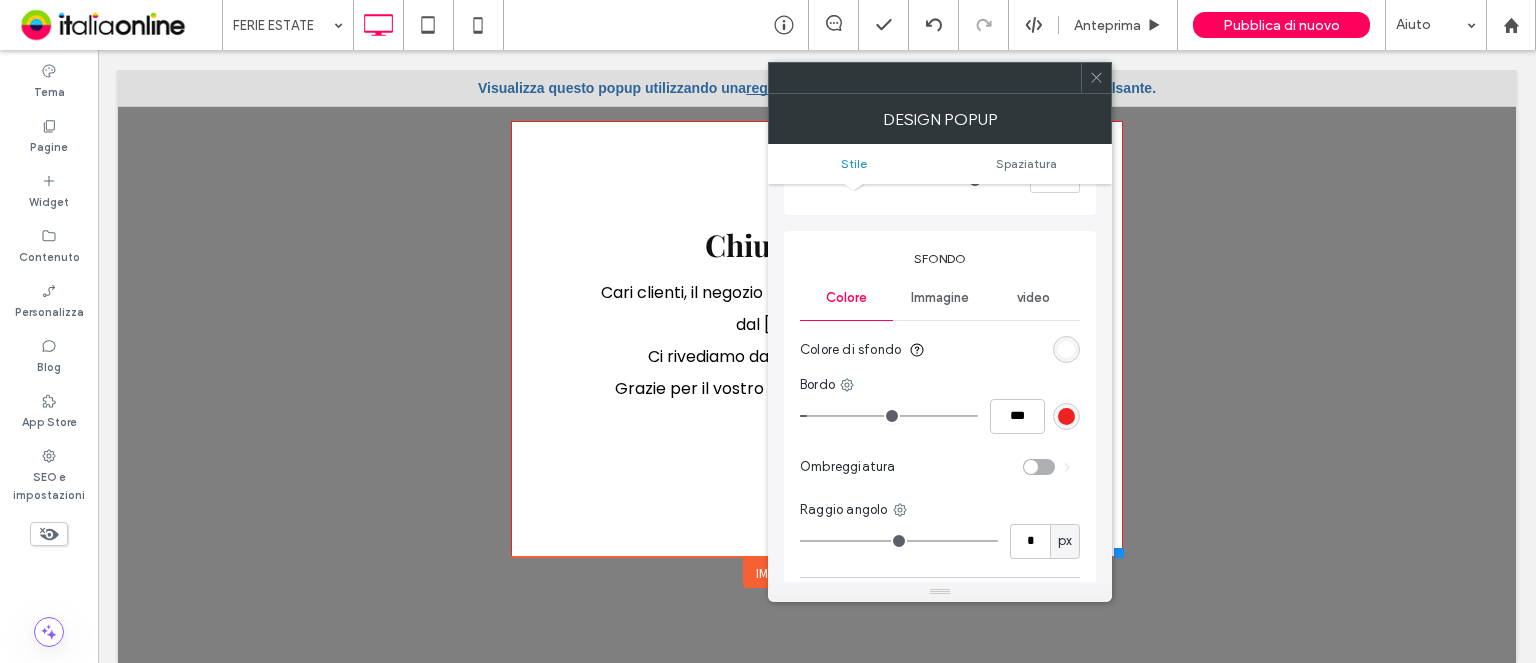 type on "*" 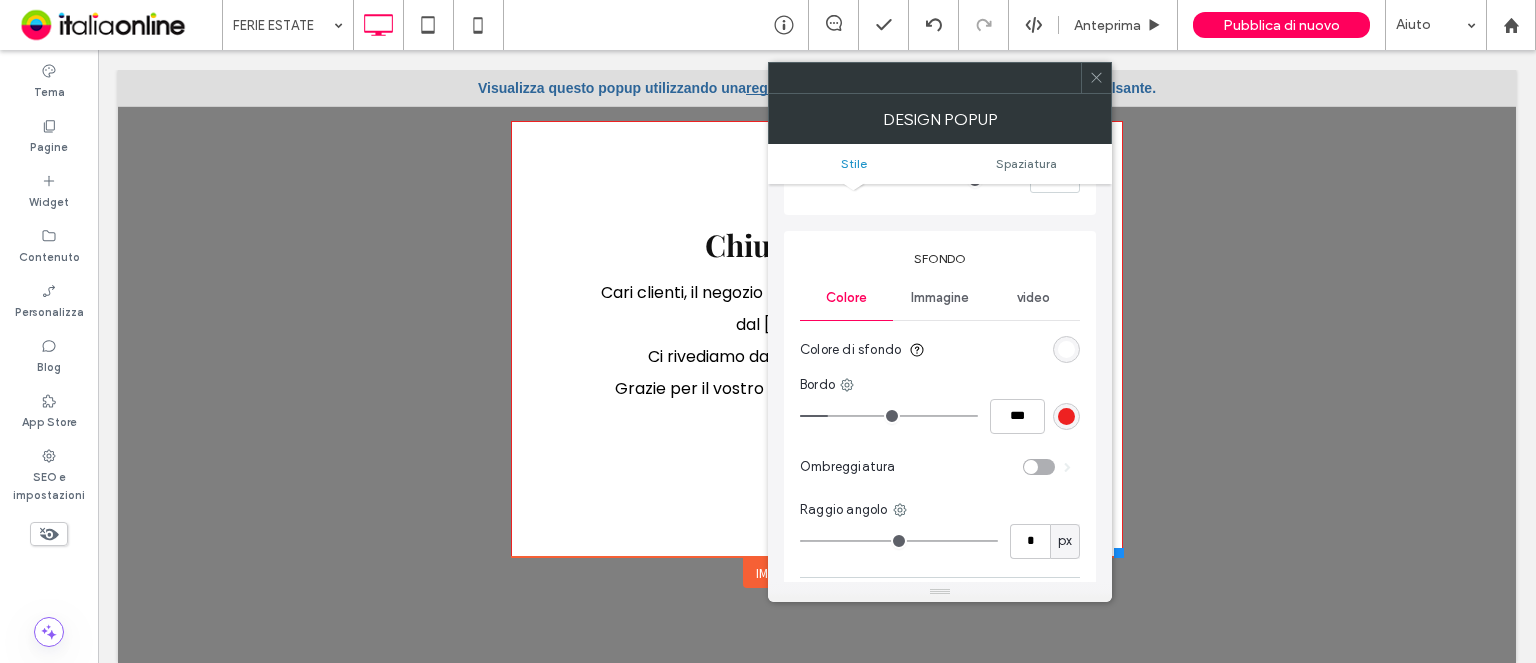 type on "*" 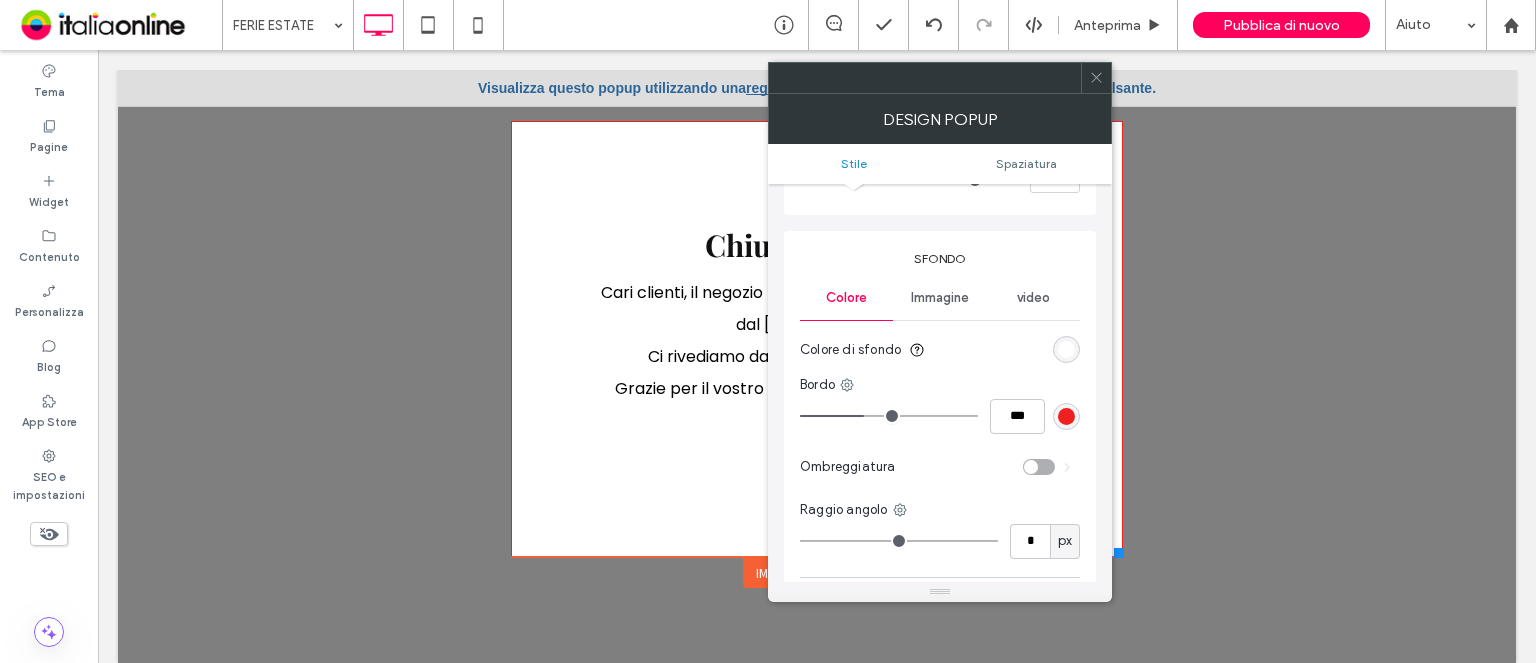 type on "***" 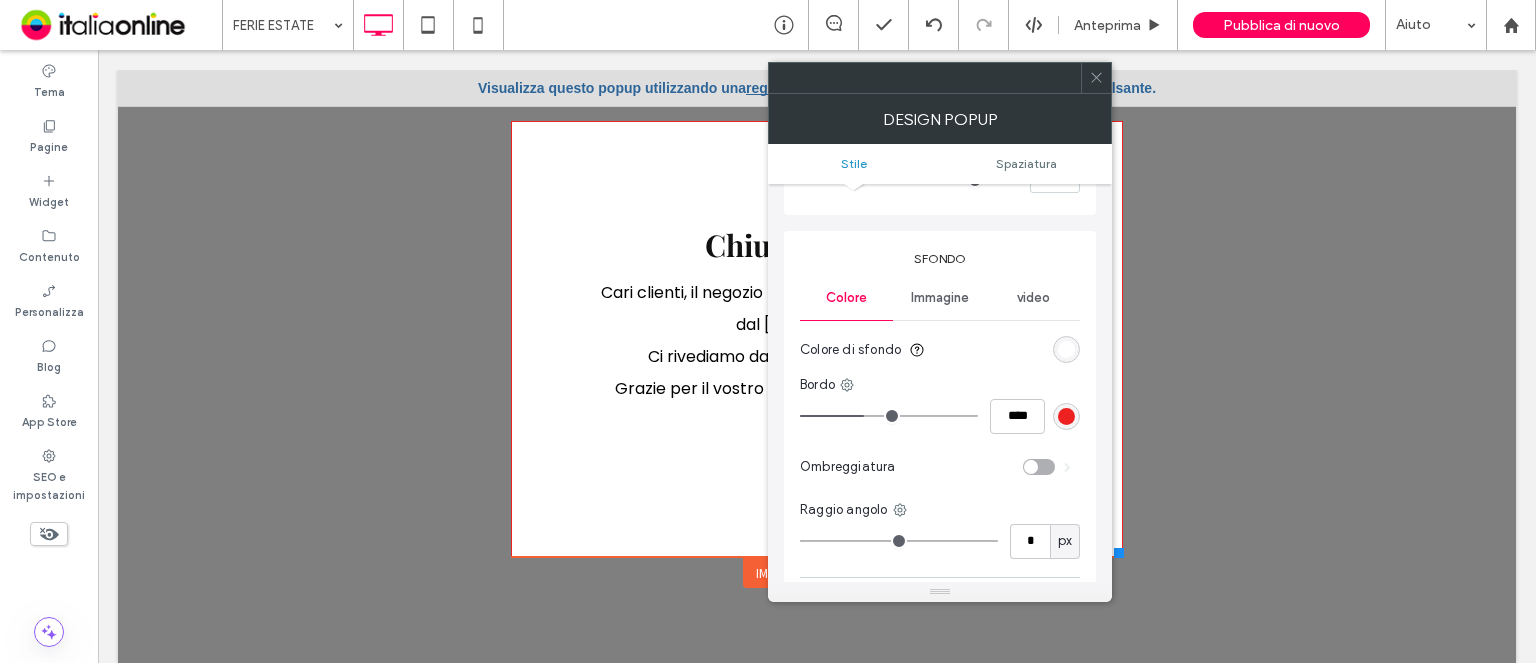 type on "**" 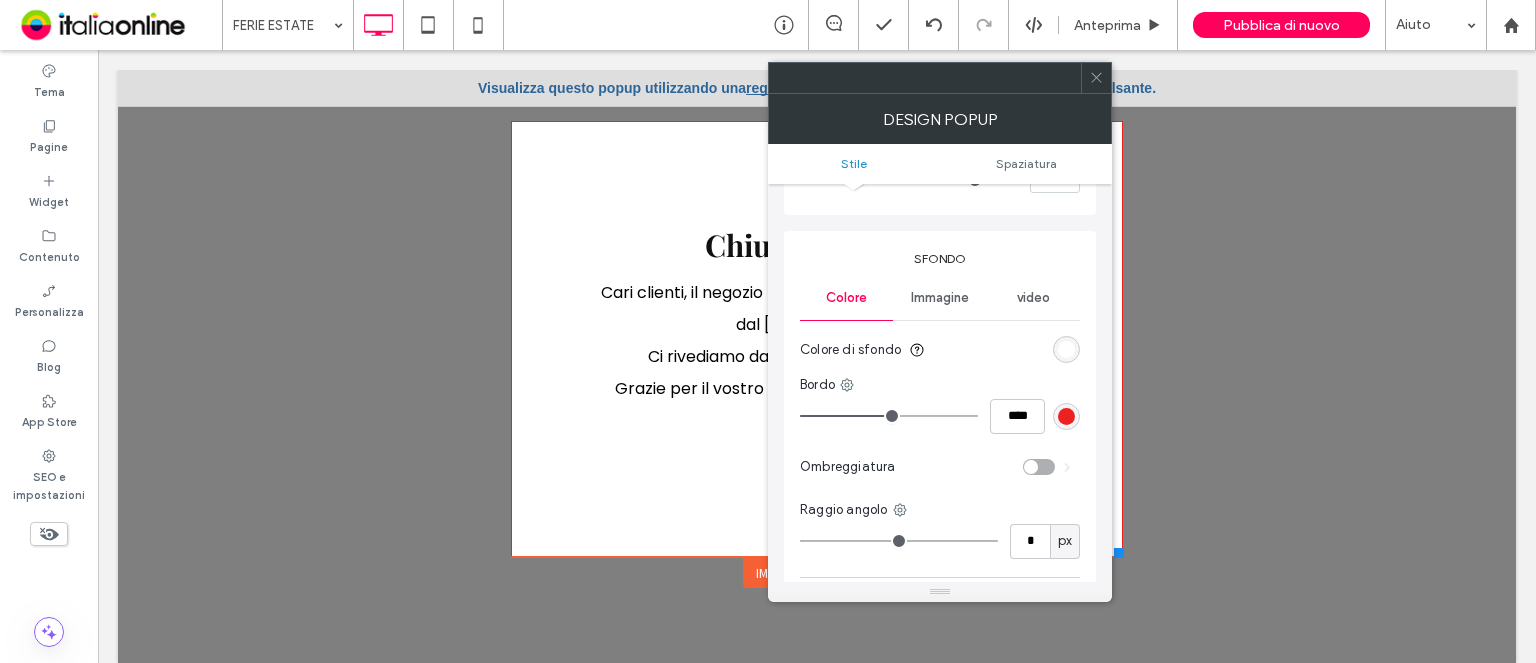 type on "**" 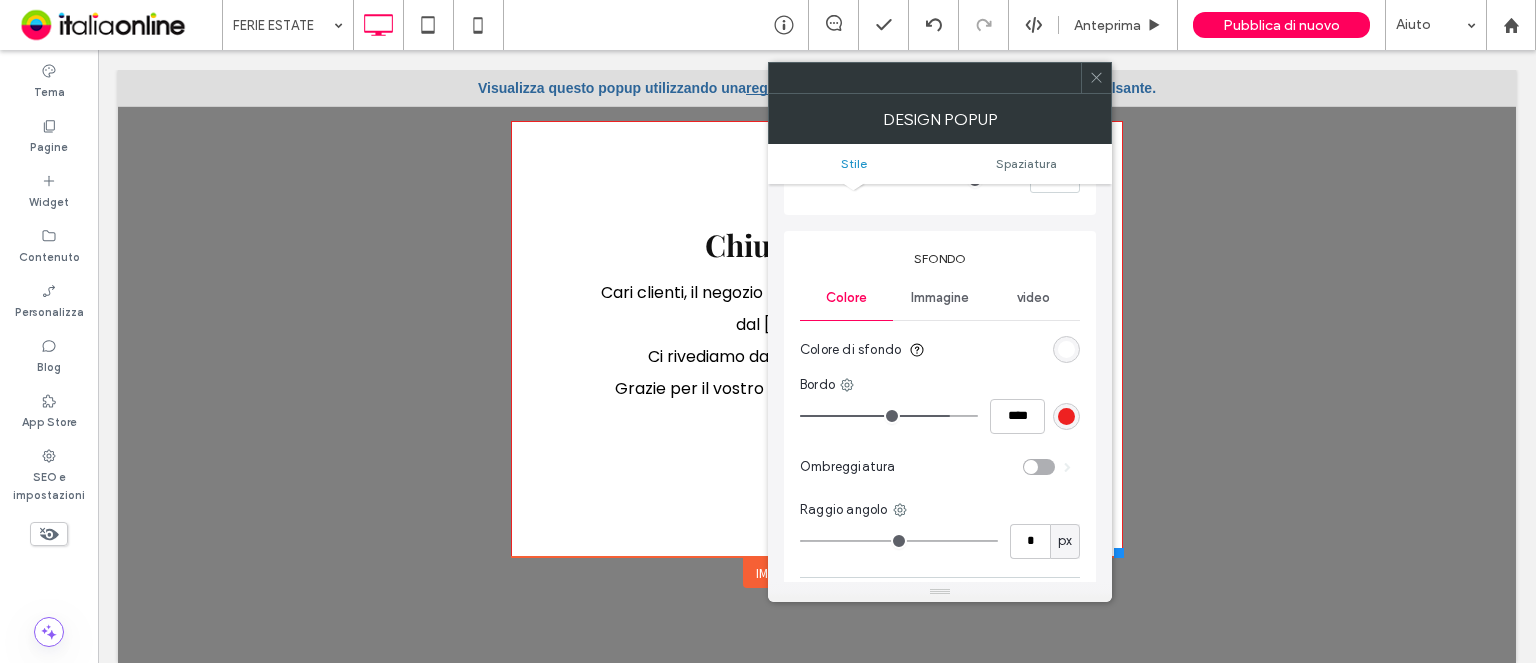 type on "**" 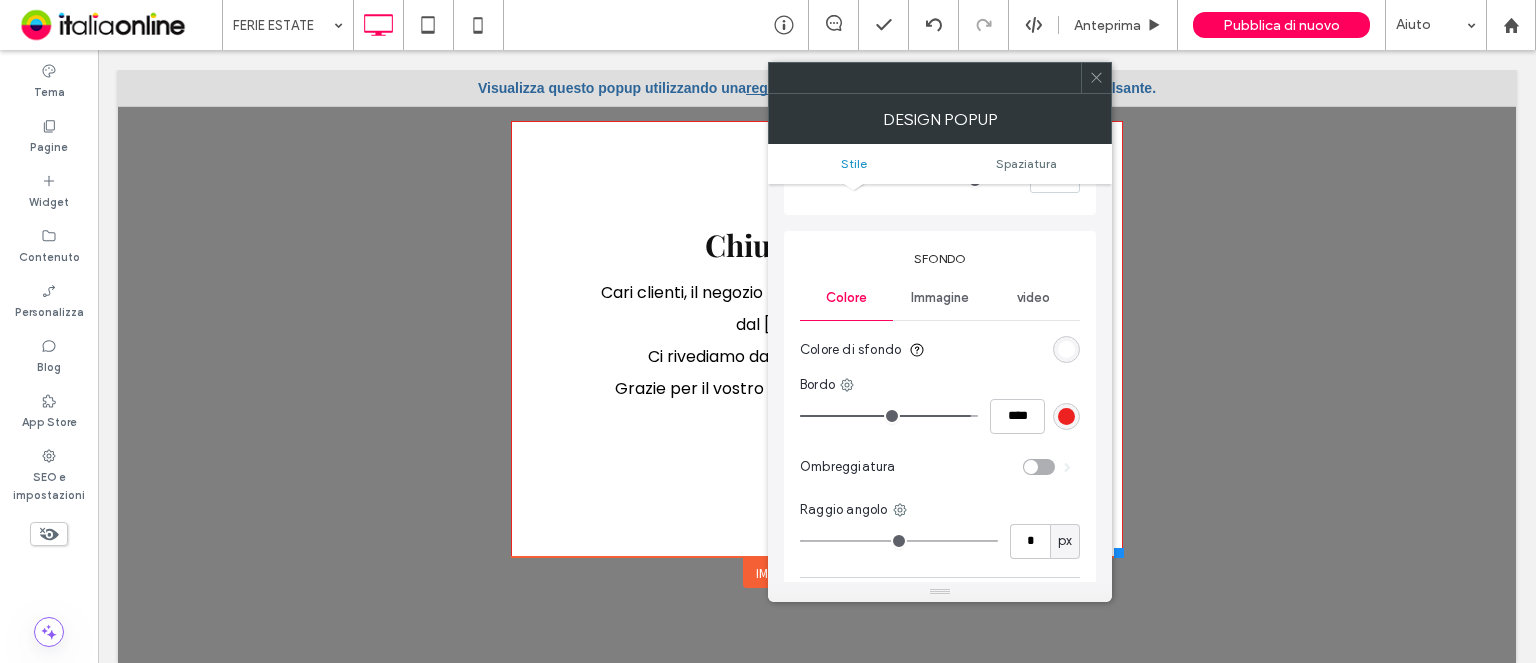 type on "**" 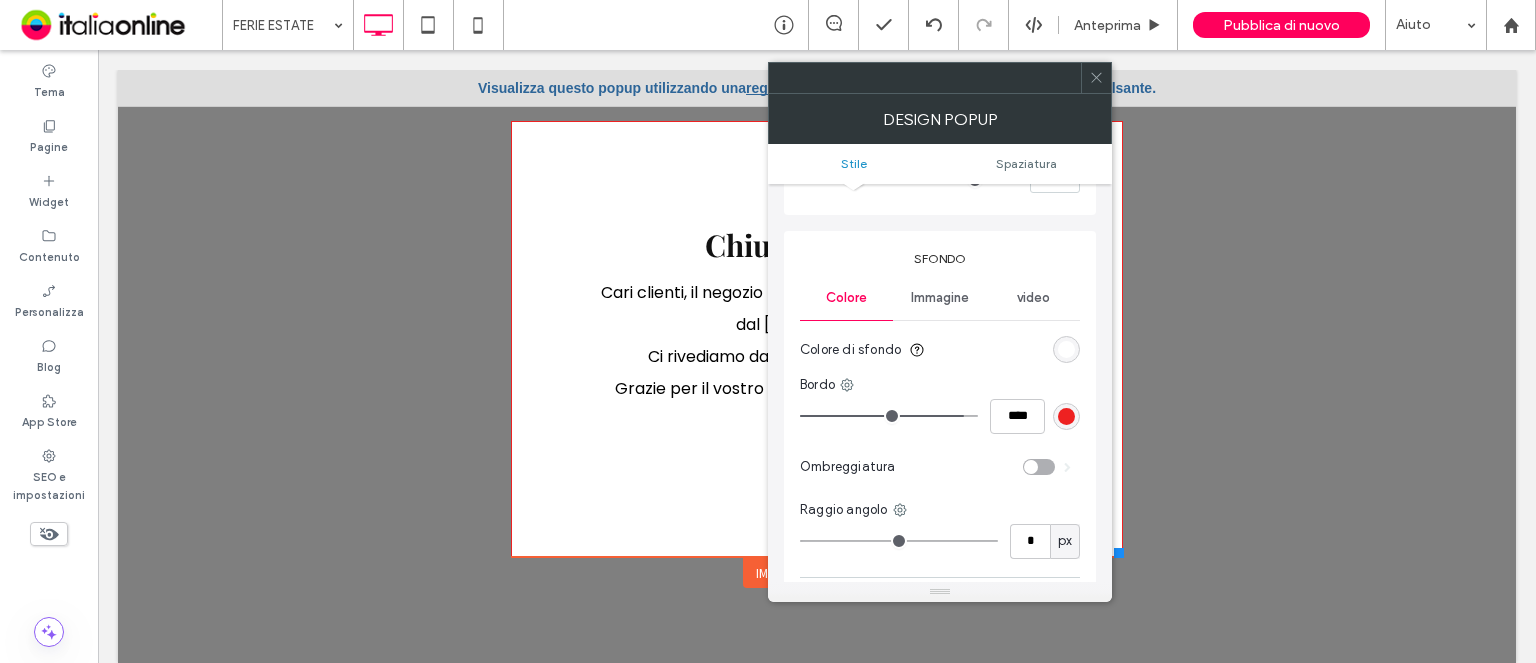 type on "**" 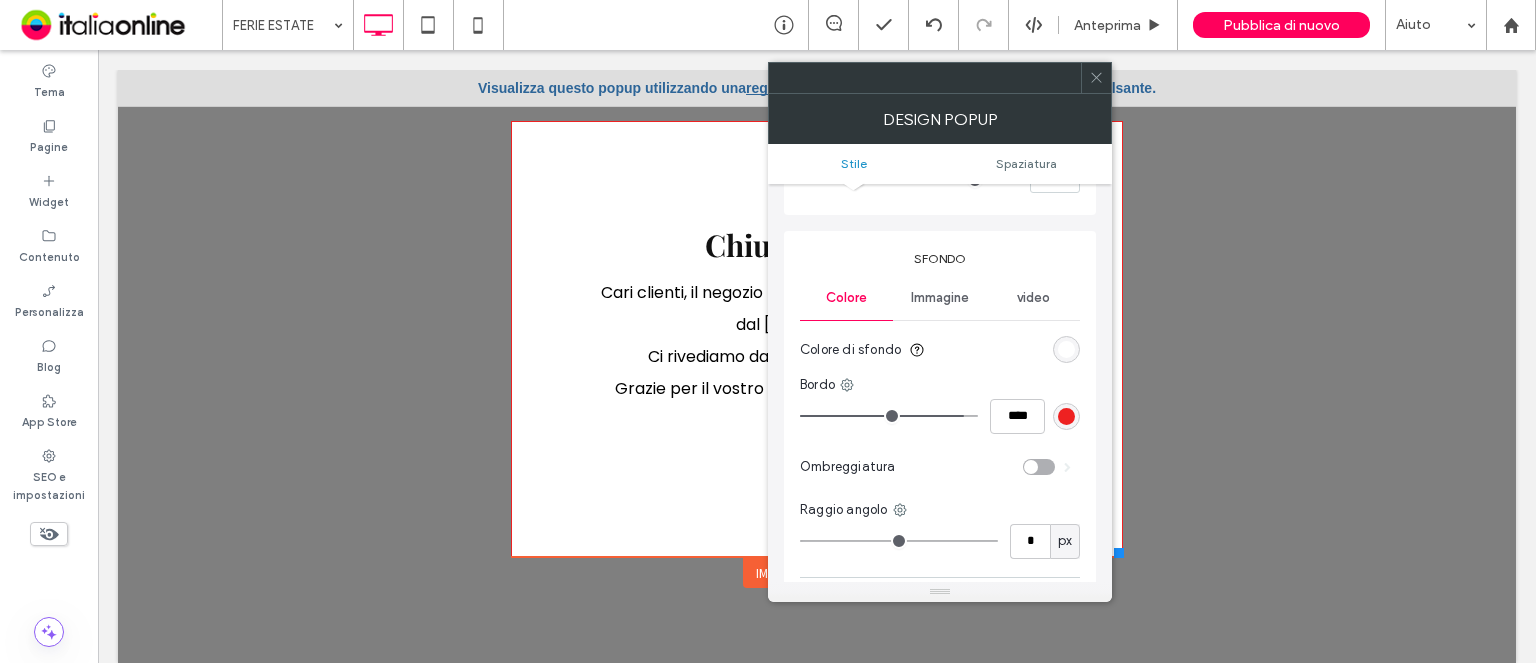 type on "****" 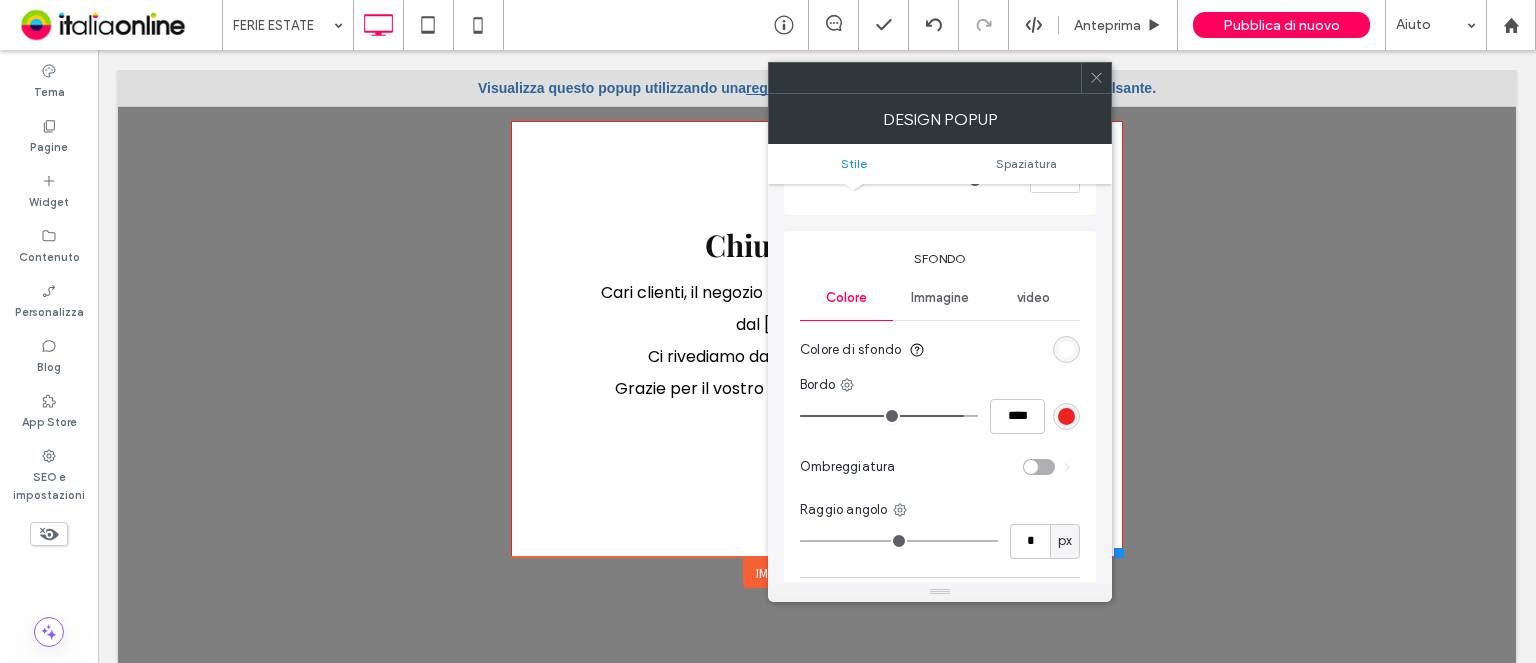 type on "**" 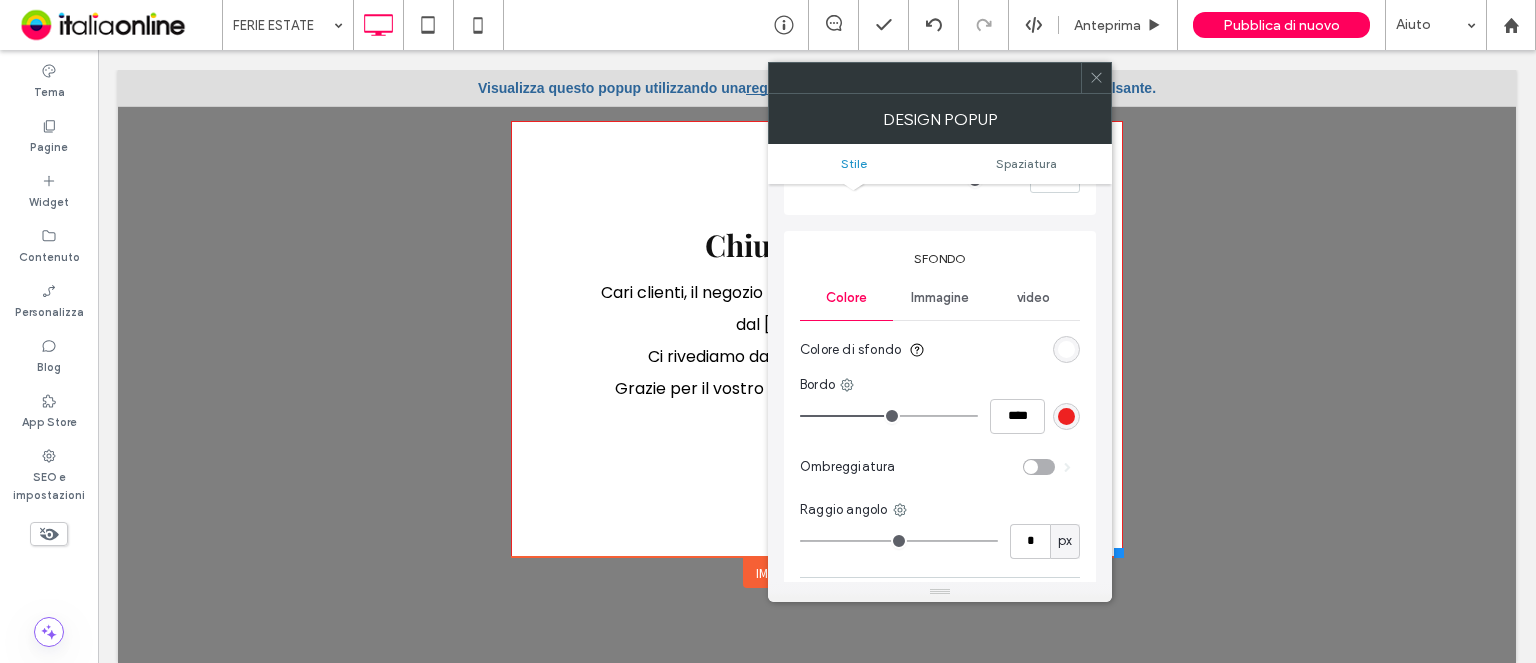 type on "**" 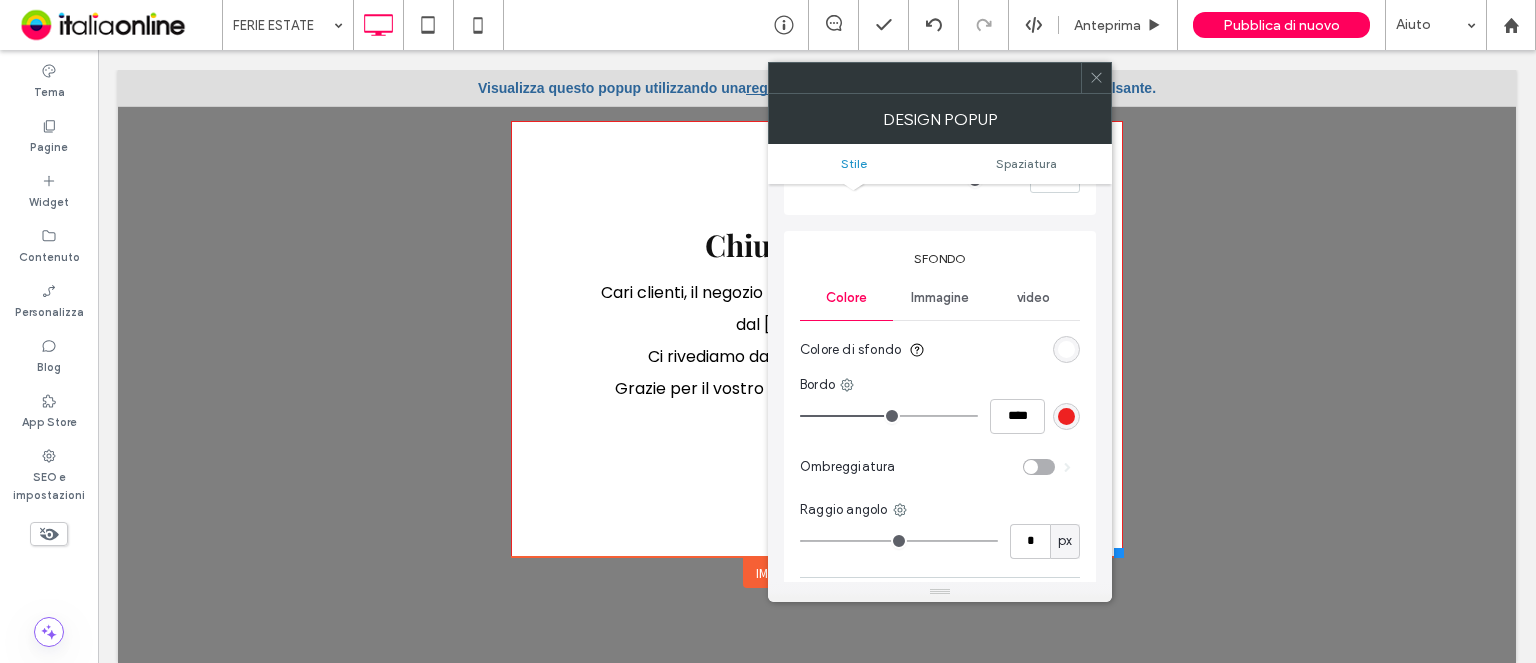 type on "****" 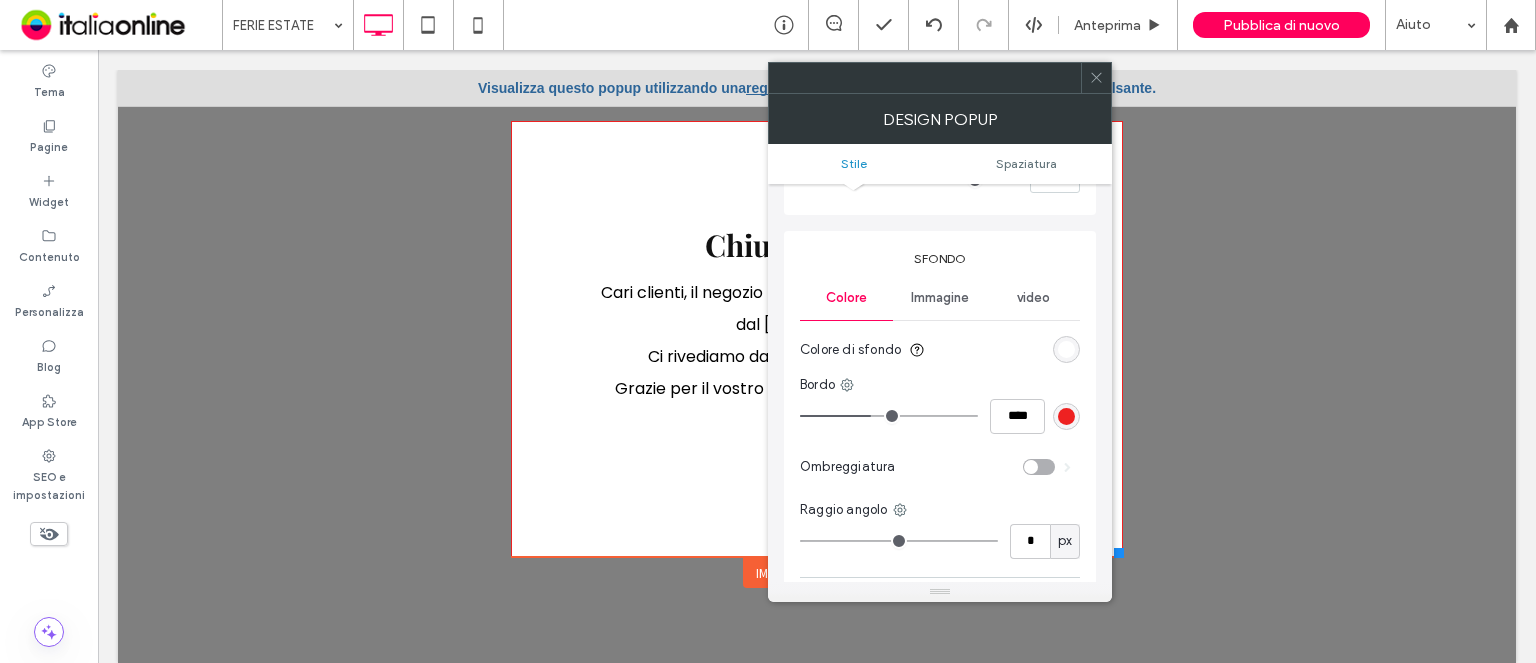 type on "*" 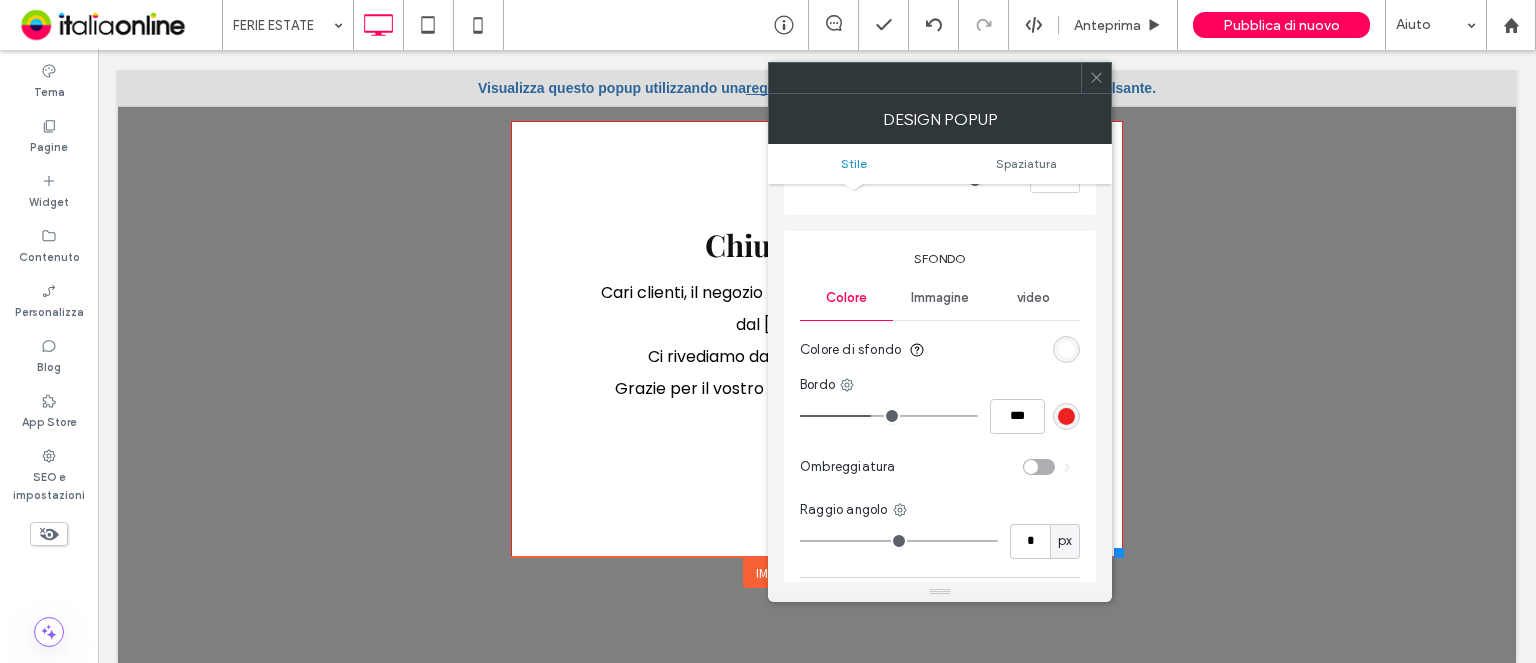 drag, startPoint x: 814, startPoint y: 414, endPoint x: 864, endPoint y: 443, distance: 57.801384 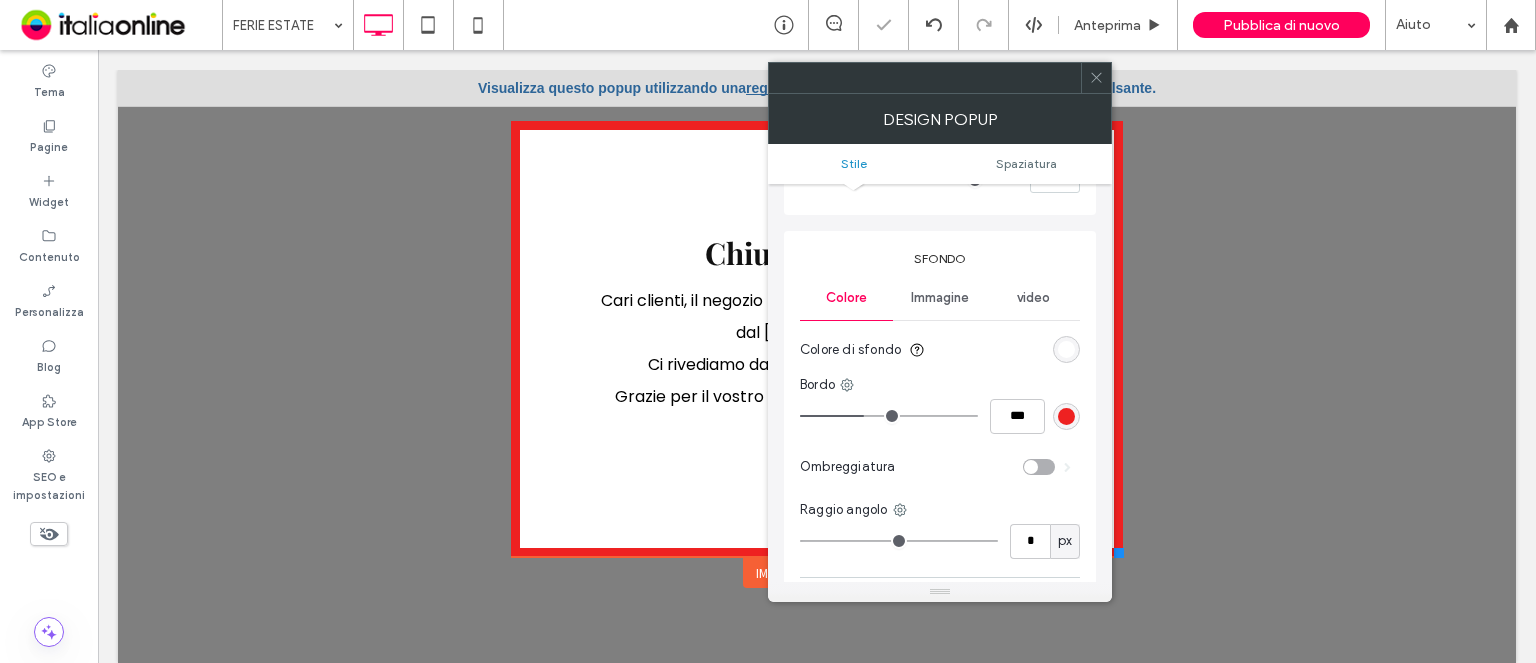 type on "*" 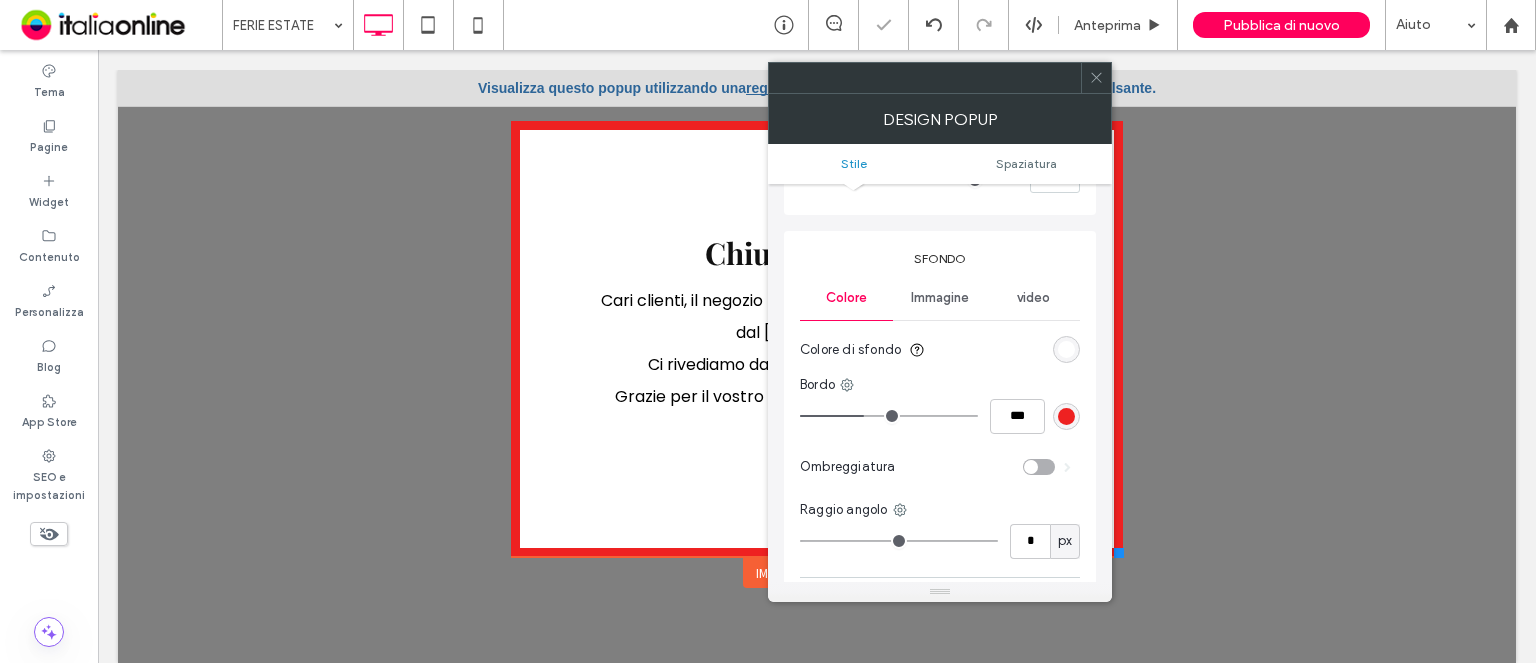 type on "***" 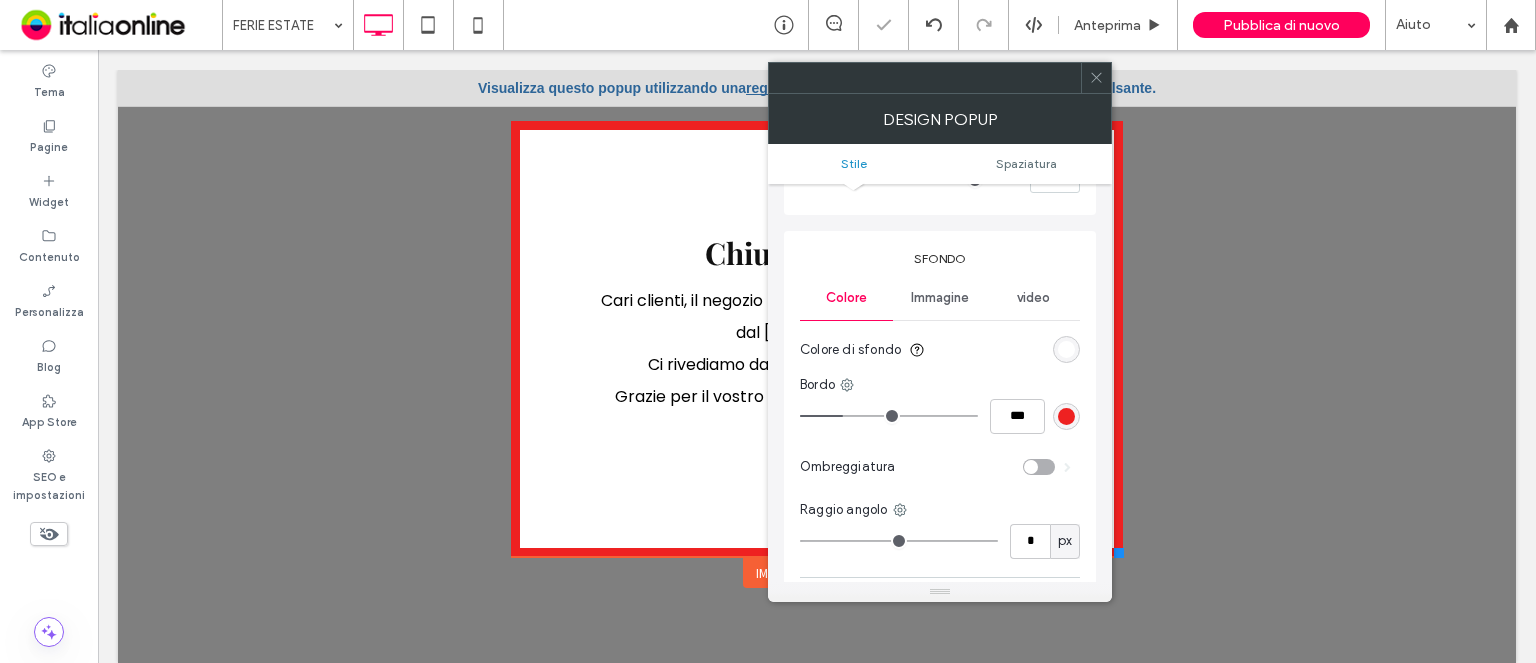 drag, startPoint x: 865, startPoint y: 411, endPoint x: 844, endPoint y: 414, distance: 21.213203 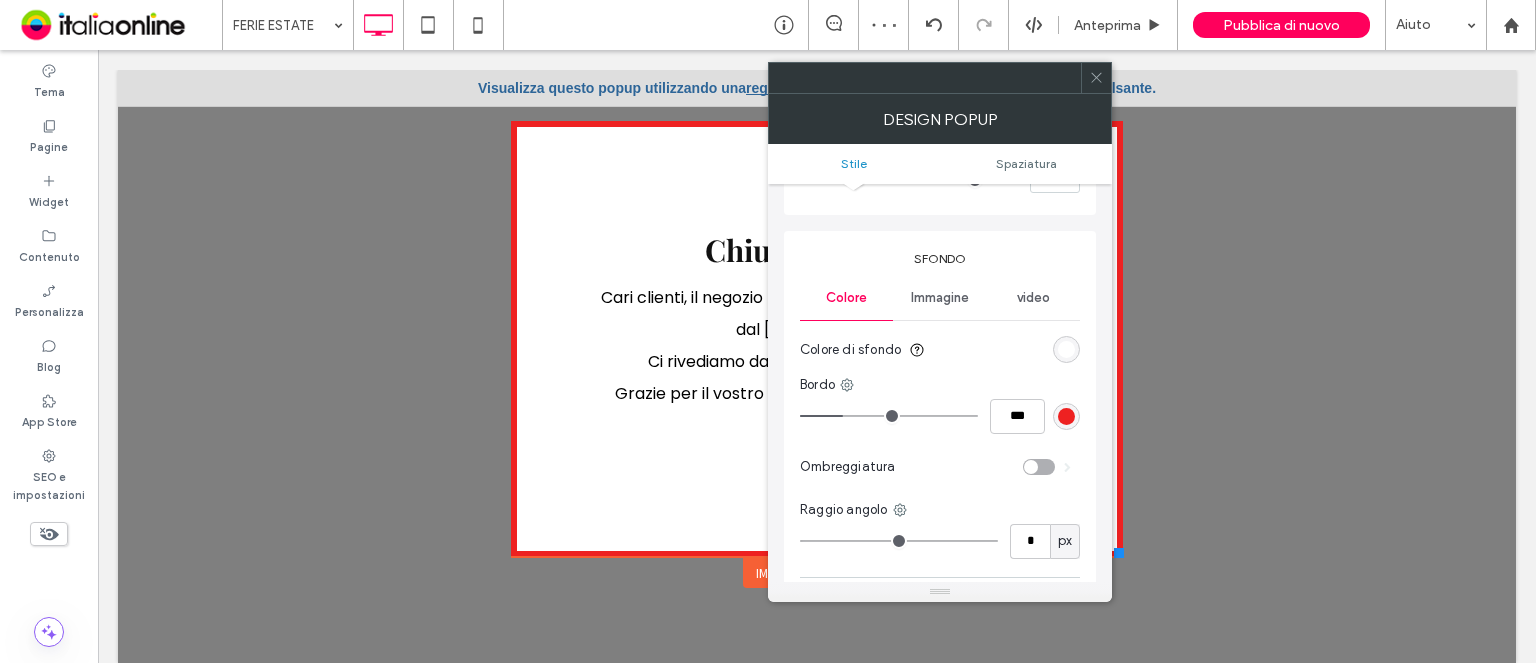 click on "Immagine" at bounding box center (940, 298) 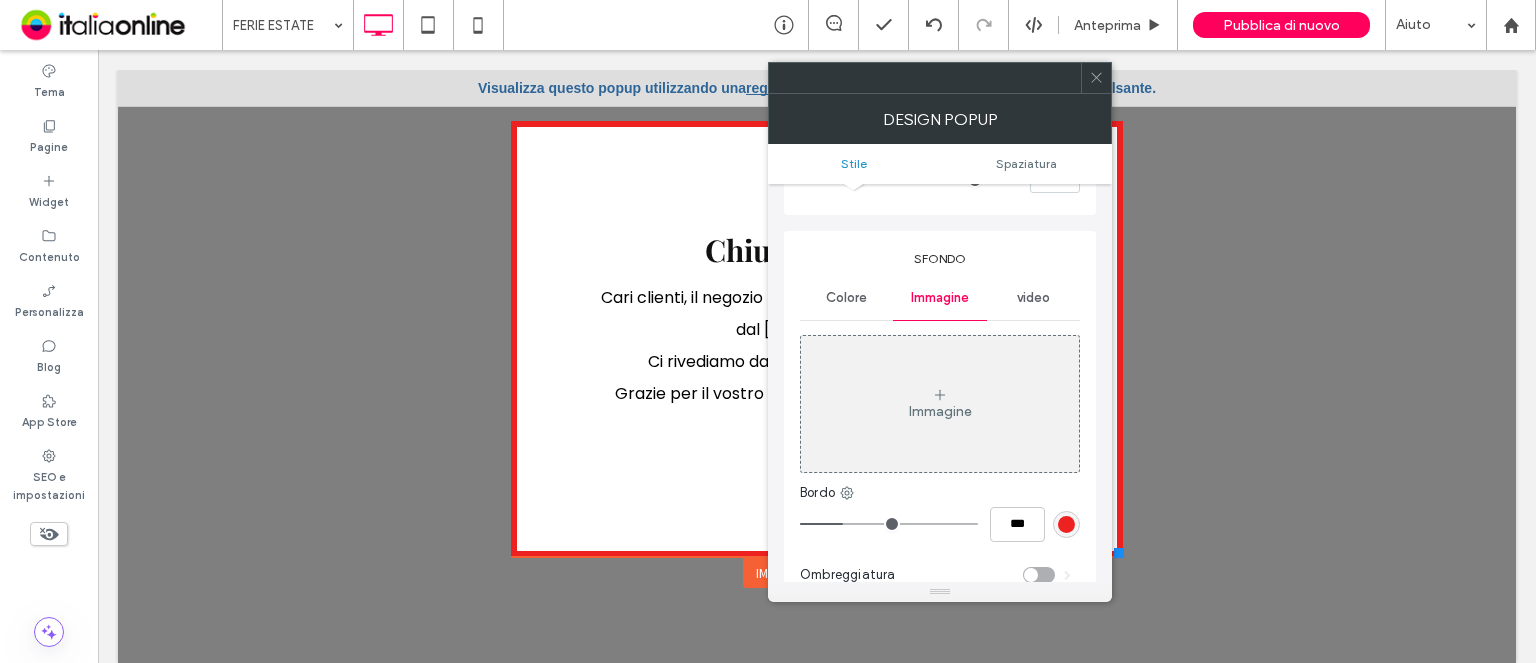 drag, startPoint x: 1016, startPoint y: 300, endPoint x: 1006, endPoint y: 302, distance: 10.198039 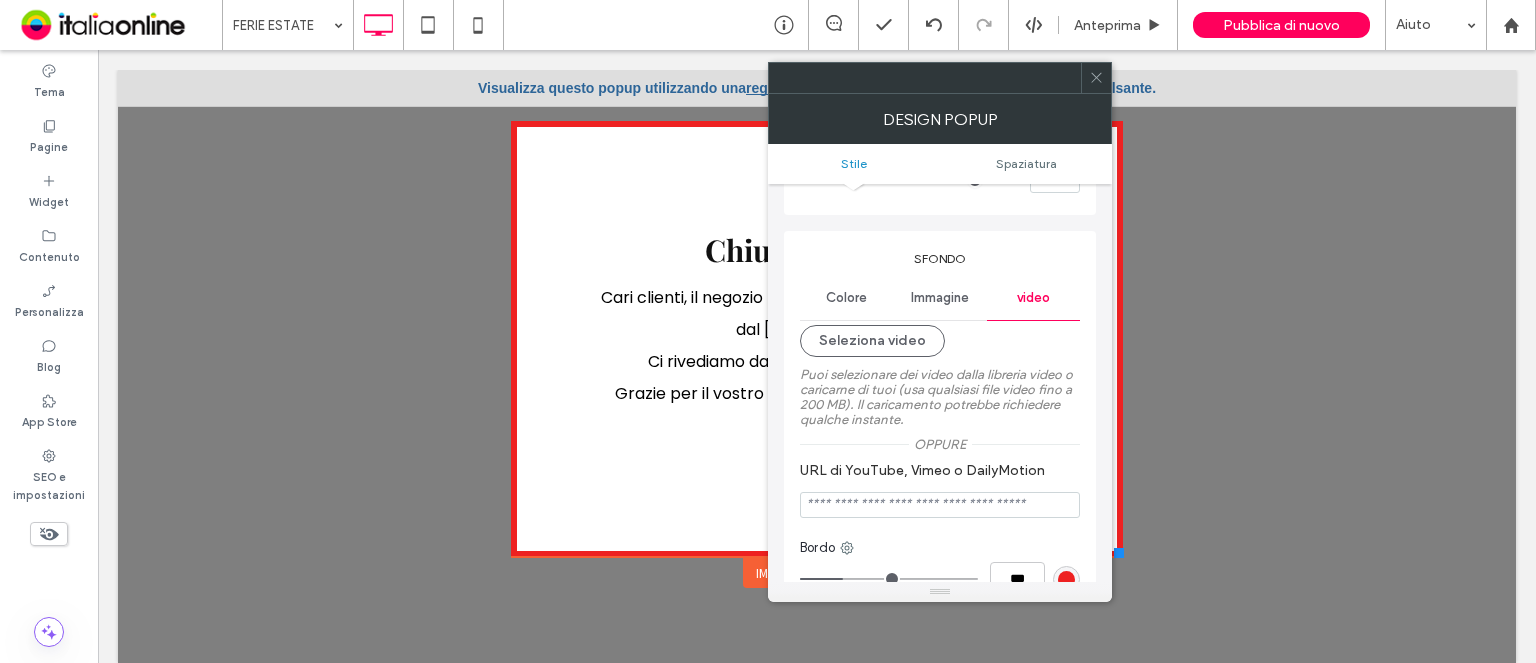 click on "Immagine" at bounding box center [940, 298] 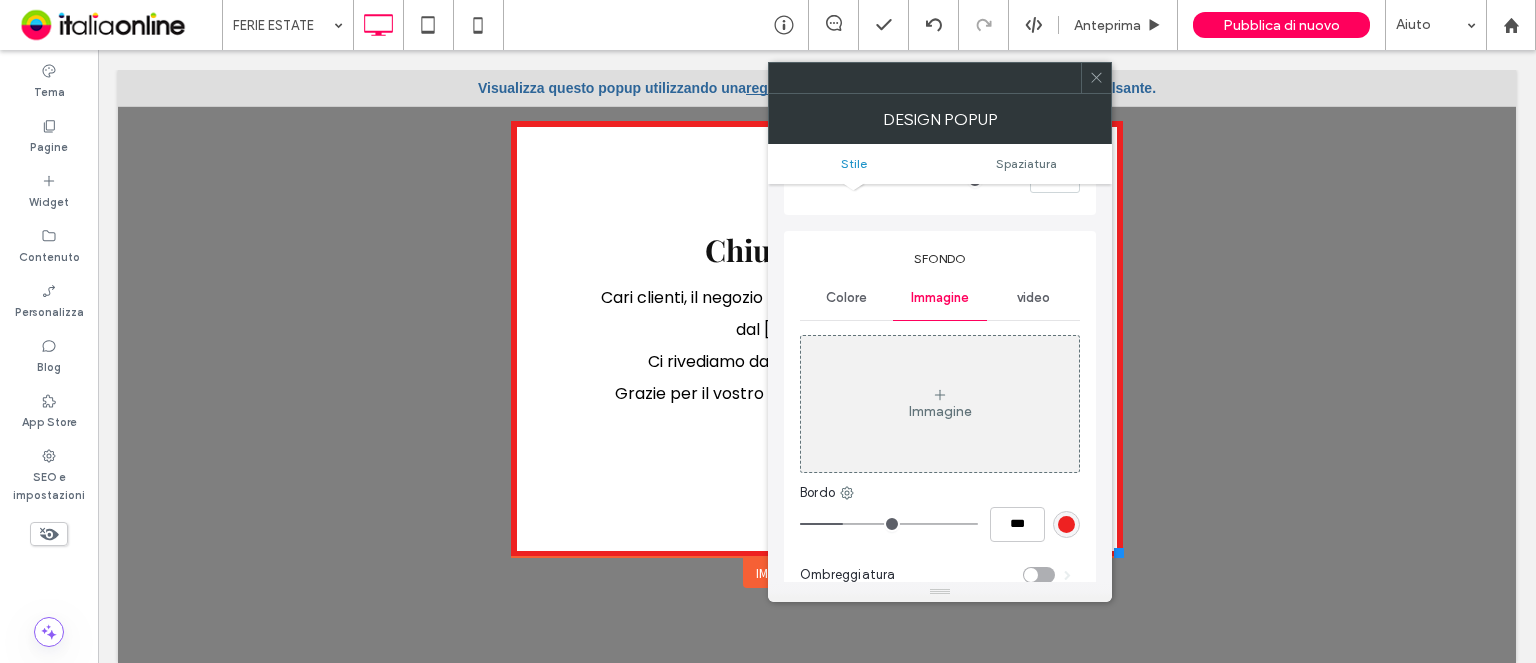 drag, startPoint x: 840, startPoint y: 298, endPoint x: 913, endPoint y: 294, distance: 73.109505 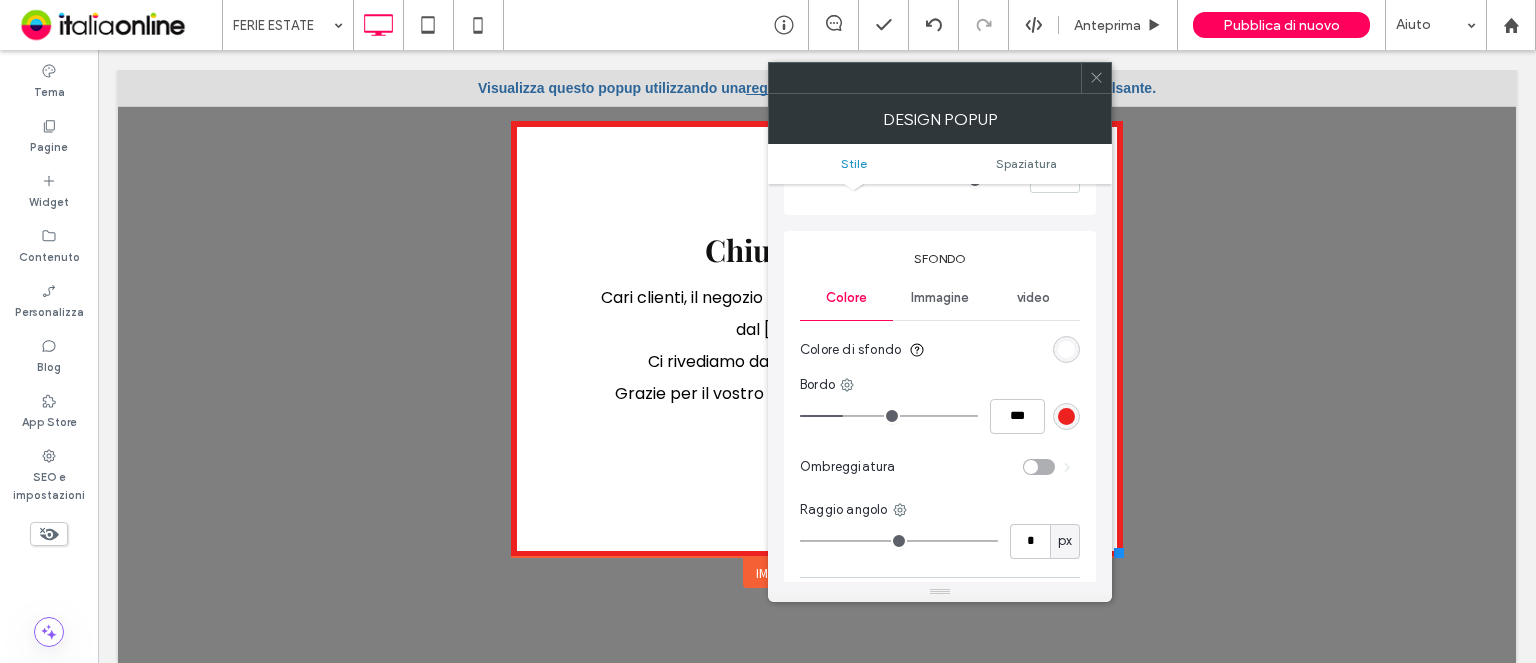 click on "Immagine" at bounding box center [940, 298] 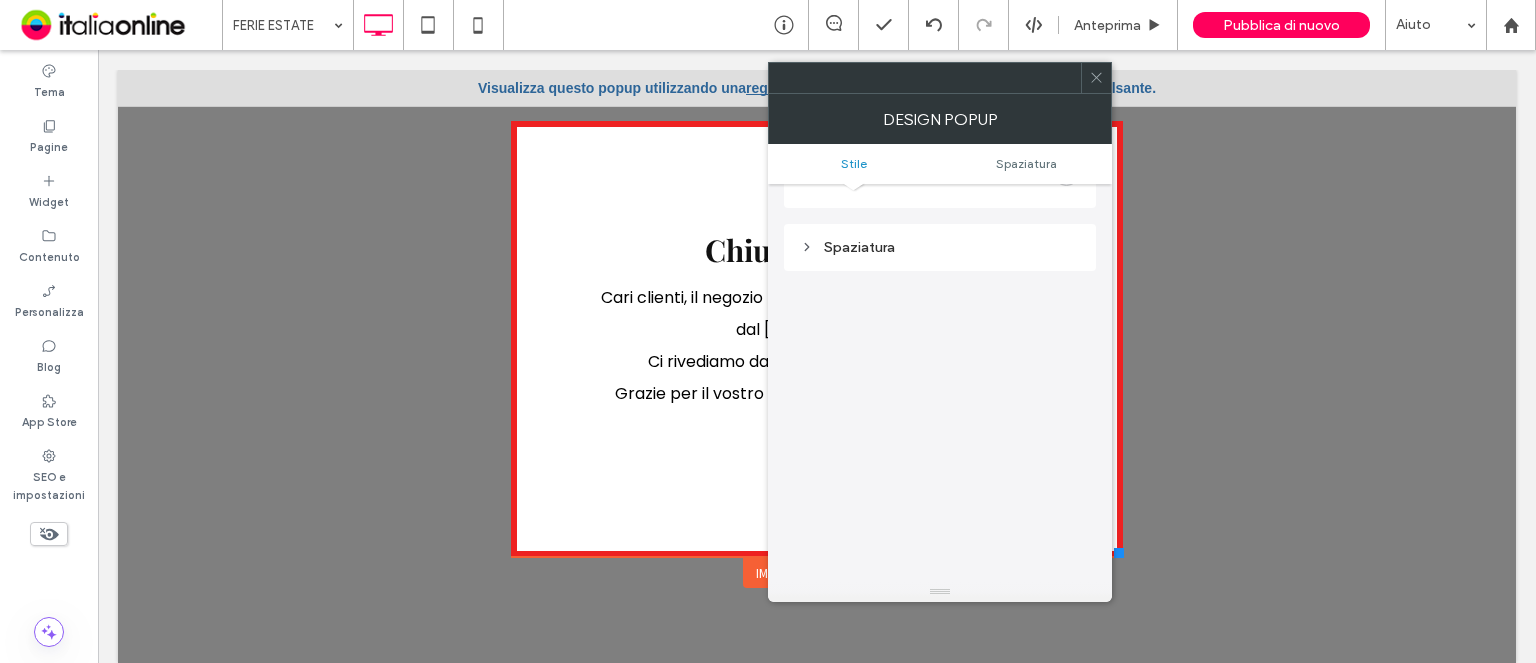 scroll, scrollTop: 822, scrollLeft: 0, axis: vertical 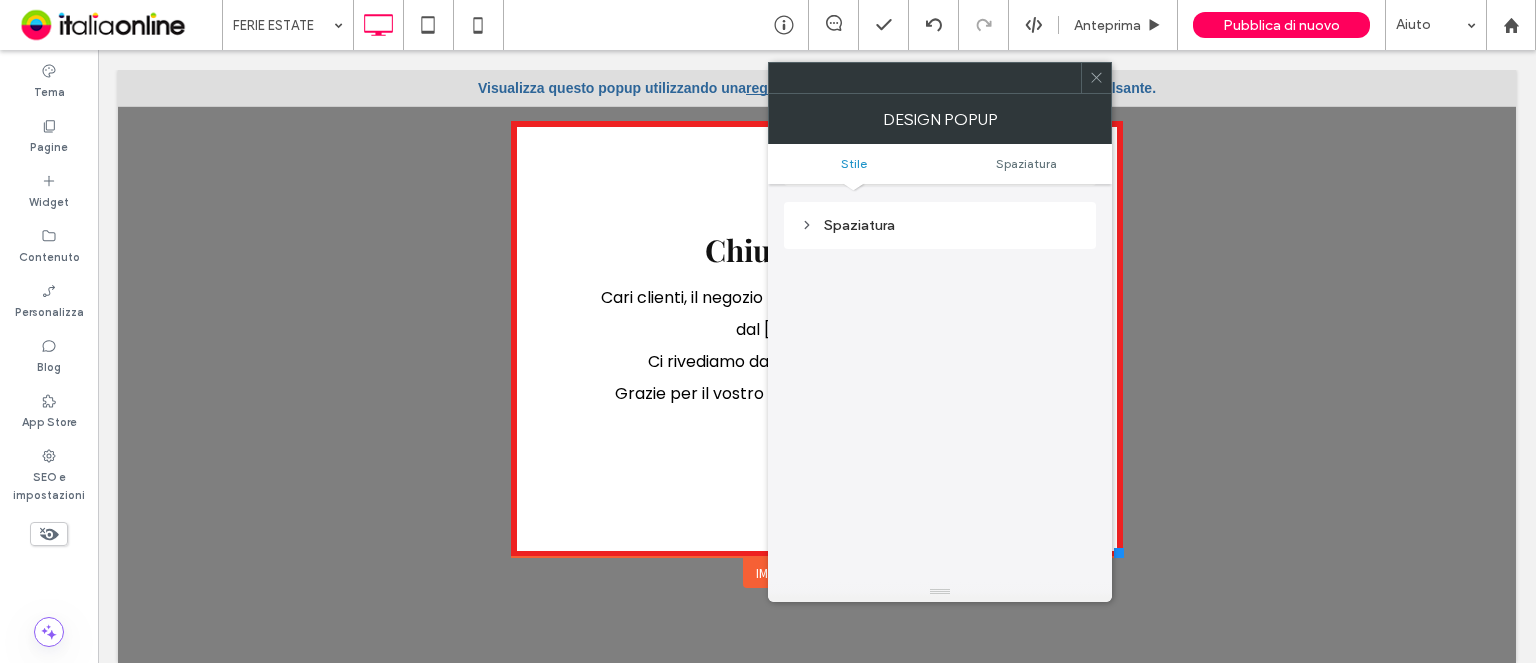 click 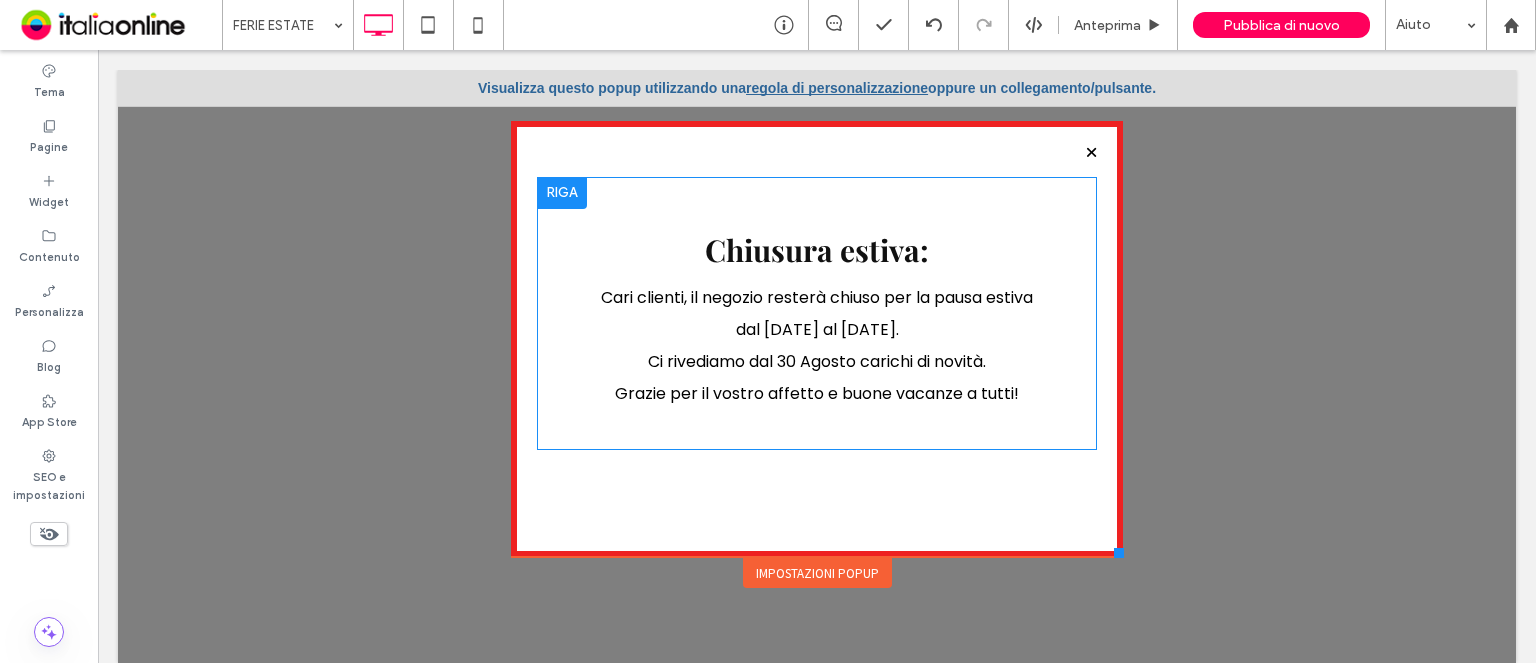 click on "Cari clienti, il negozio resterà chiuso per la pausa estiva dal [DATE] al [DATE]. Ci rivediamo dal [DATE] carichi di novità. Grazie per il vostro affetto e buone vacanze a tutti!" at bounding box center [817, 339] 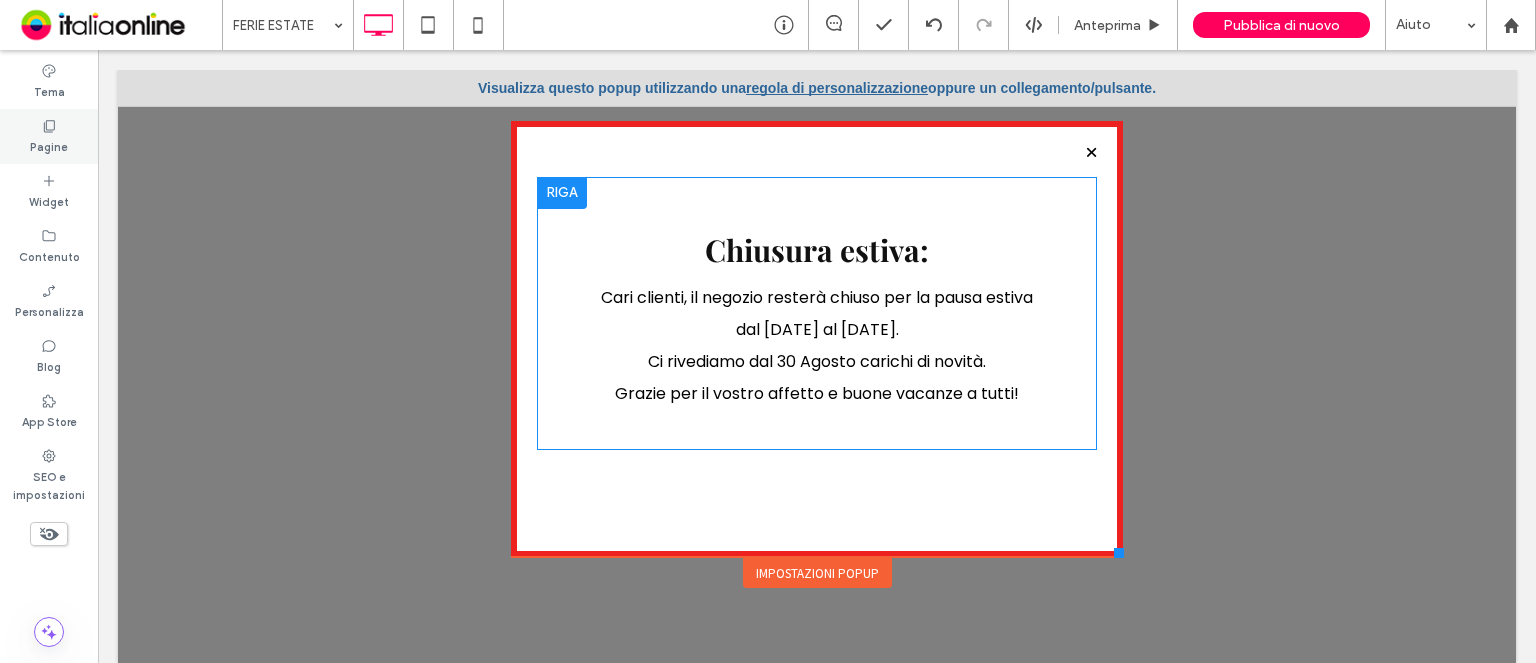 click 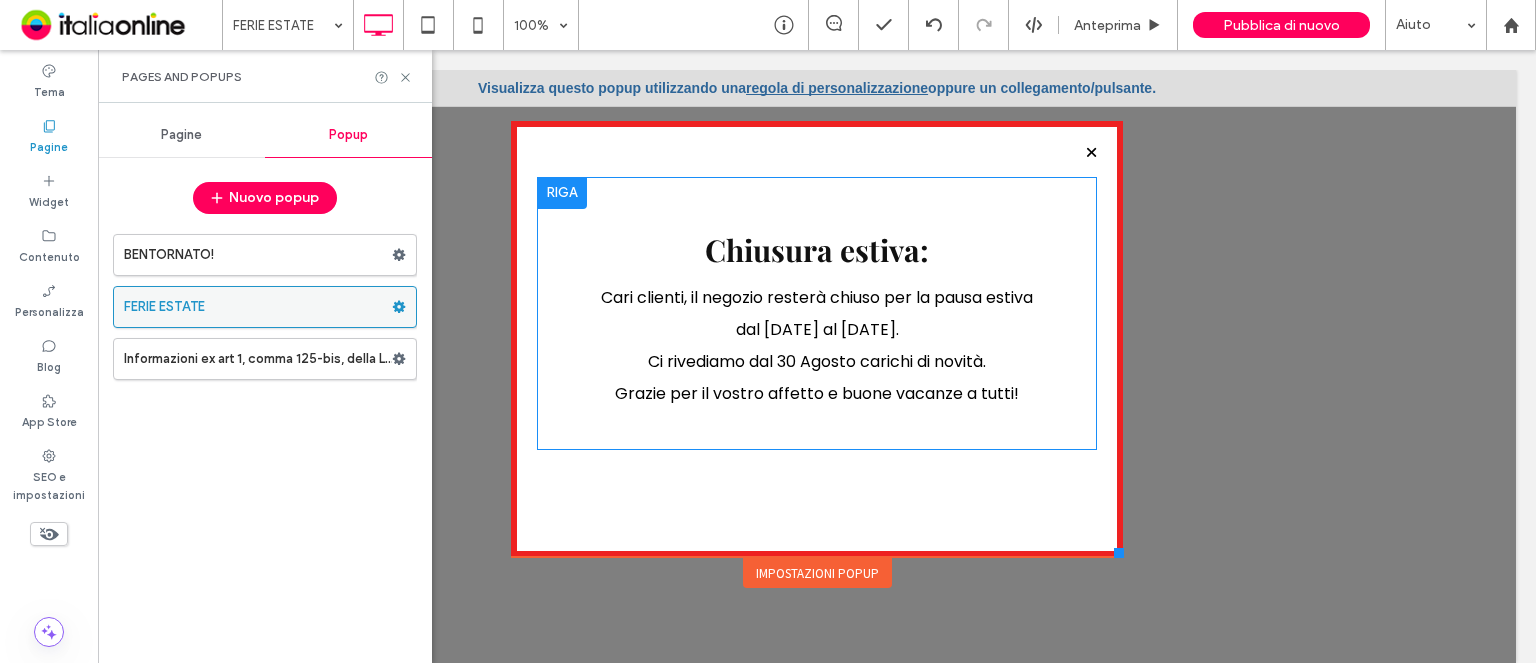 click on "FERIE ESTATE" at bounding box center [258, 307] 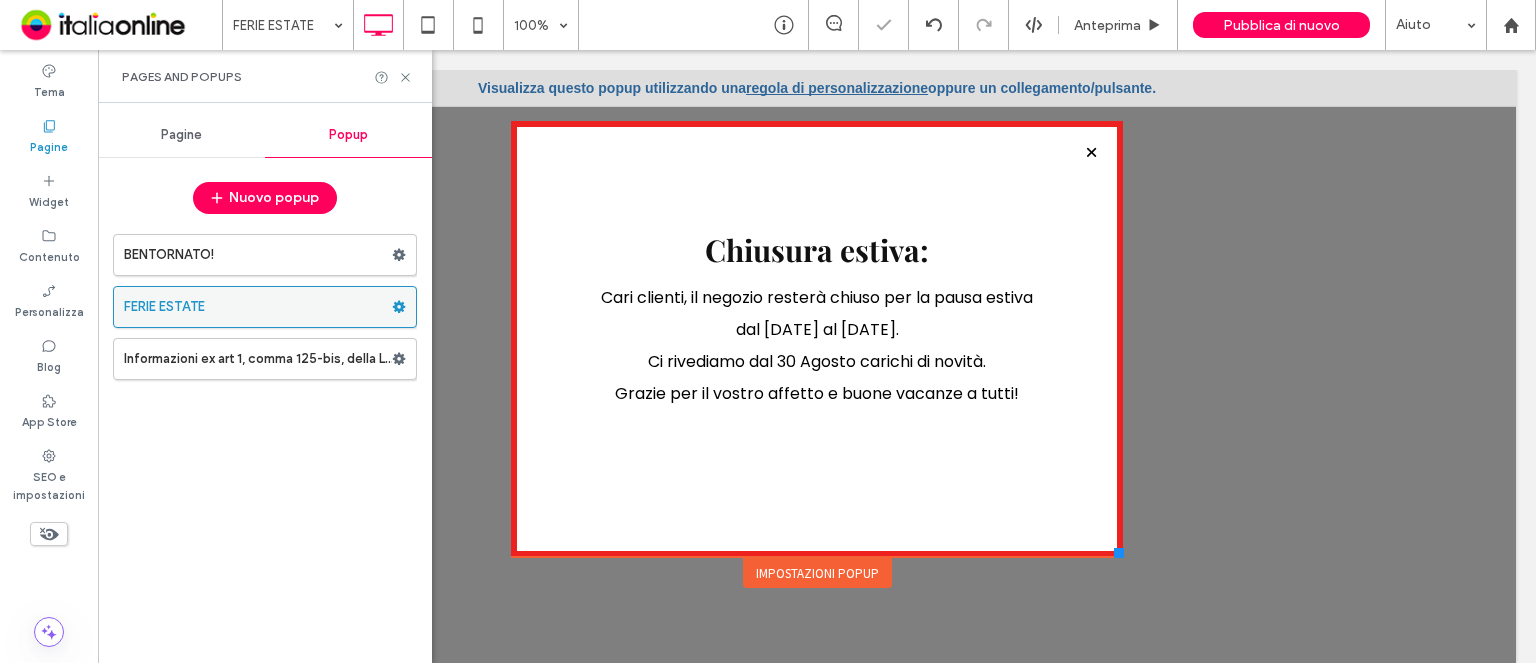 scroll, scrollTop: 0, scrollLeft: 0, axis: both 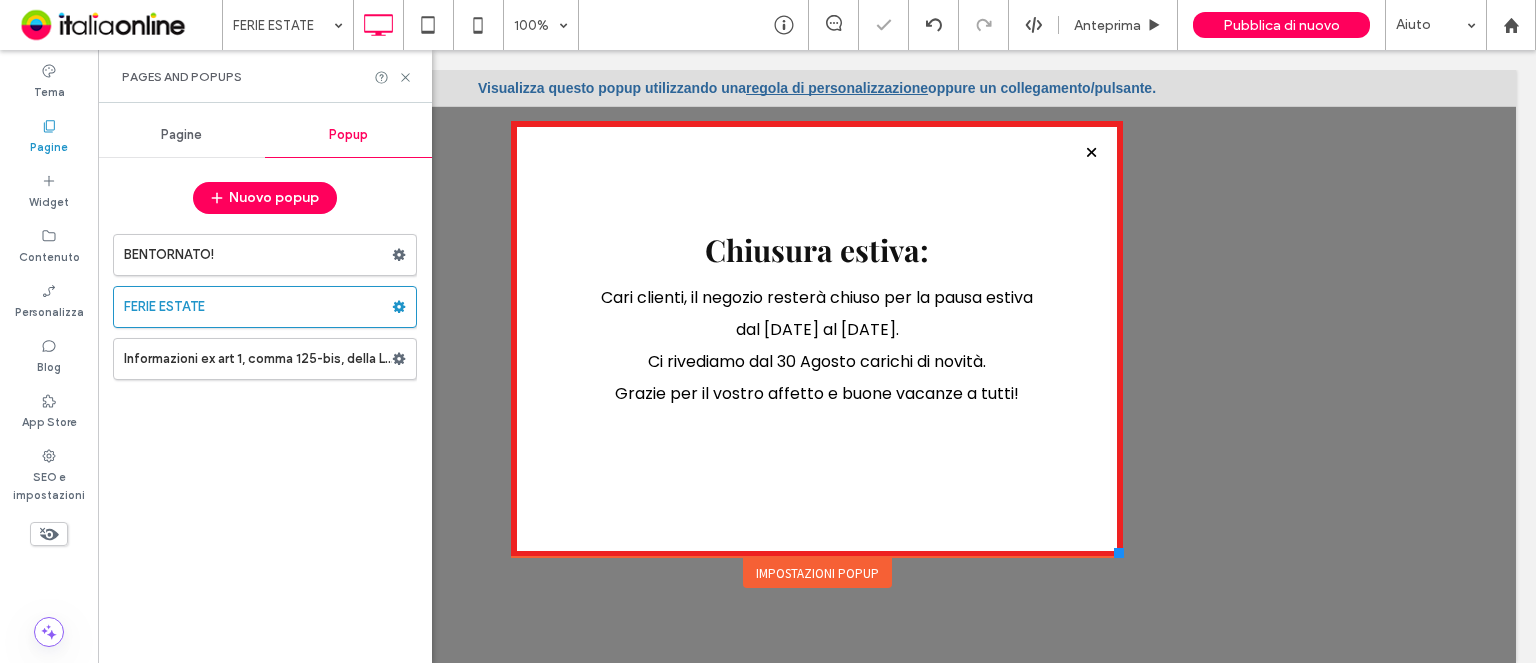 drag, startPoint x: 340, startPoint y: 302, endPoint x: 316, endPoint y: 306, distance: 24.33105 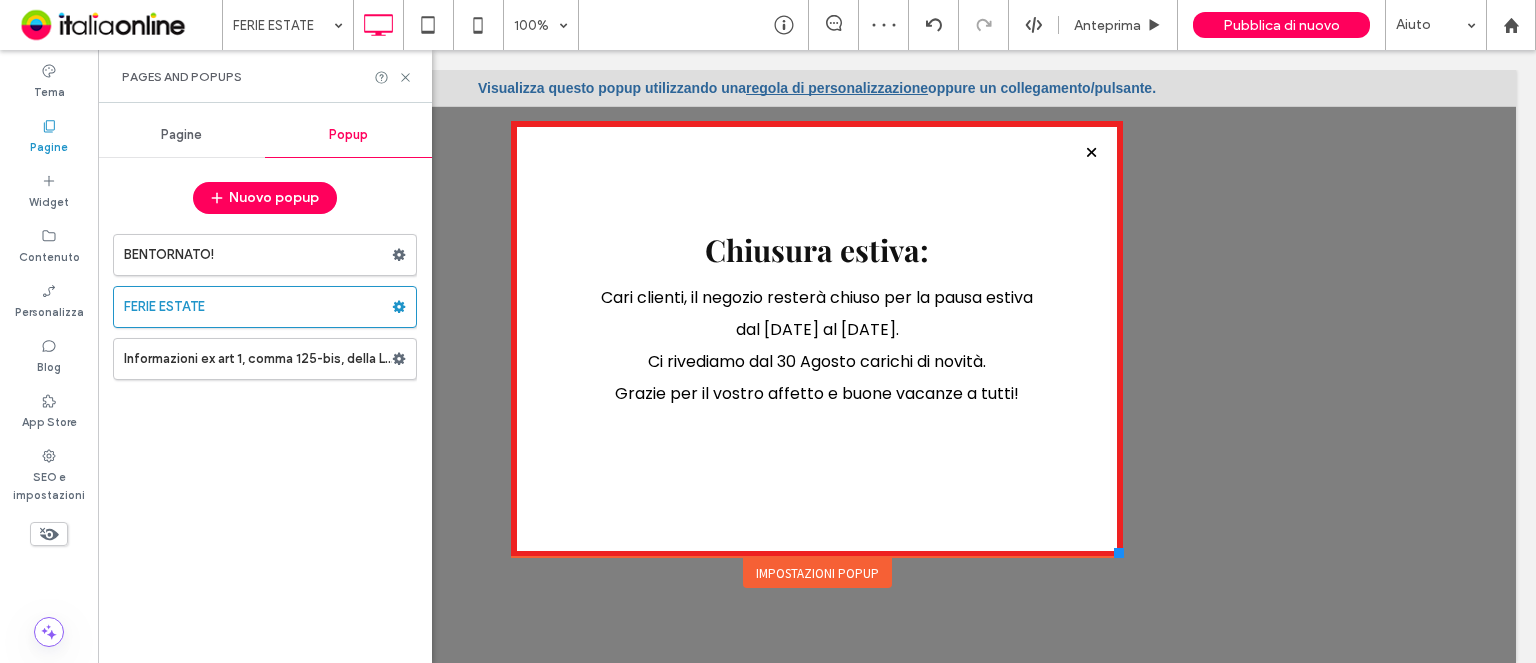 scroll, scrollTop: 0, scrollLeft: 0, axis: both 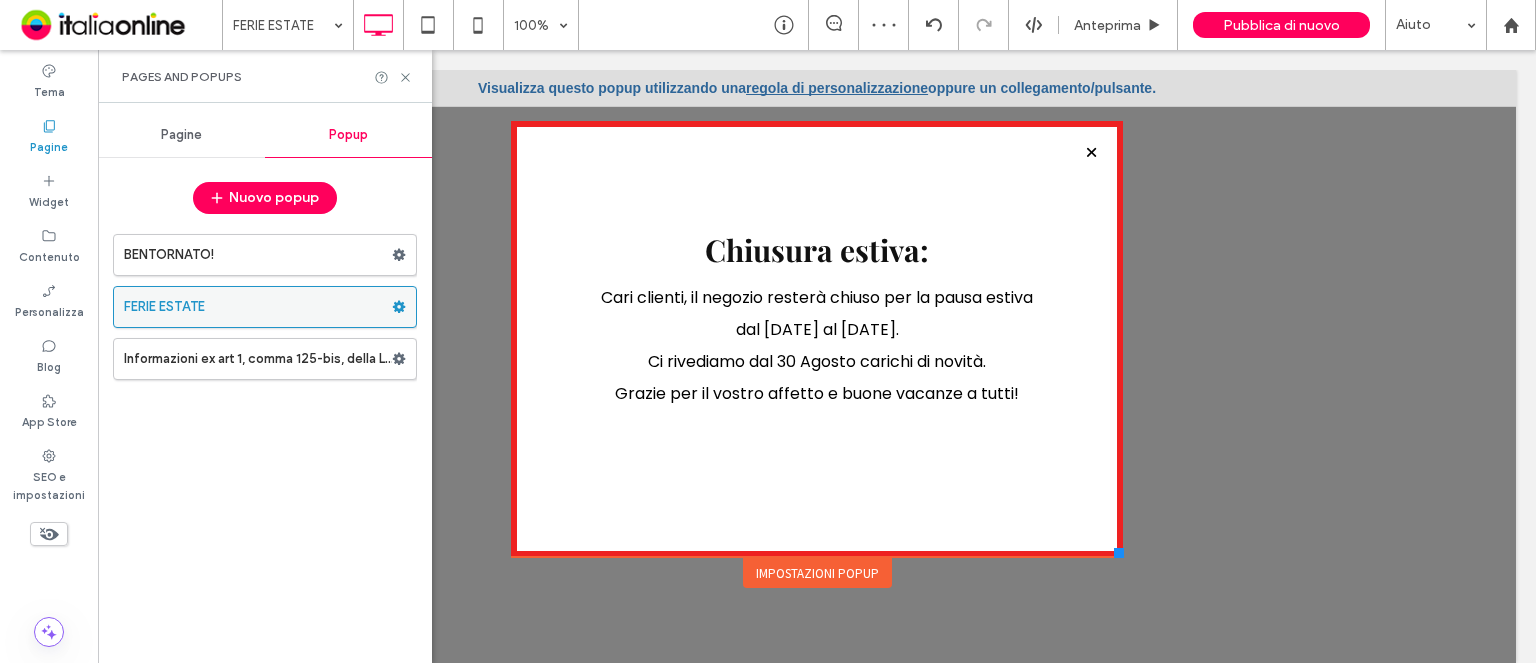 click 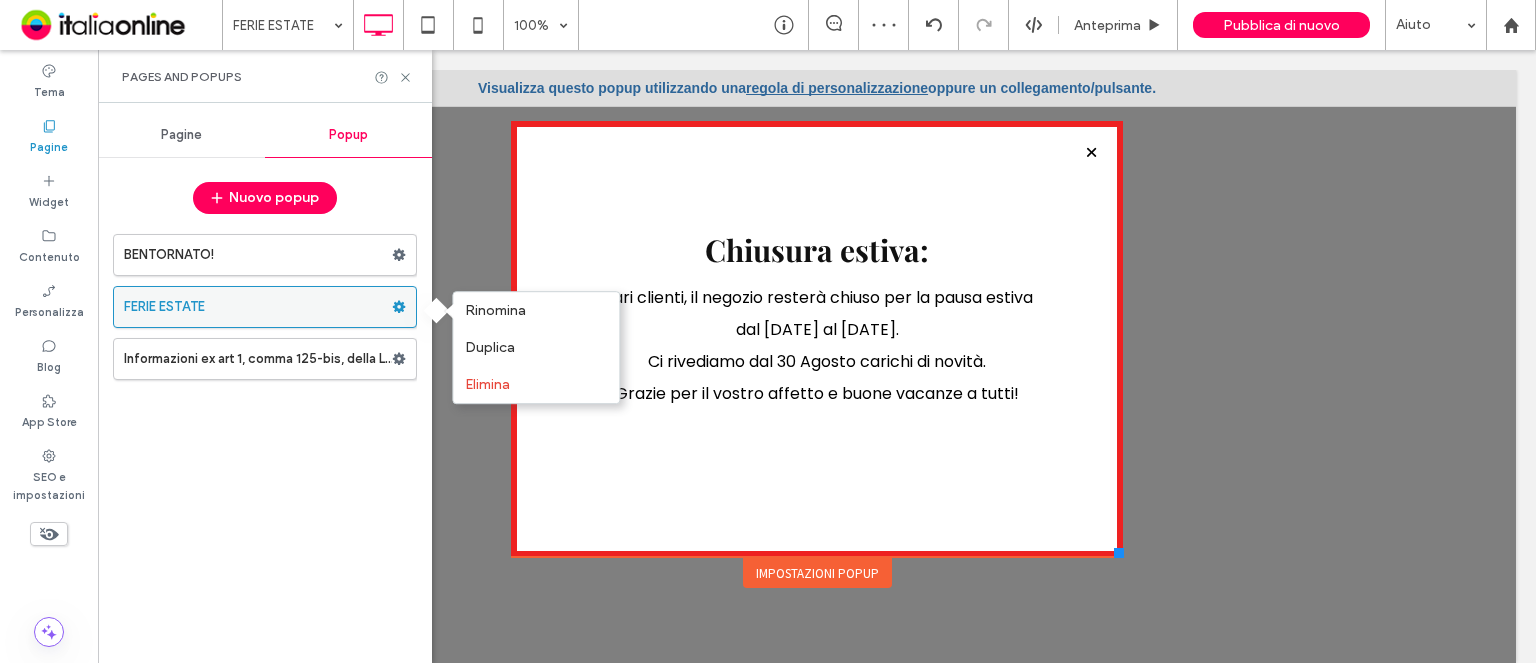 click 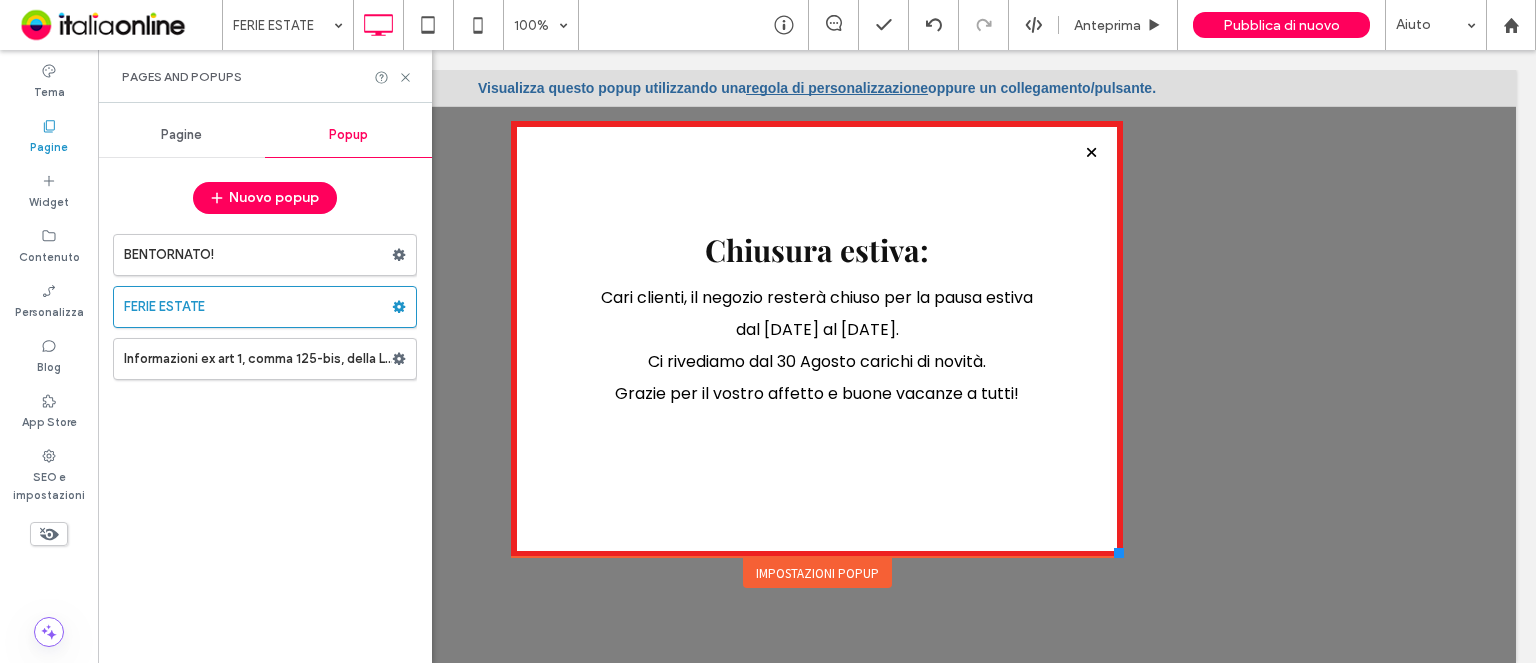 drag, startPoint x: 807, startPoint y: 140, endPoint x: 765, endPoint y: 572, distance: 434.03687 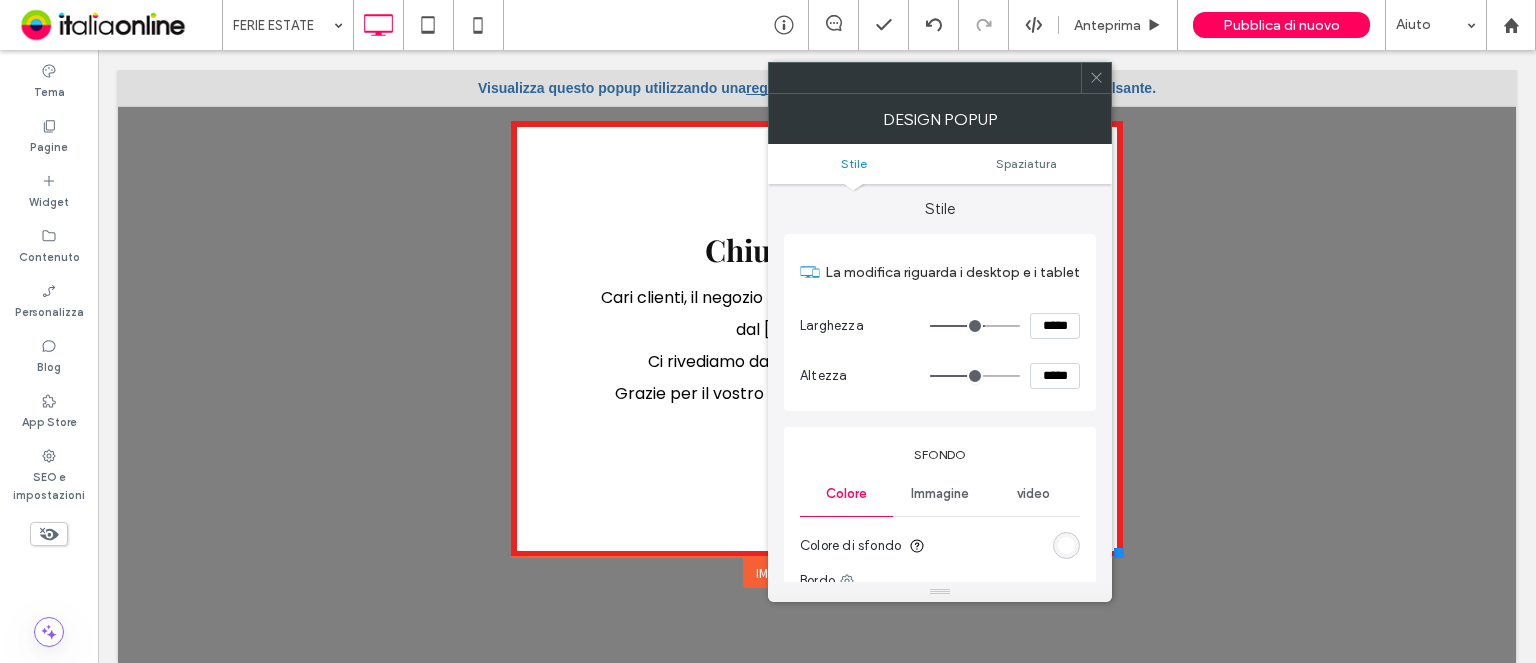 scroll, scrollTop: 0, scrollLeft: 0, axis: both 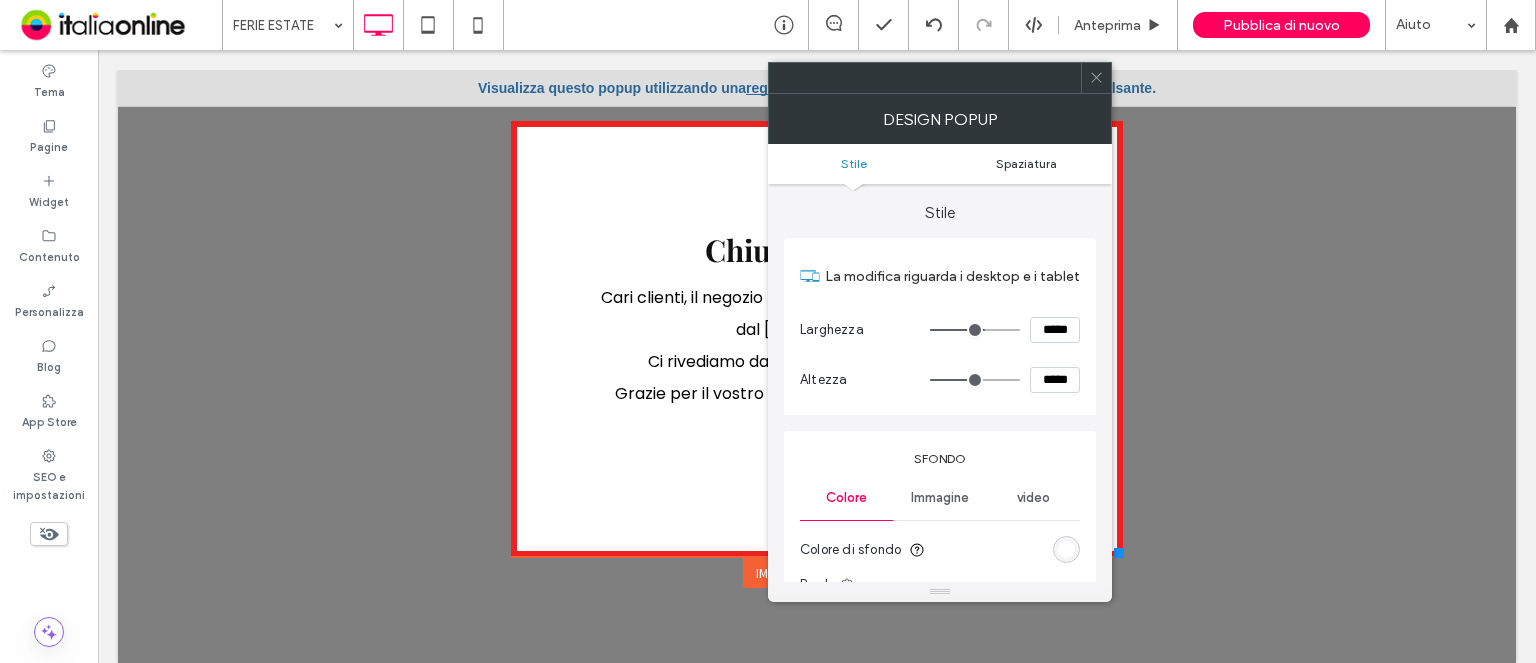 click on "Spaziatura" at bounding box center (1026, 163) 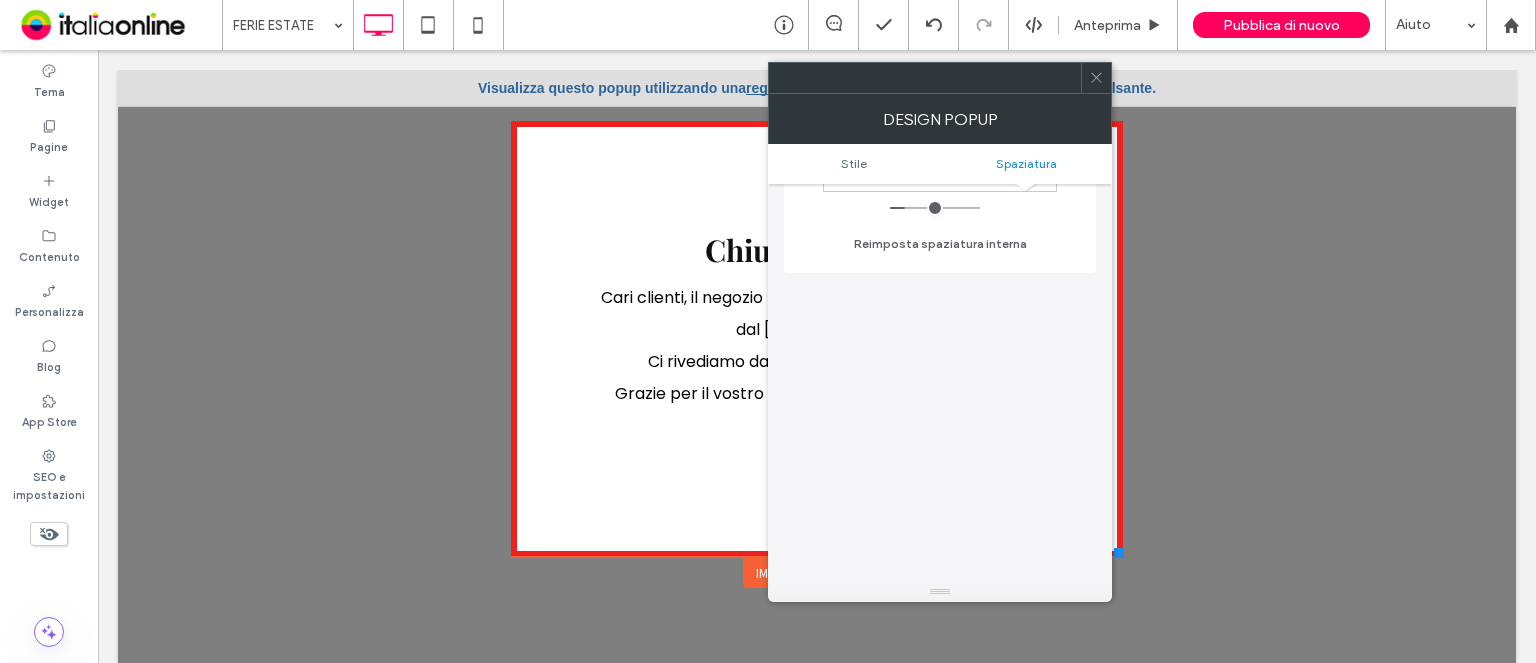 scroll, scrollTop: 1063, scrollLeft: 0, axis: vertical 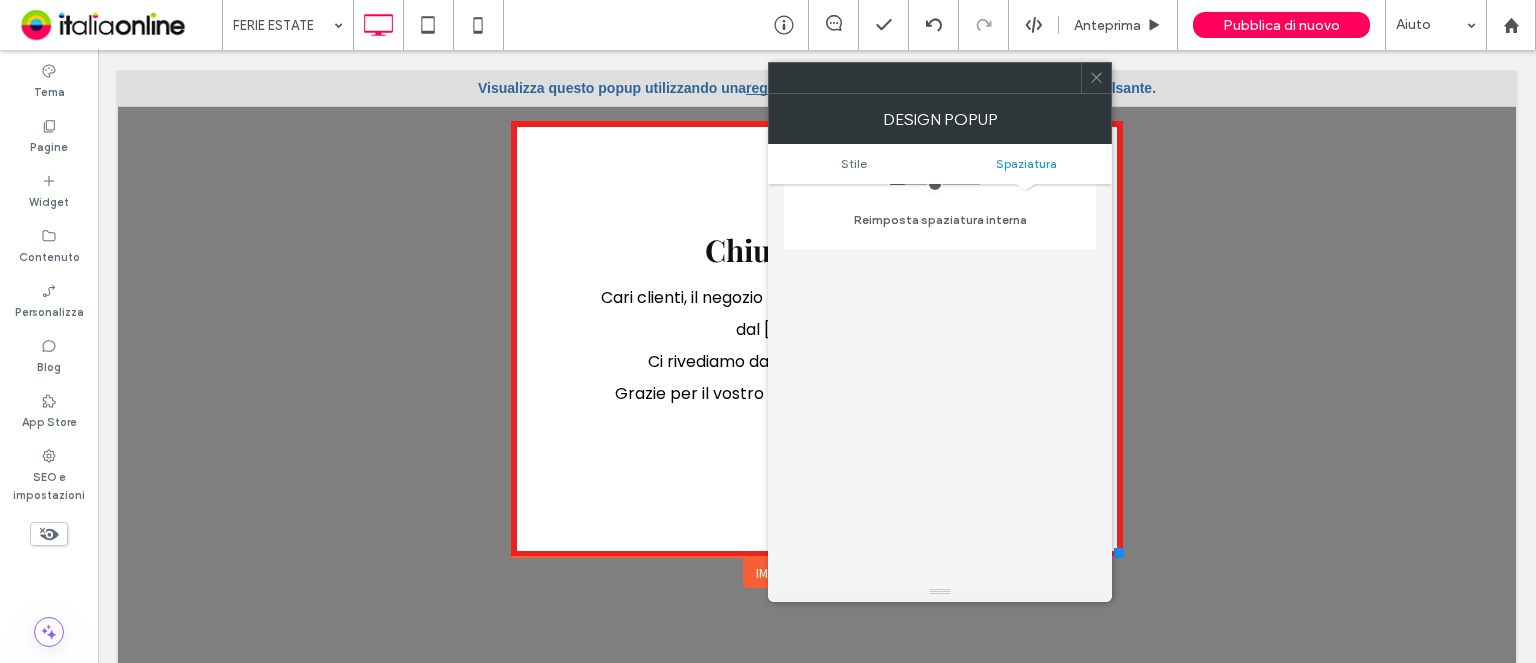 click at bounding box center (1096, 78) 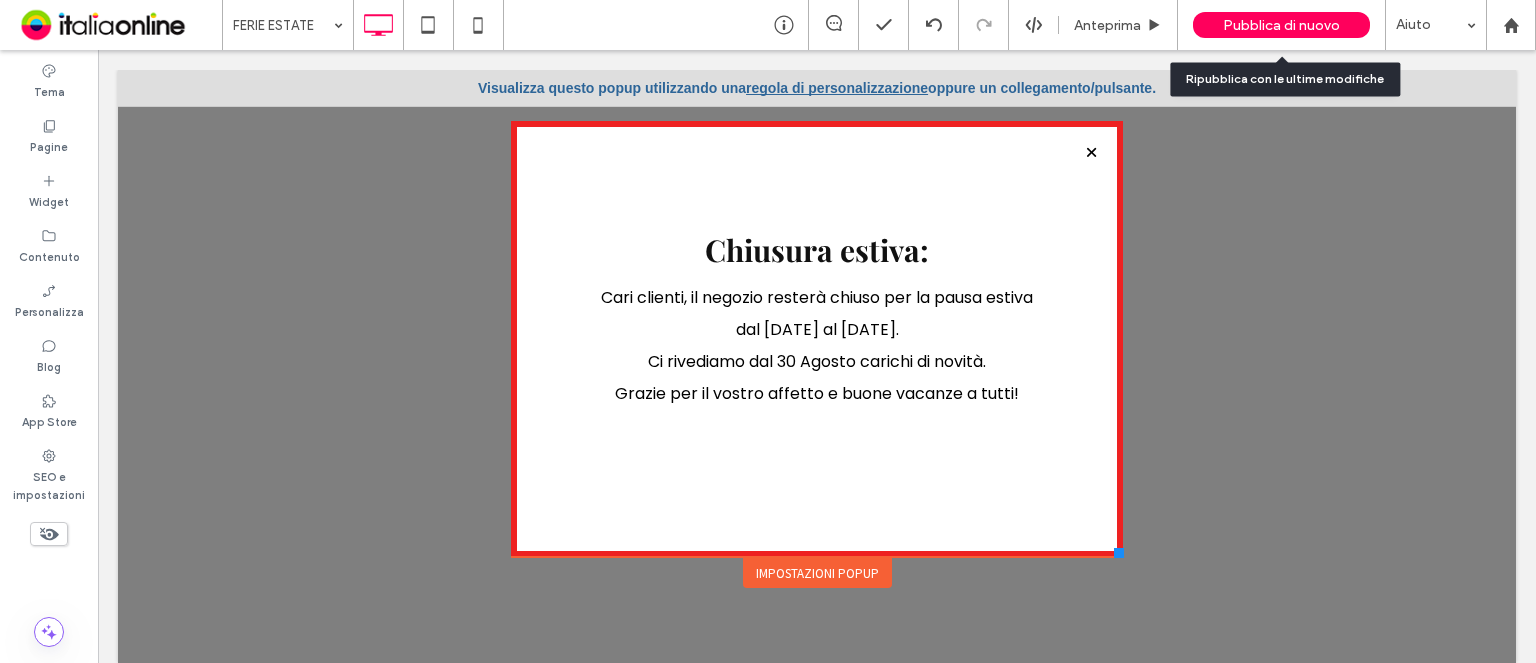 click on "Pubblica di nuovo" at bounding box center [1281, 25] 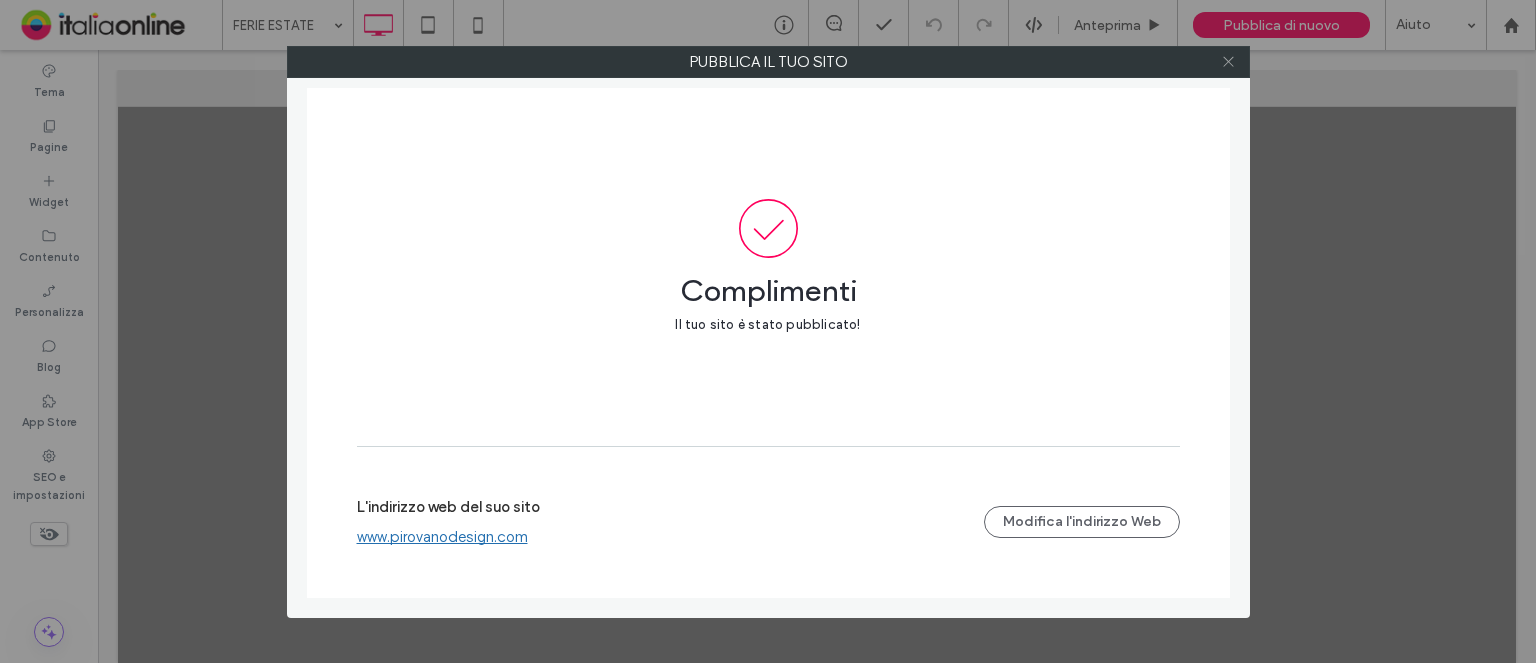 click 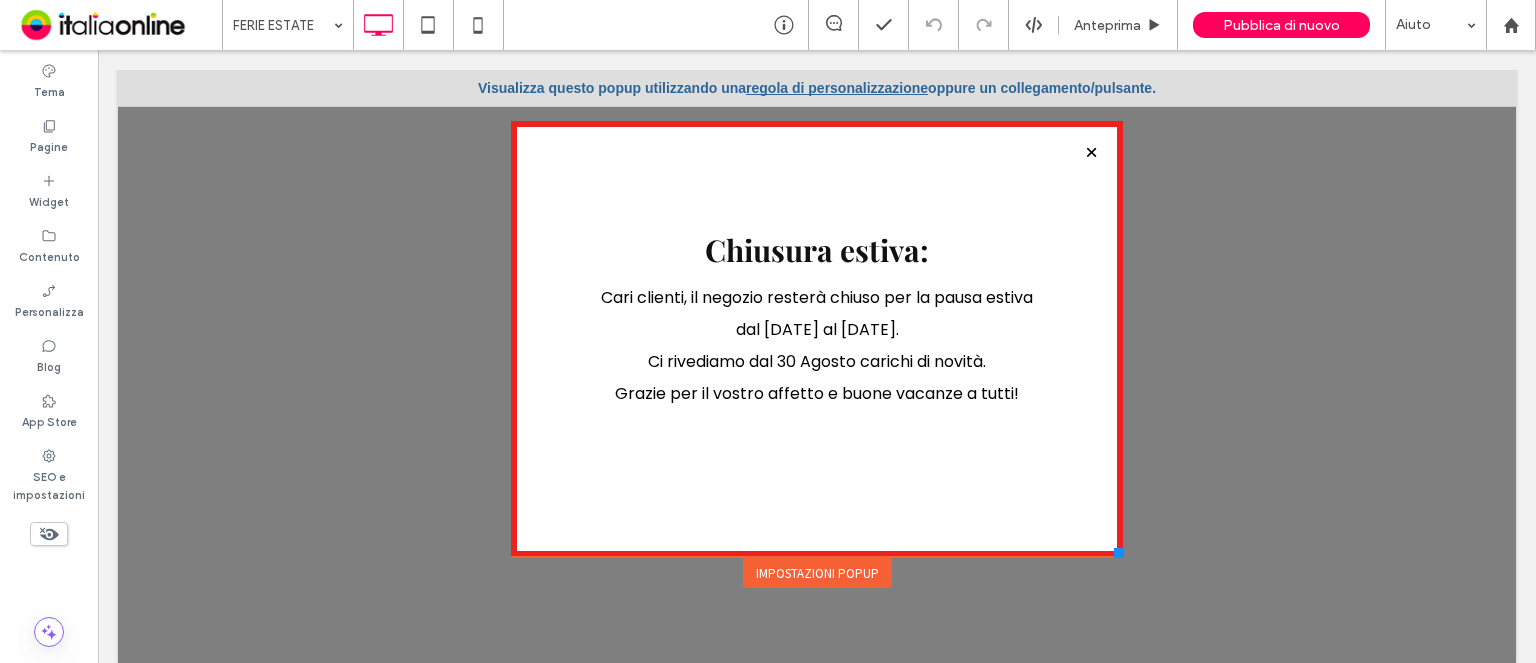 click on "regola di personalizzazione" at bounding box center (837, 88) 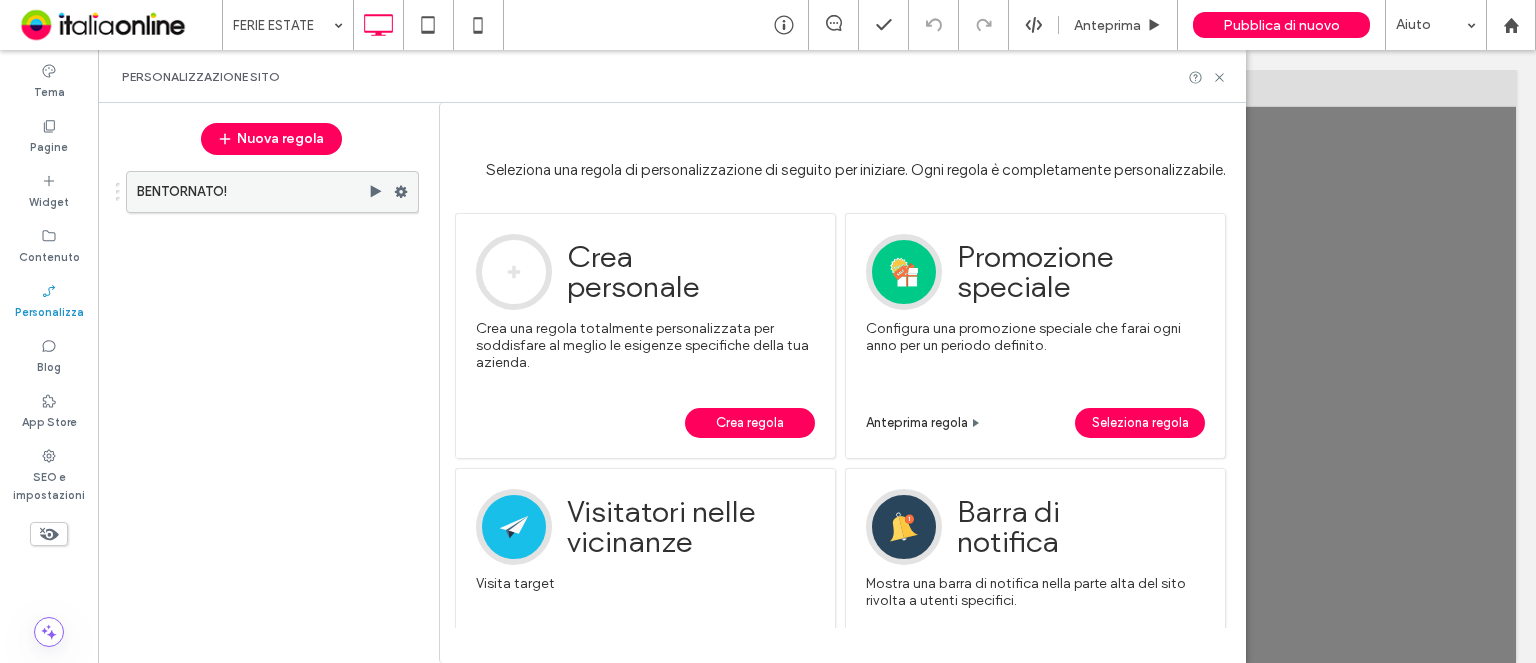 click on "BENTORNATO!" at bounding box center [252, 192] 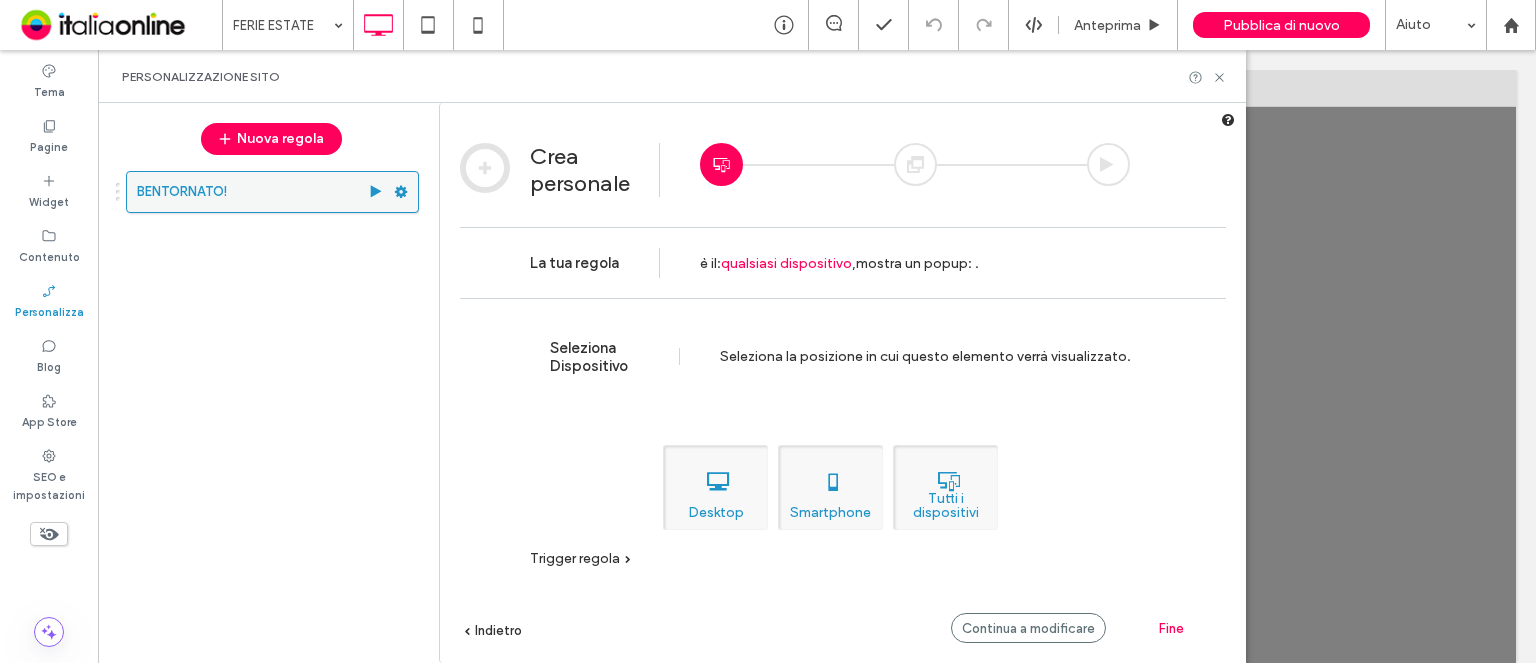 click 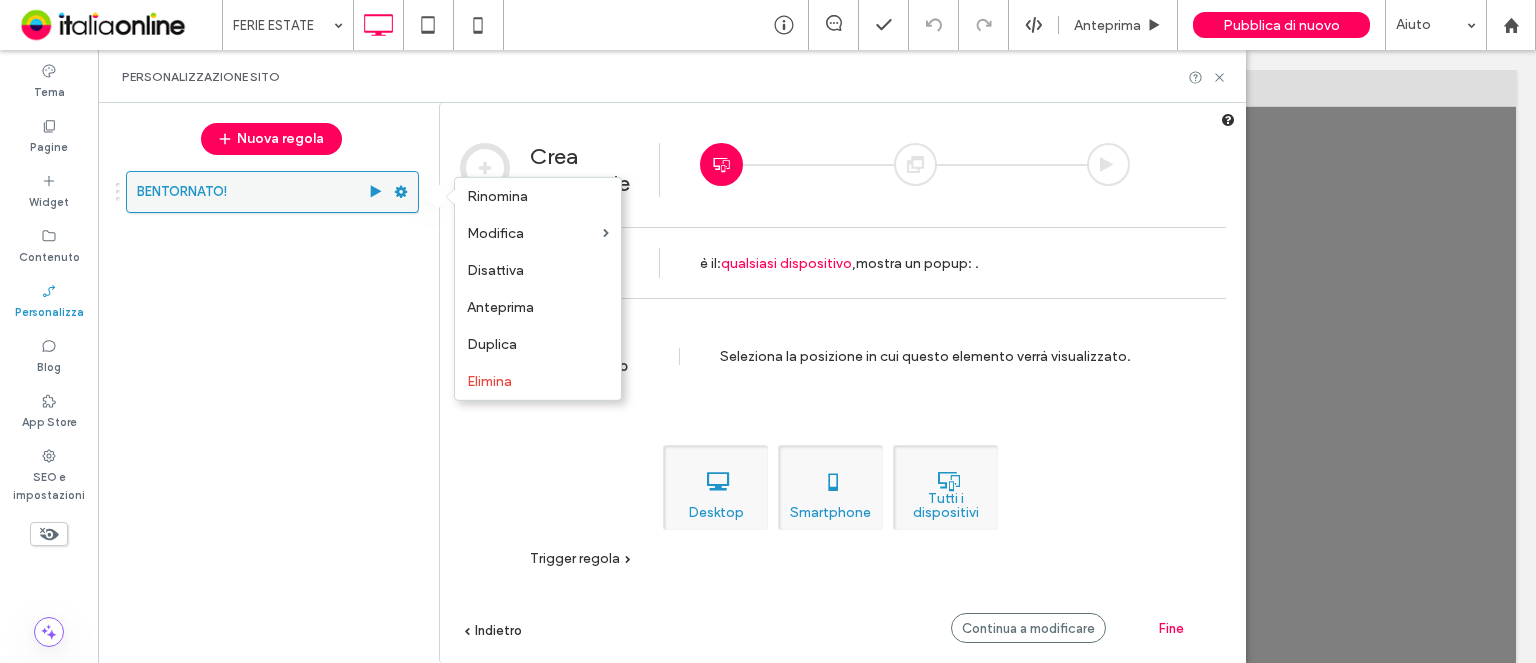 click 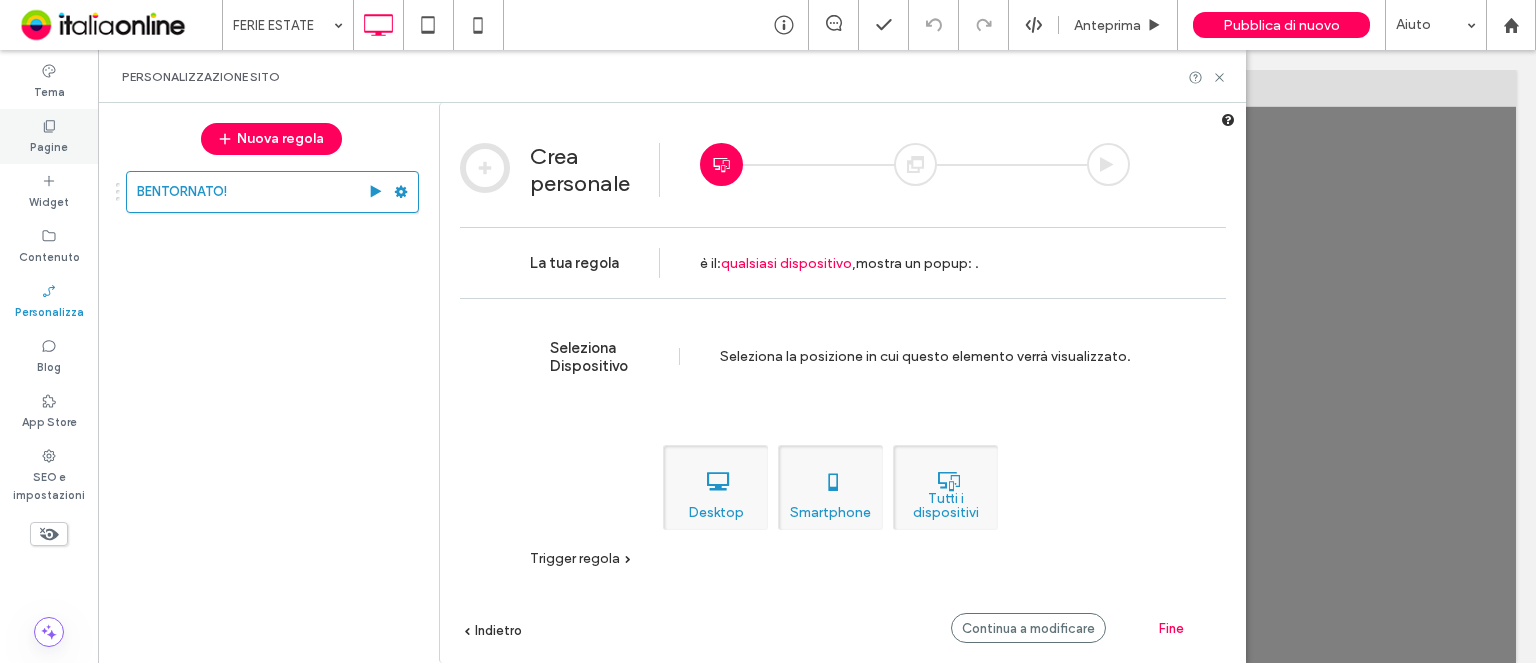 click on "Pagine" at bounding box center [49, 145] 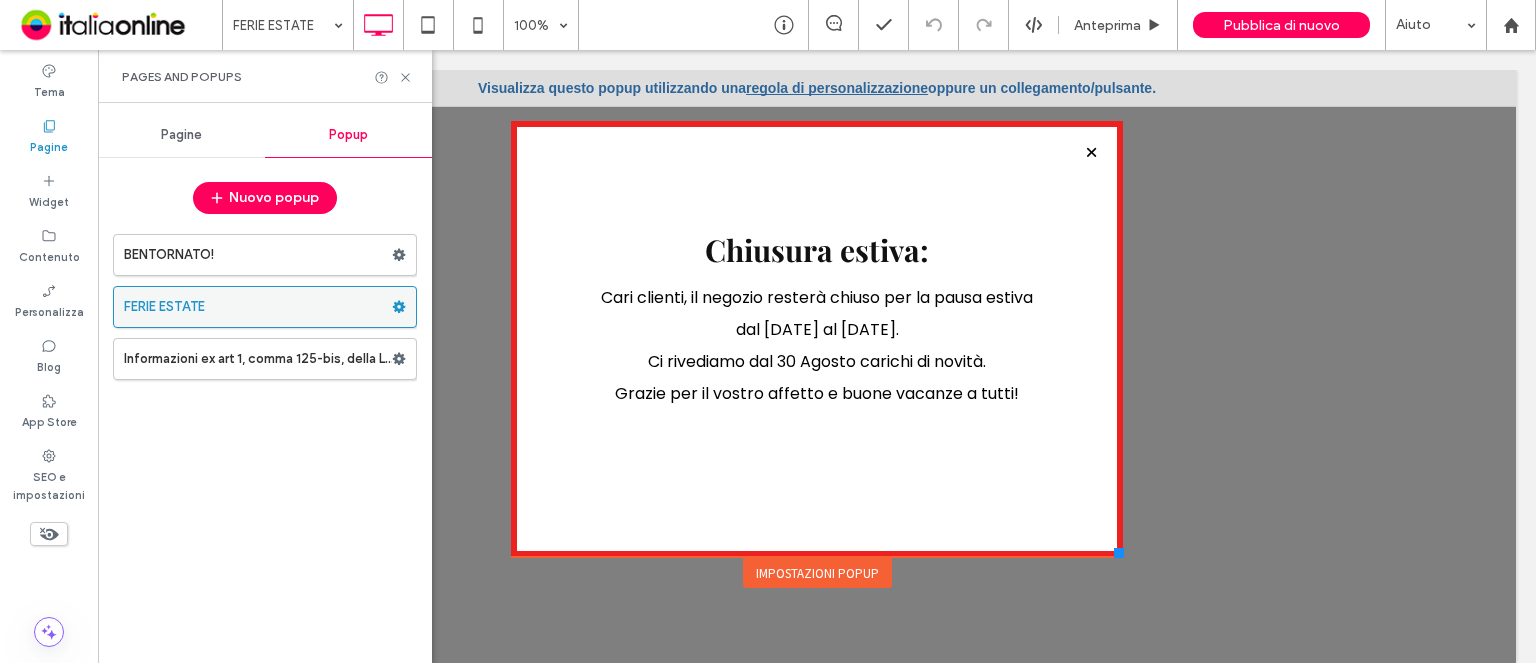 click on "FERIE ESTATE" at bounding box center [258, 307] 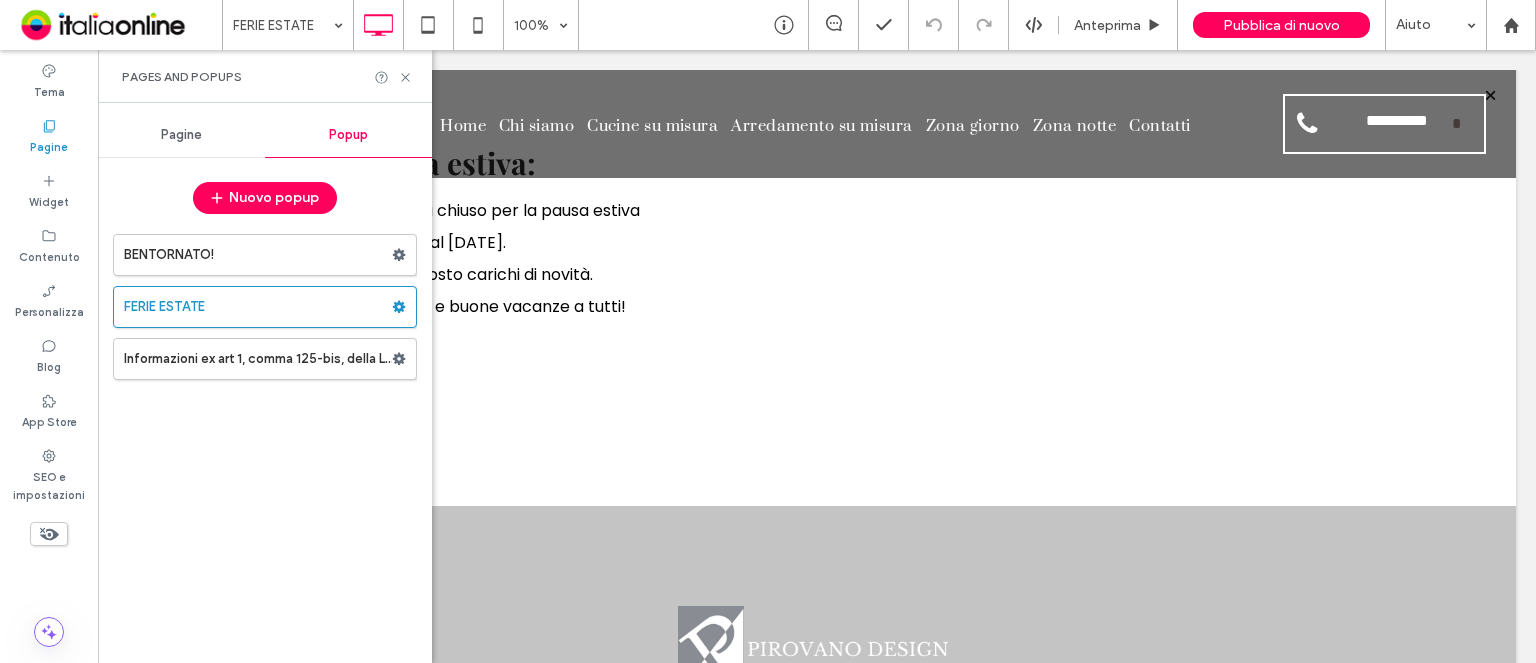 click at bounding box center [768, 331] 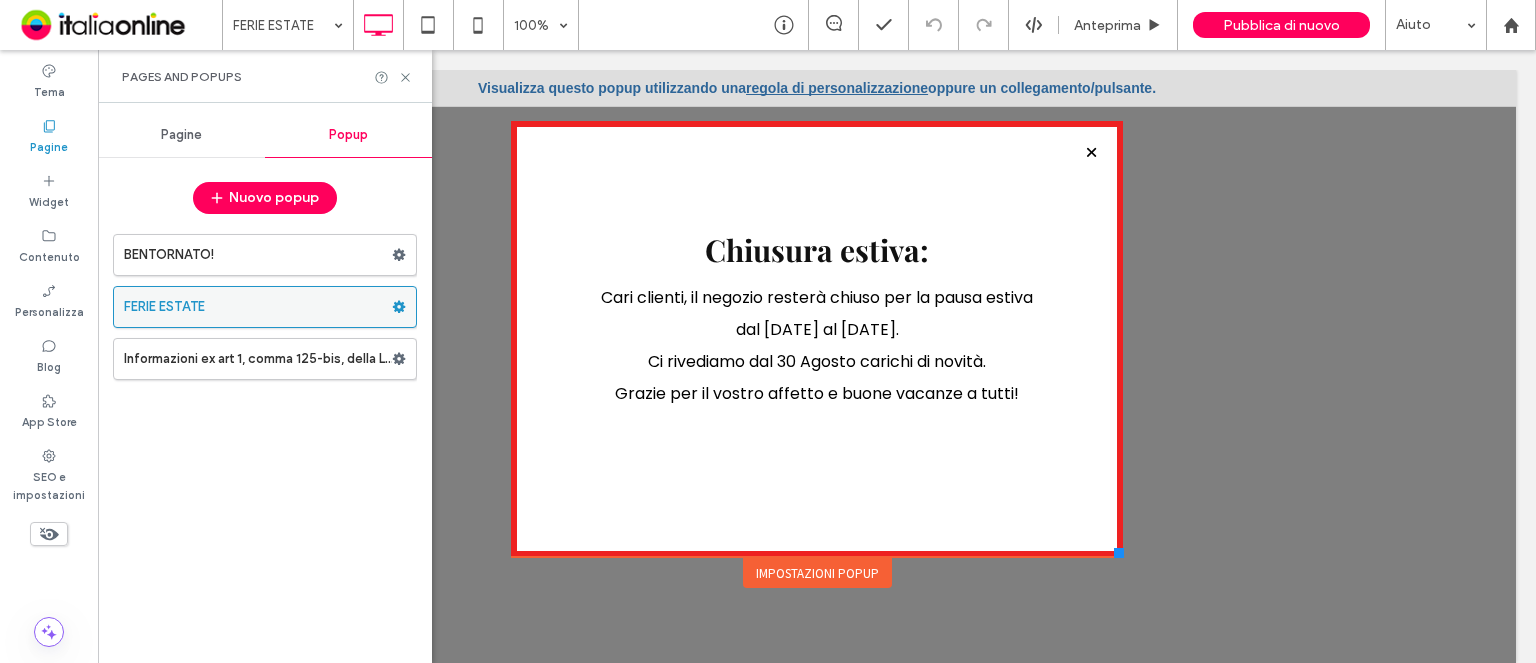 scroll, scrollTop: 0, scrollLeft: 0, axis: both 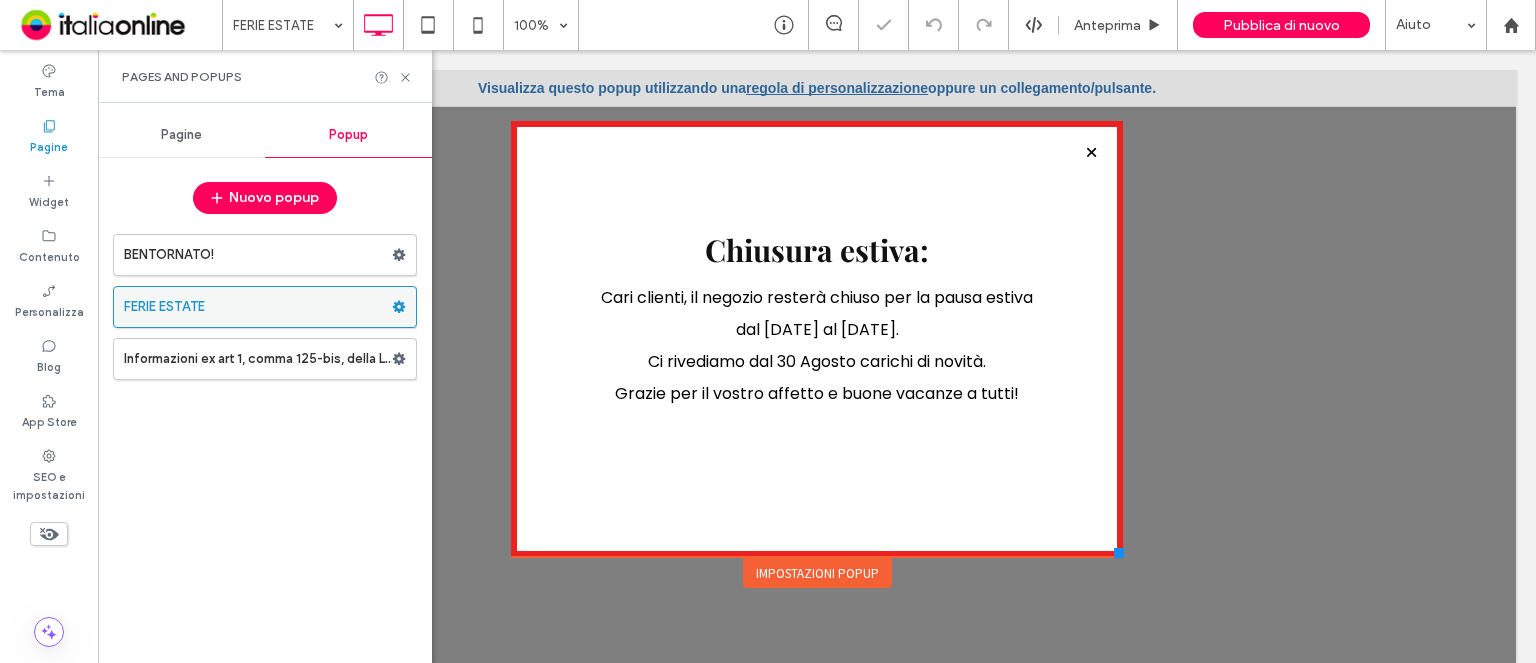 click 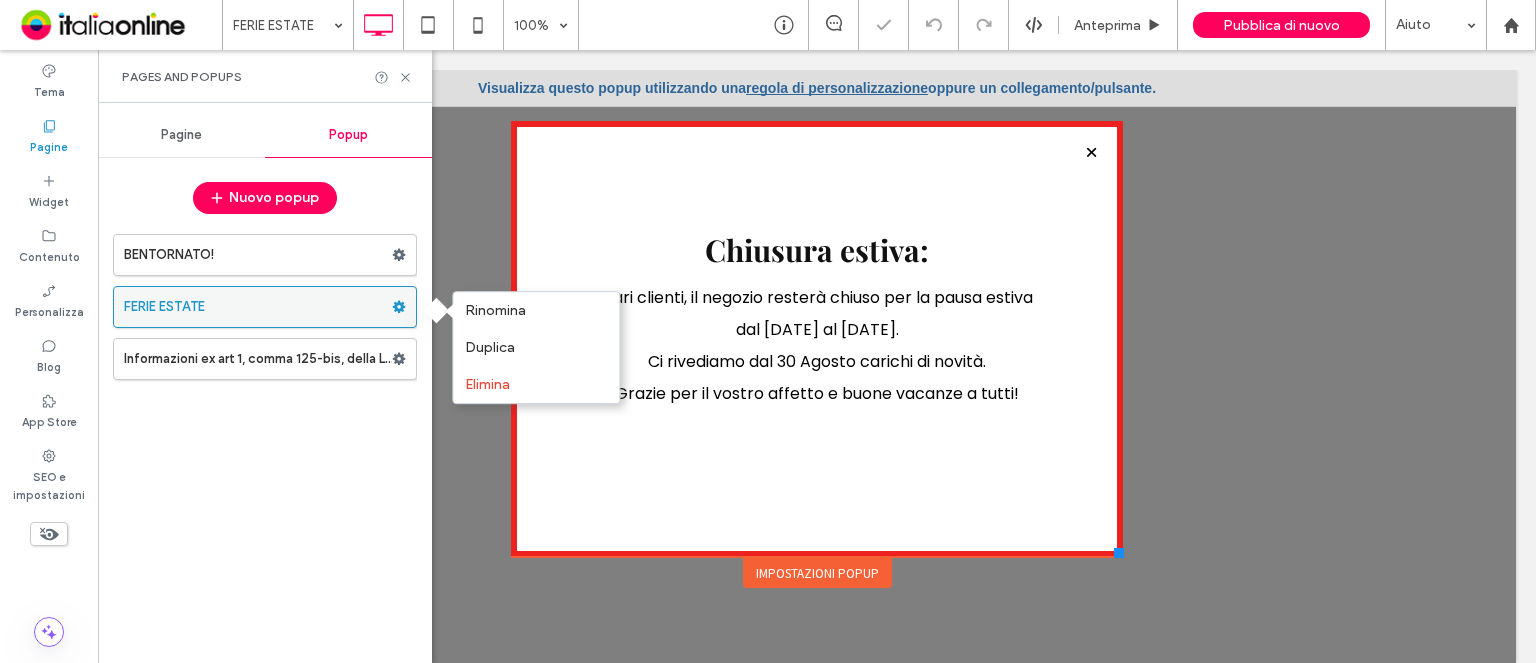 click 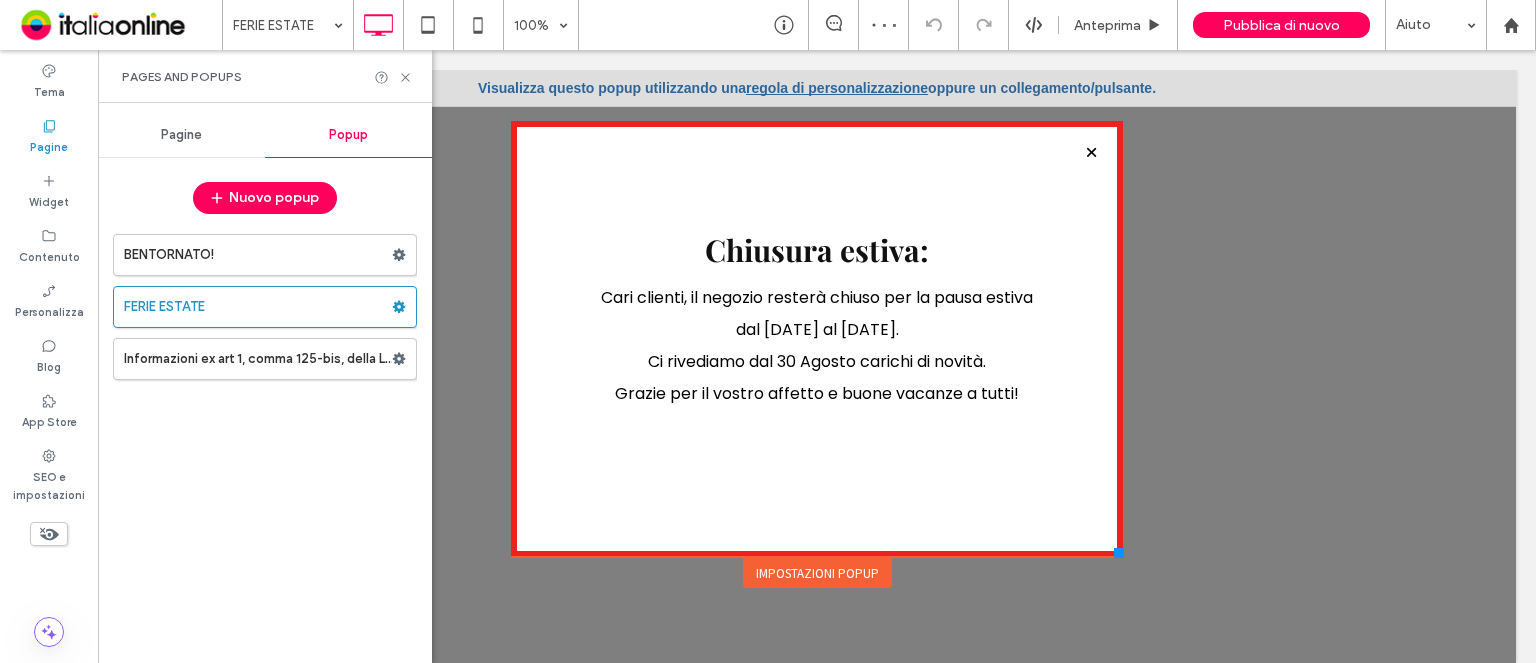 drag, startPoint x: 275, startPoint y: 309, endPoint x: 262, endPoint y: 303, distance: 14.3178215 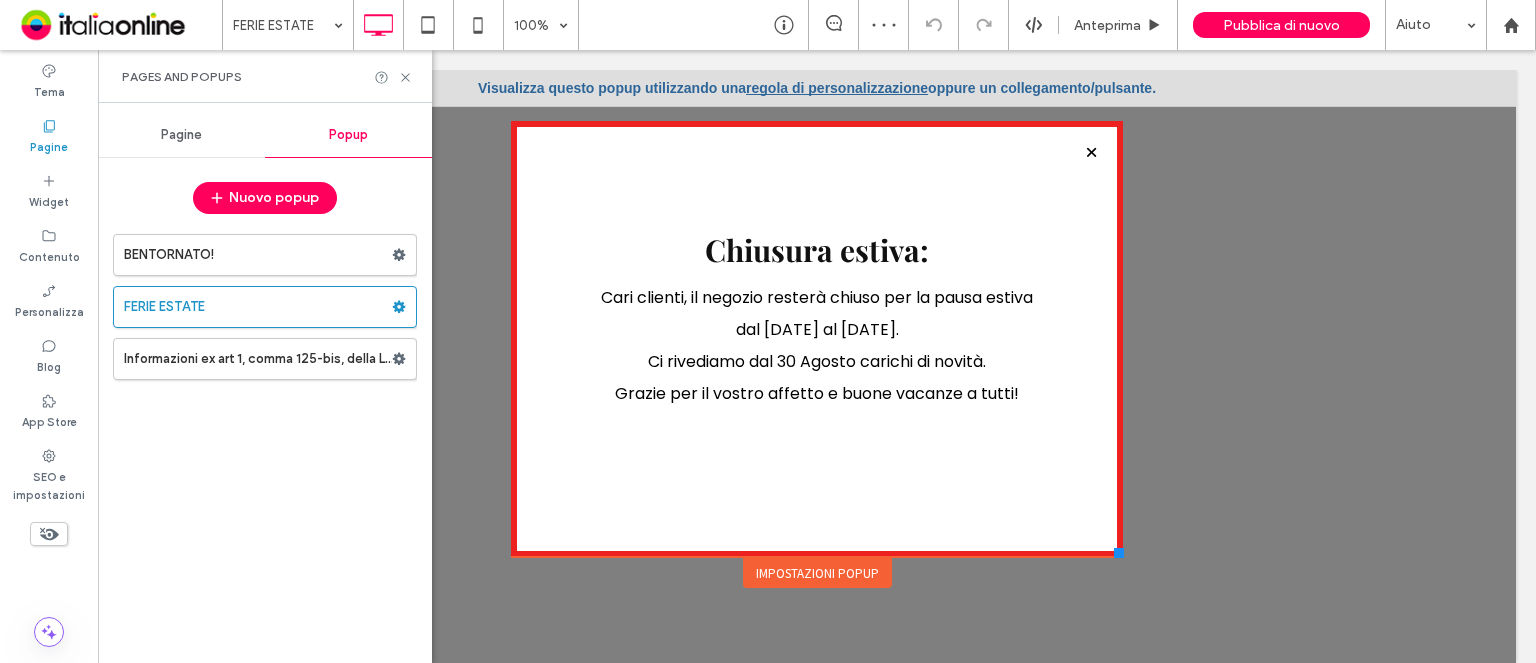 click on "FERIE ESTATE" at bounding box center [258, 307] 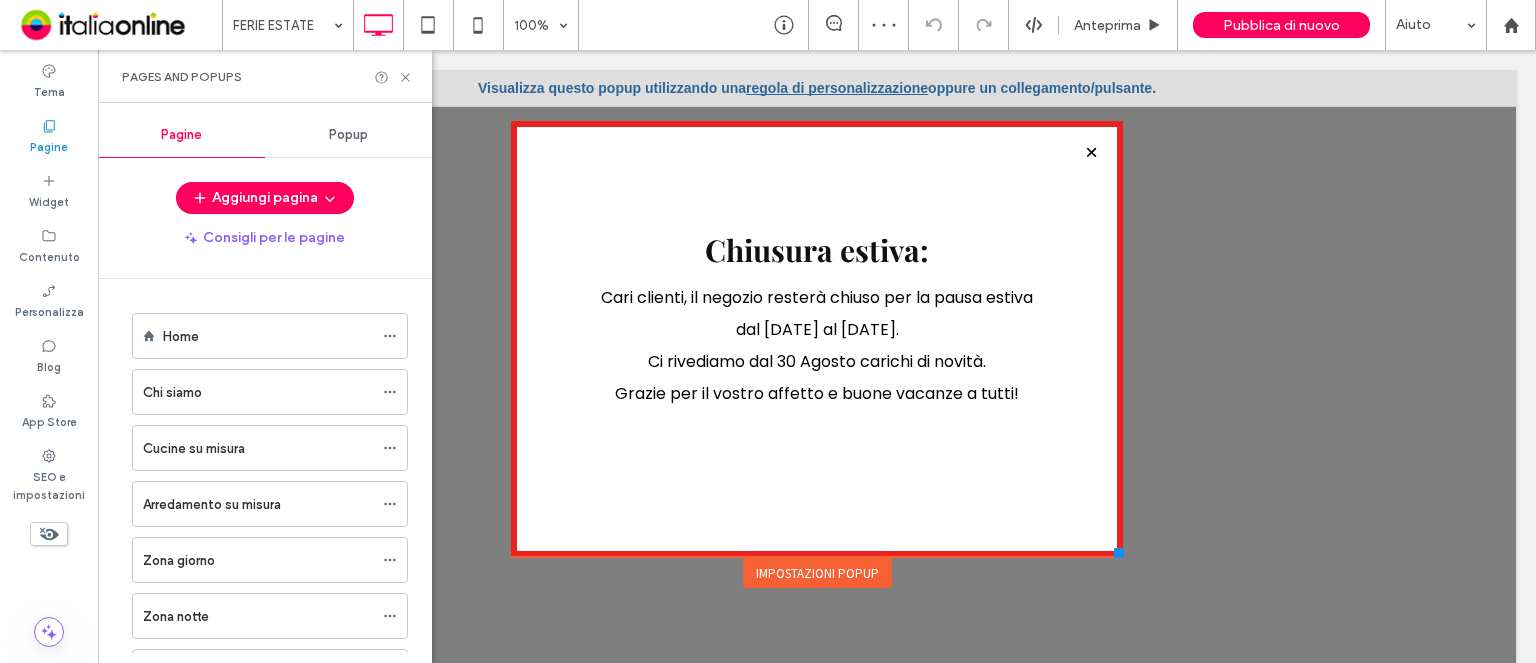 click on "Pagine" at bounding box center (181, 135) 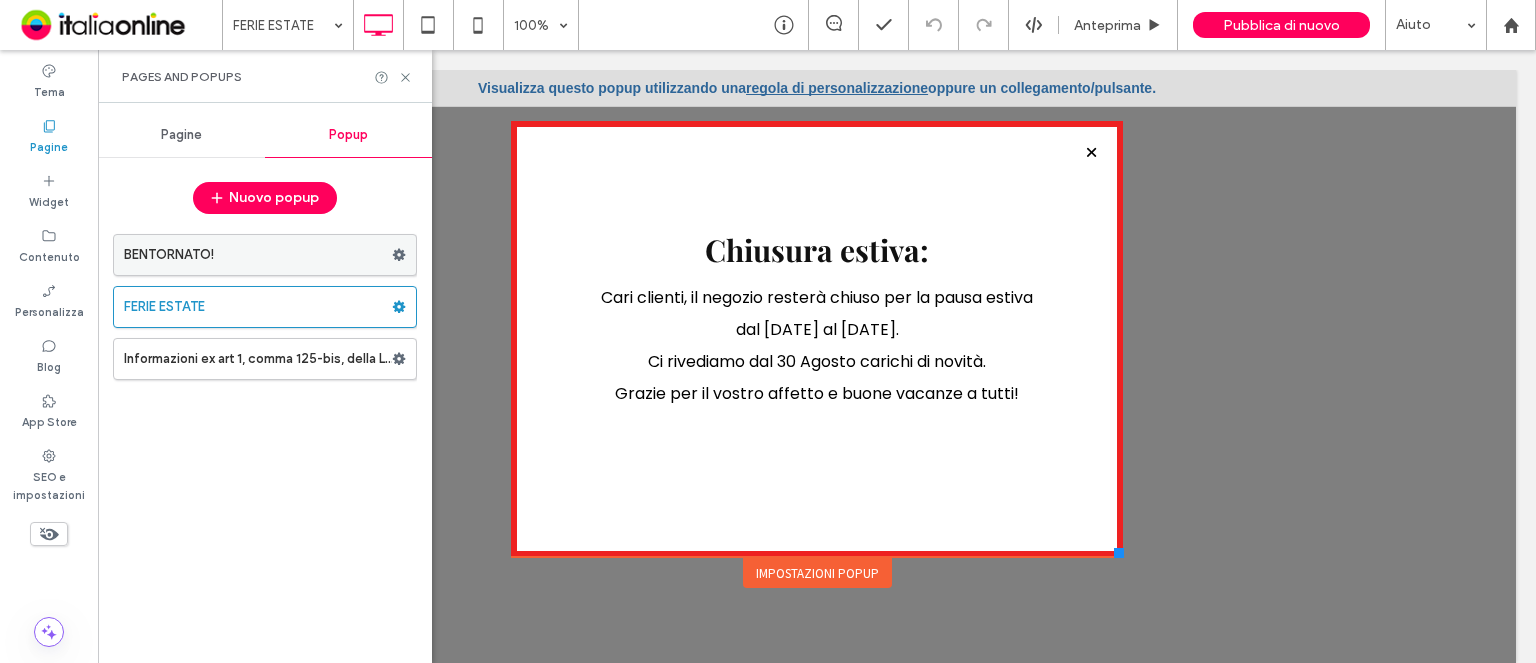 click on "BENTORNATO!" at bounding box center (258, 255) 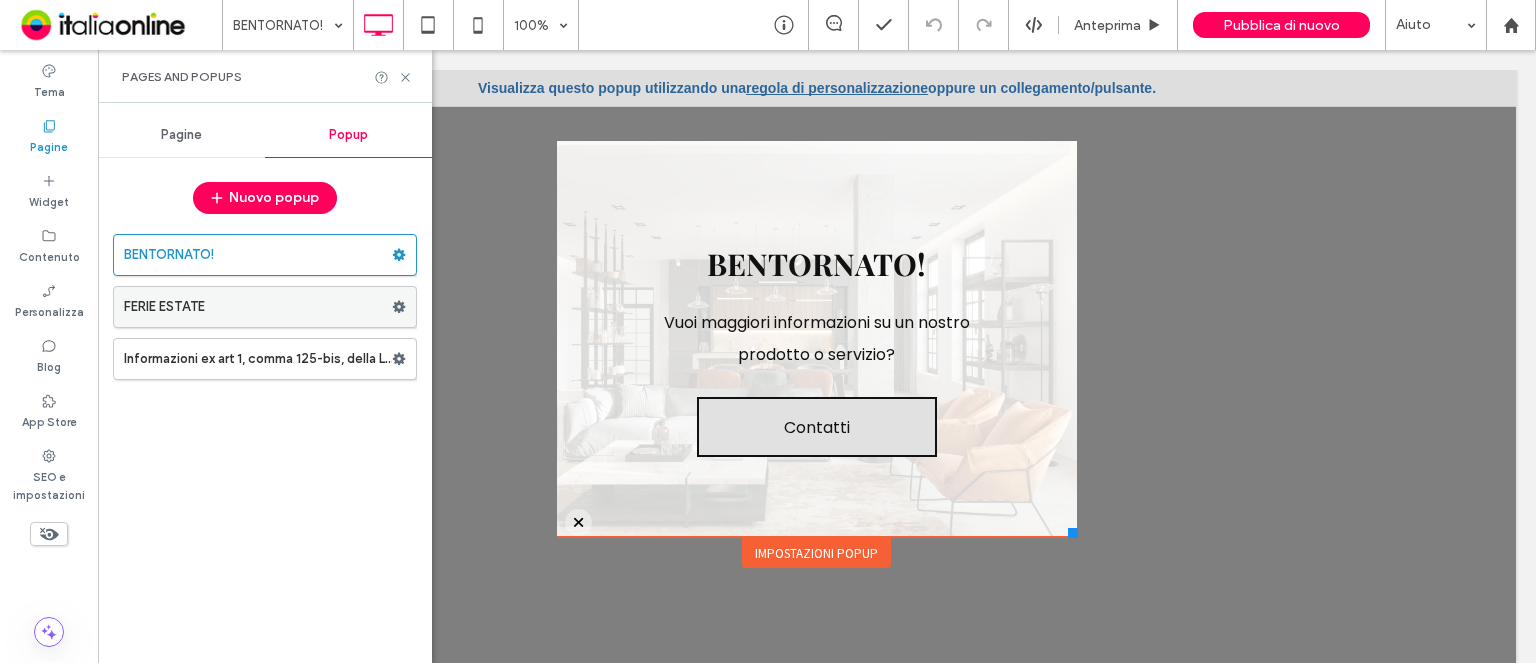 scroll, scrollTop: 0, scrollLeft: 0, axis: both 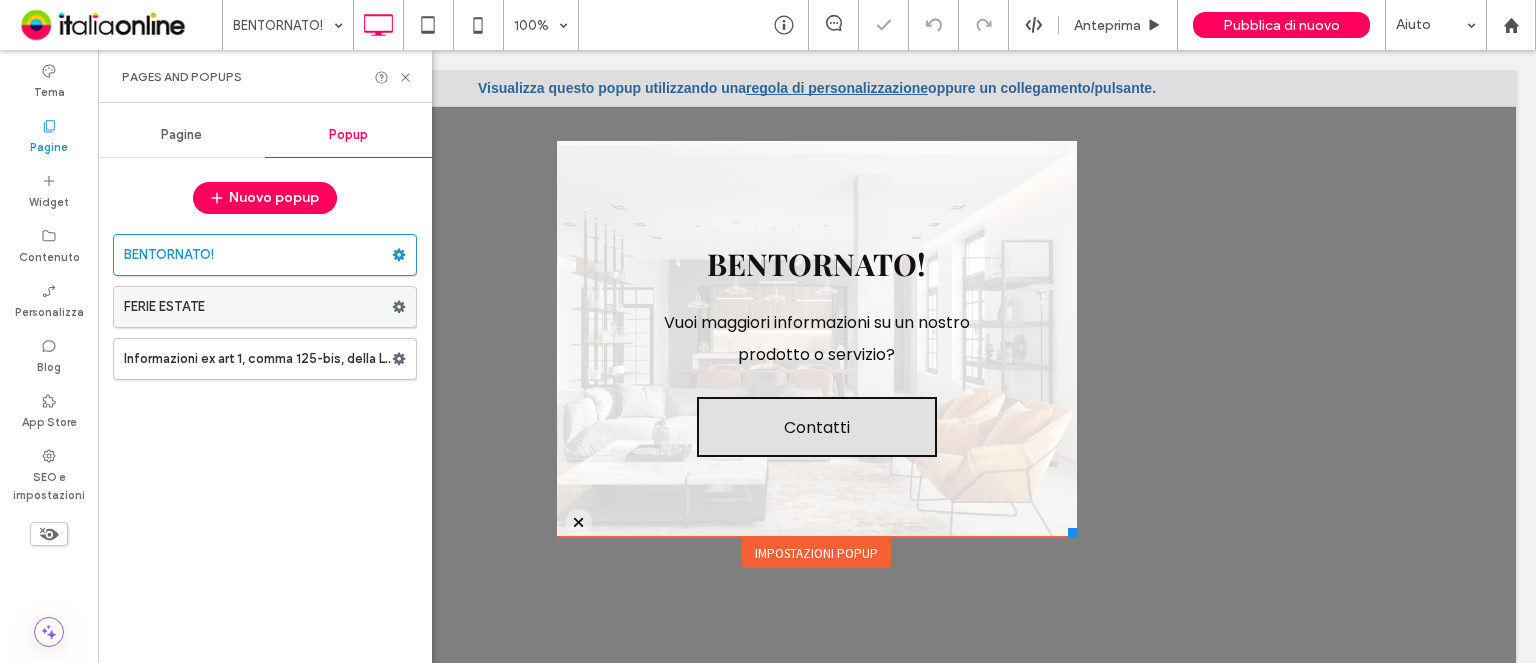 click on "FERIE ESTATE" at bounding box center [258, 307] 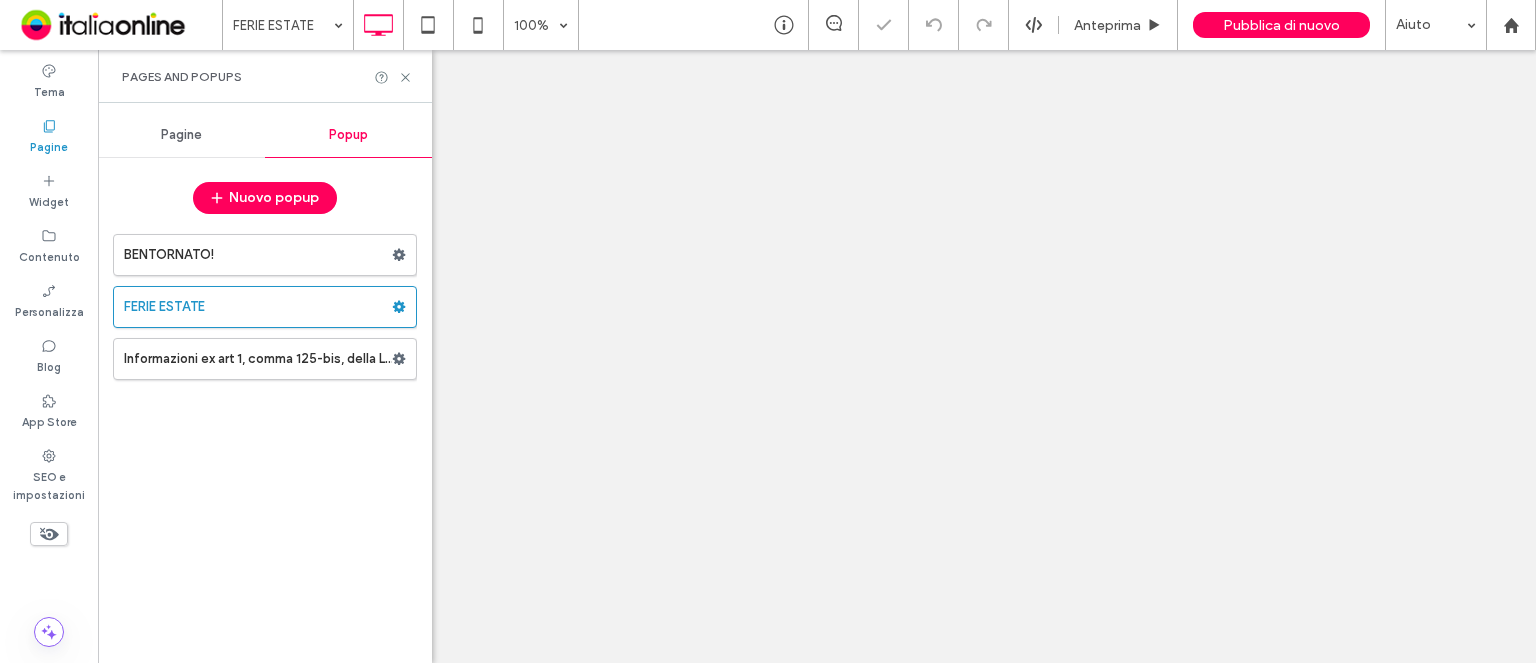 click at bounding box center (768, 331) 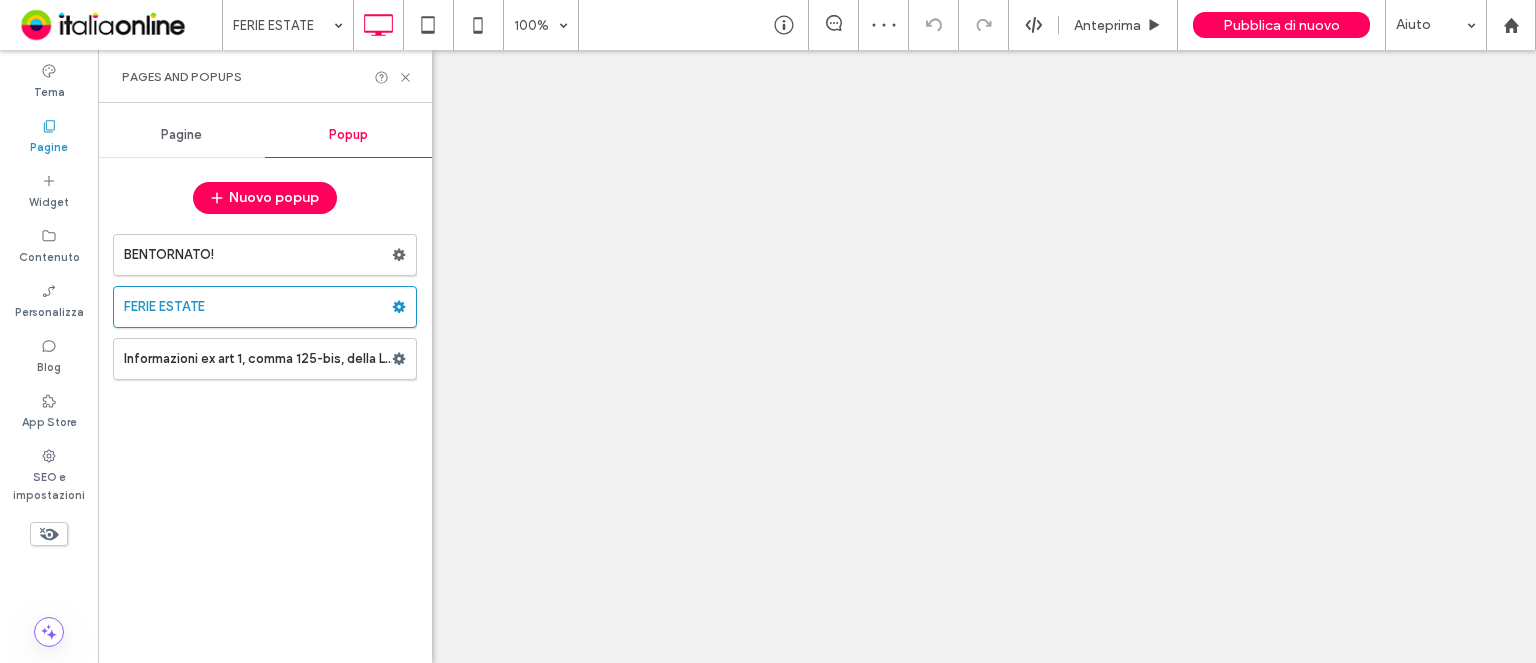 click at bounding box center (768, 331) 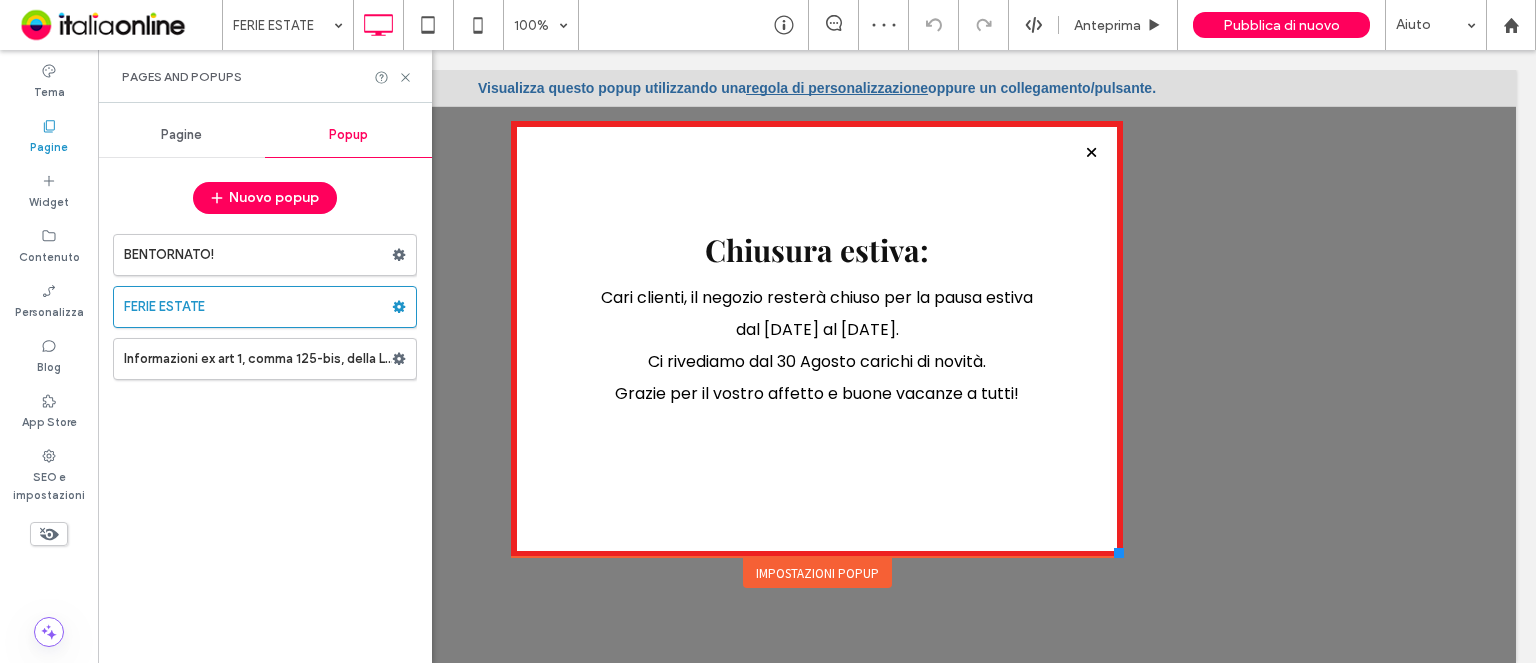 scroll, scrollTop: 0, scrollLeft: 0, axis: both 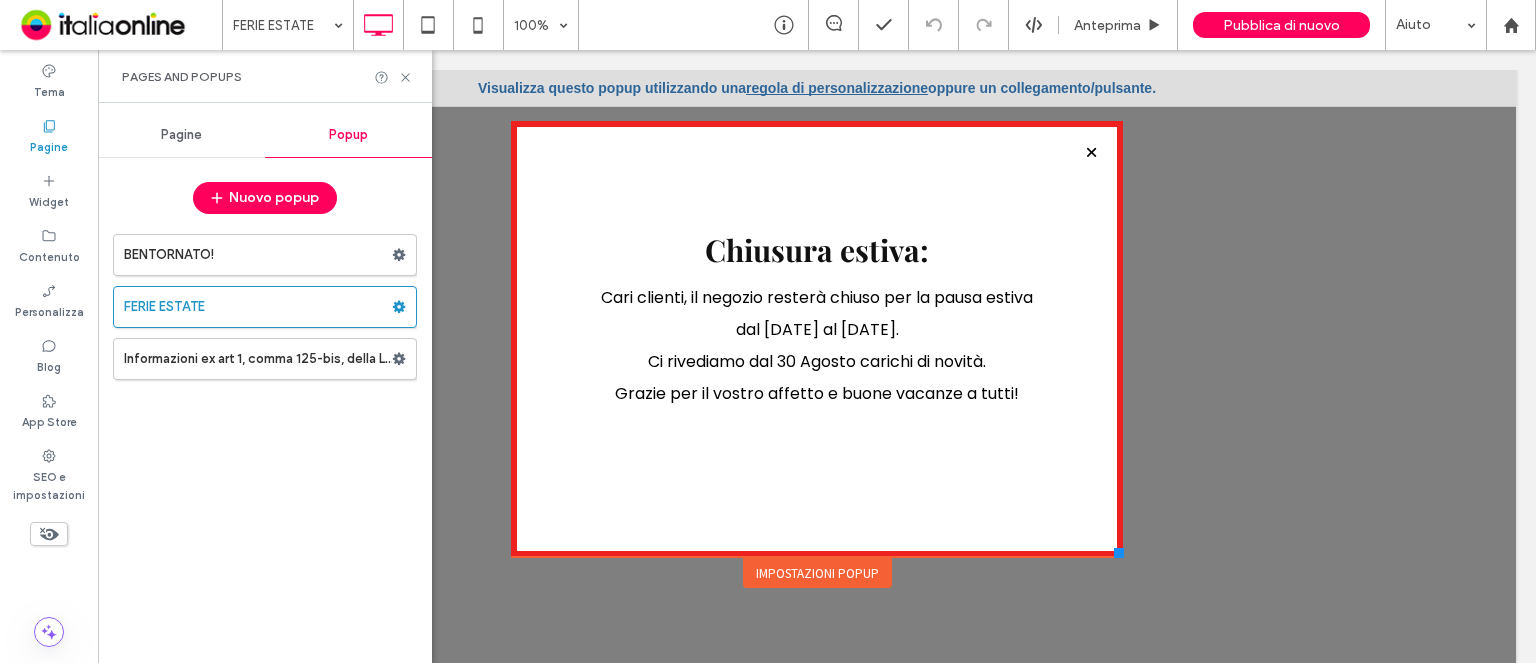 drag, startPoint x: 775, startPoint y: 570, endPoint x: 746, endPoint y: 567, distance: 29.15476 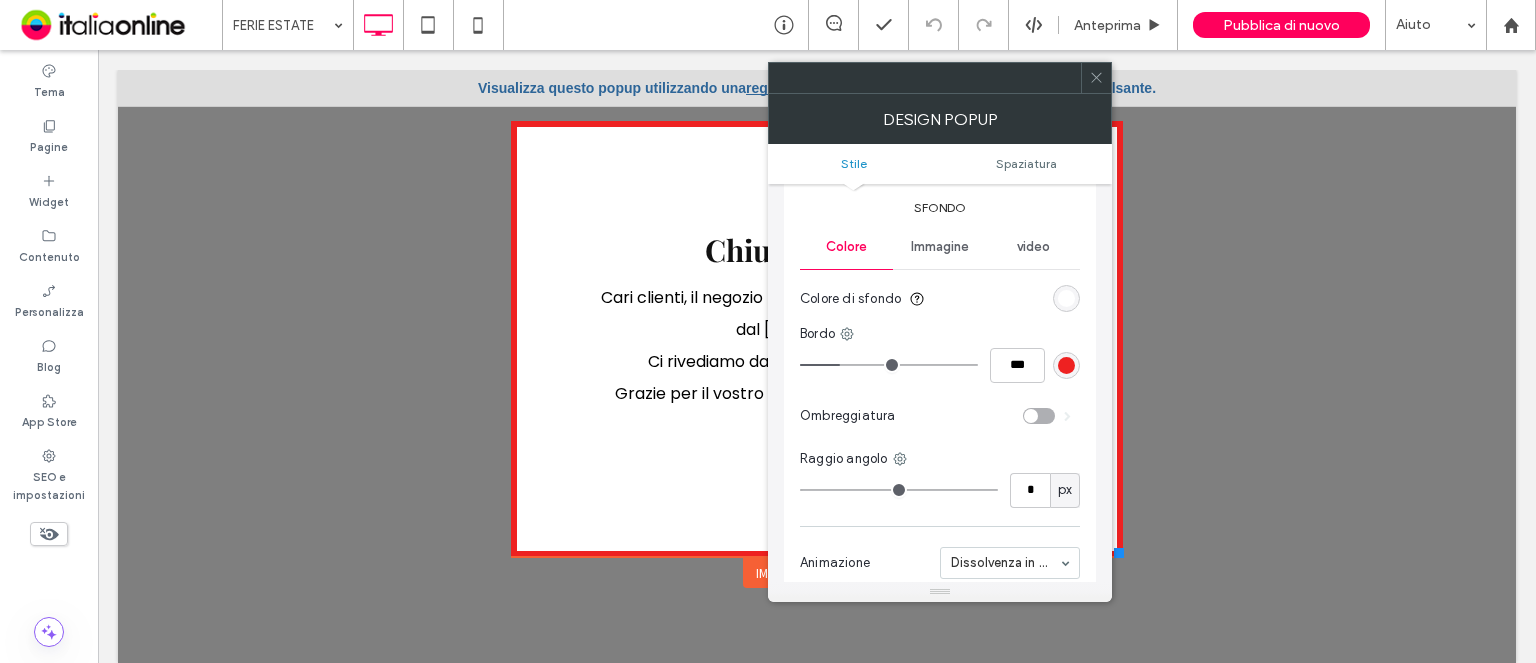 scroll, scrollTop: 500, scrollLeft: 0, axis: vertical 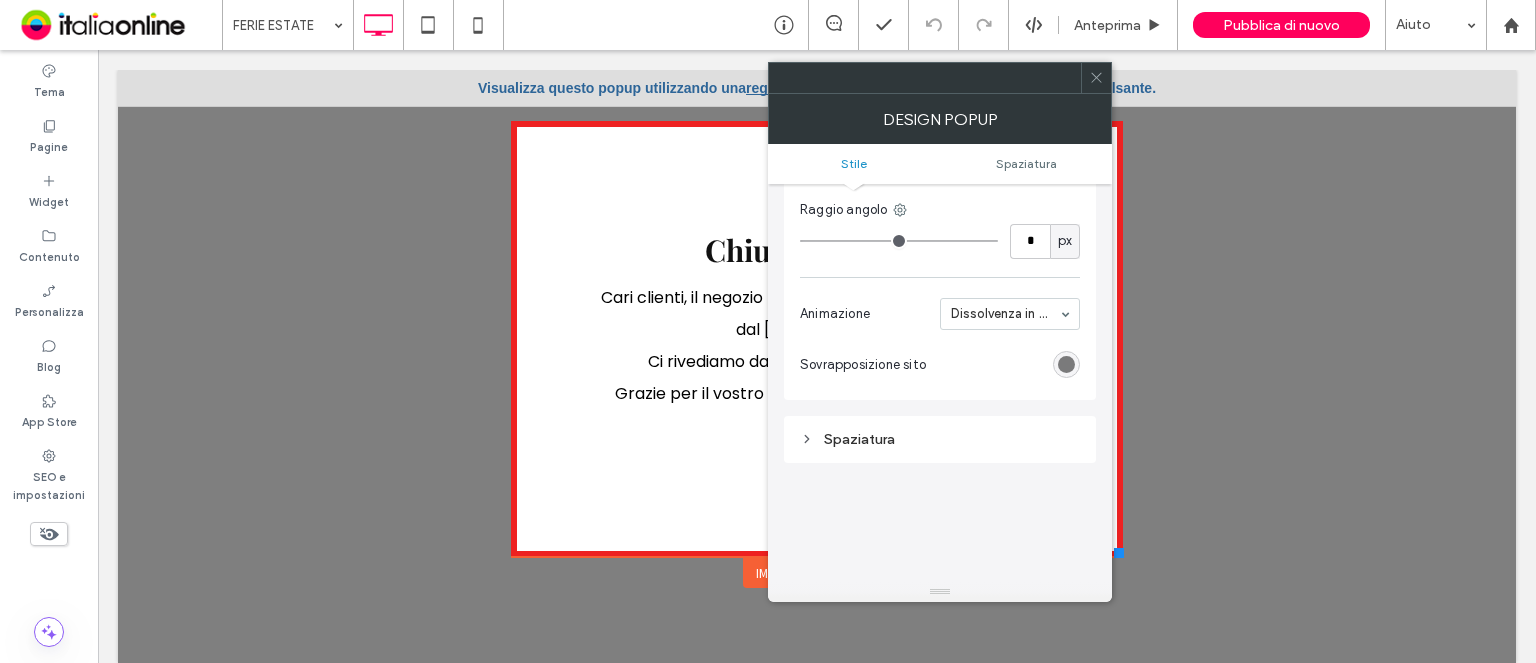 click 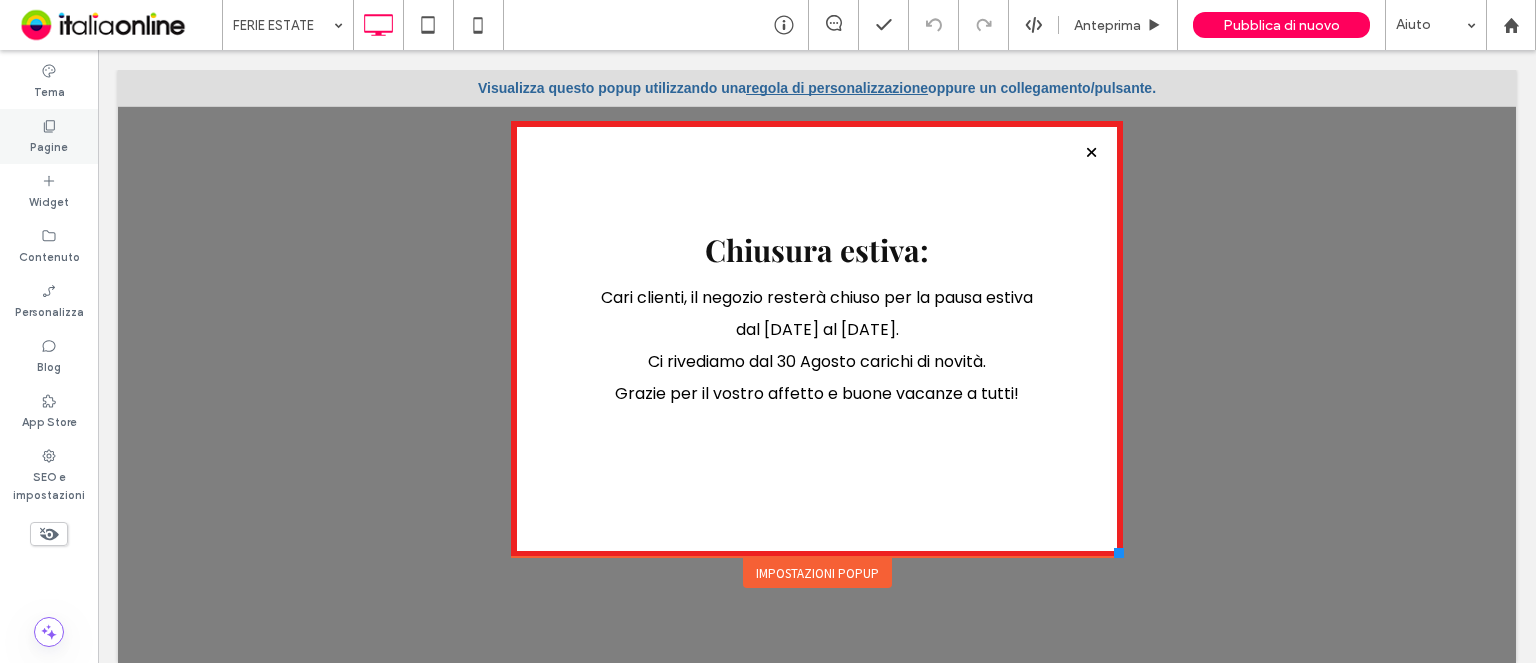 click on "Pagine" at bounding box center (49, 145) 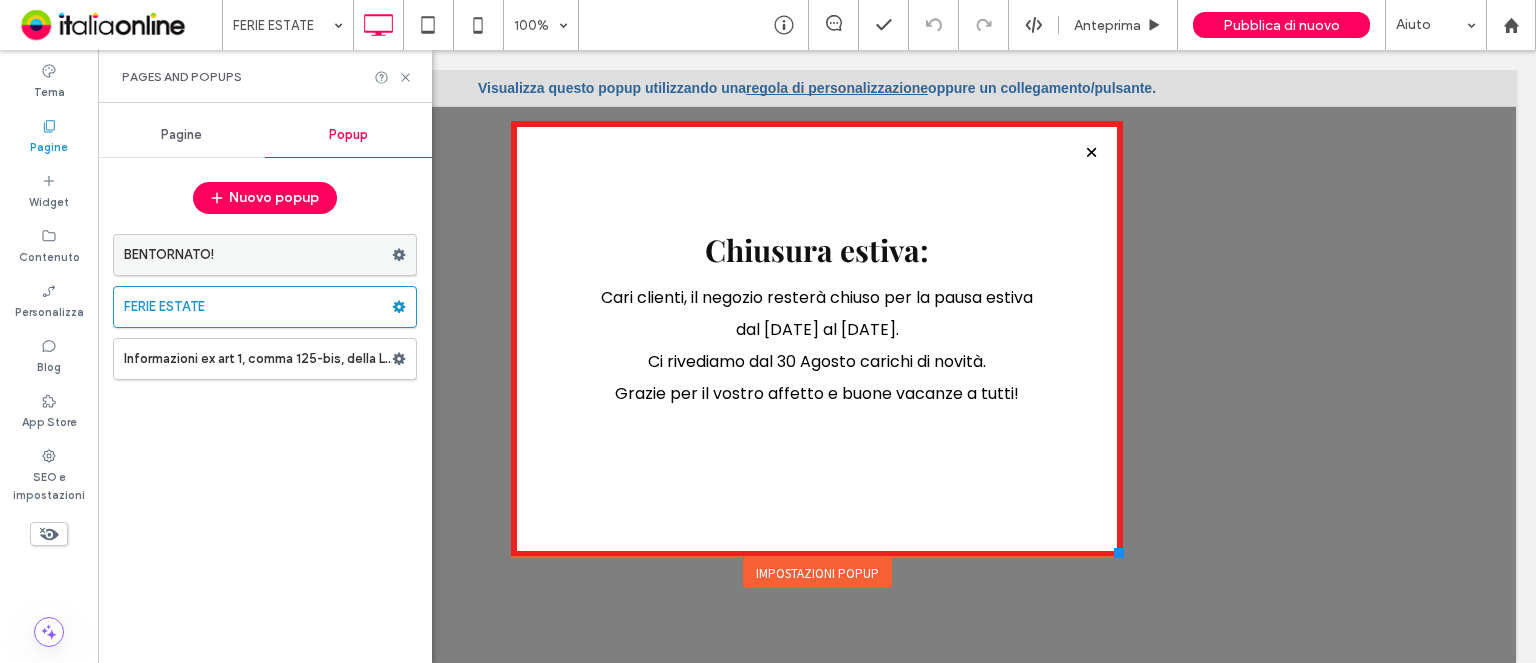 click 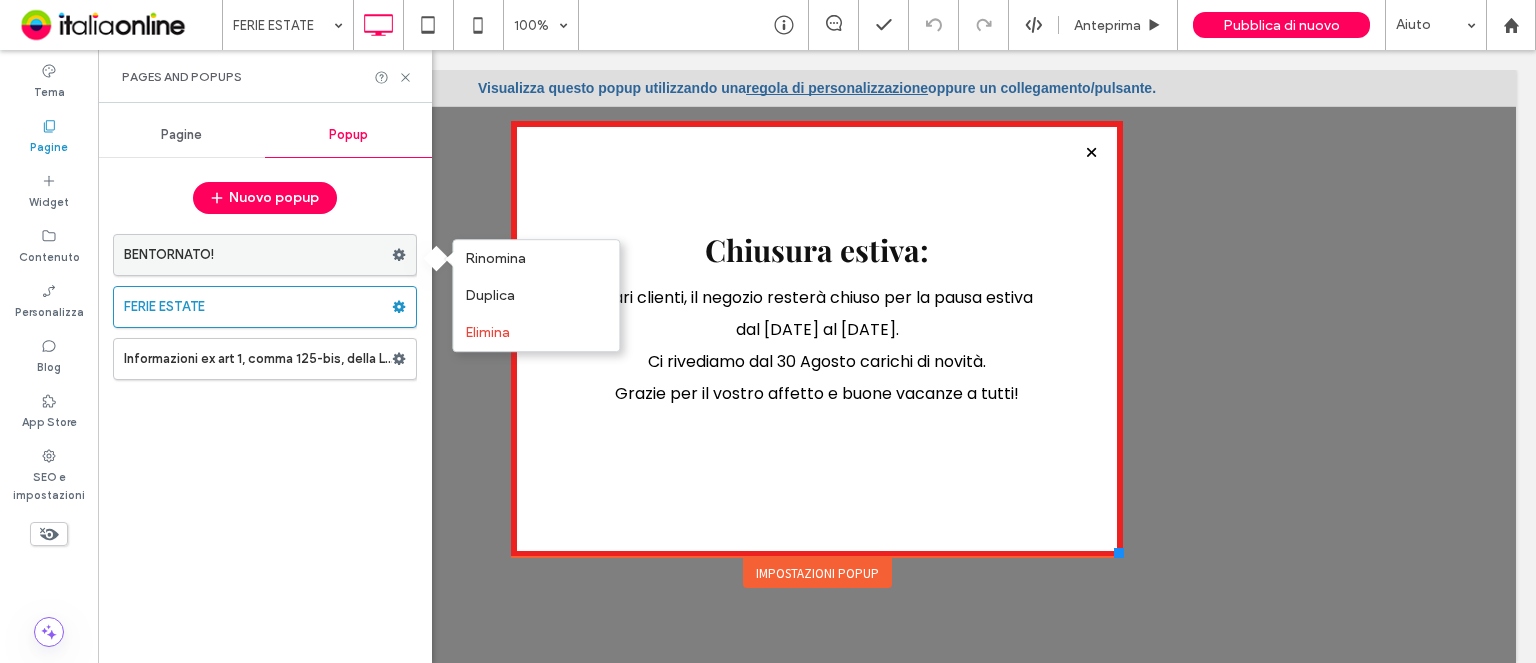 click 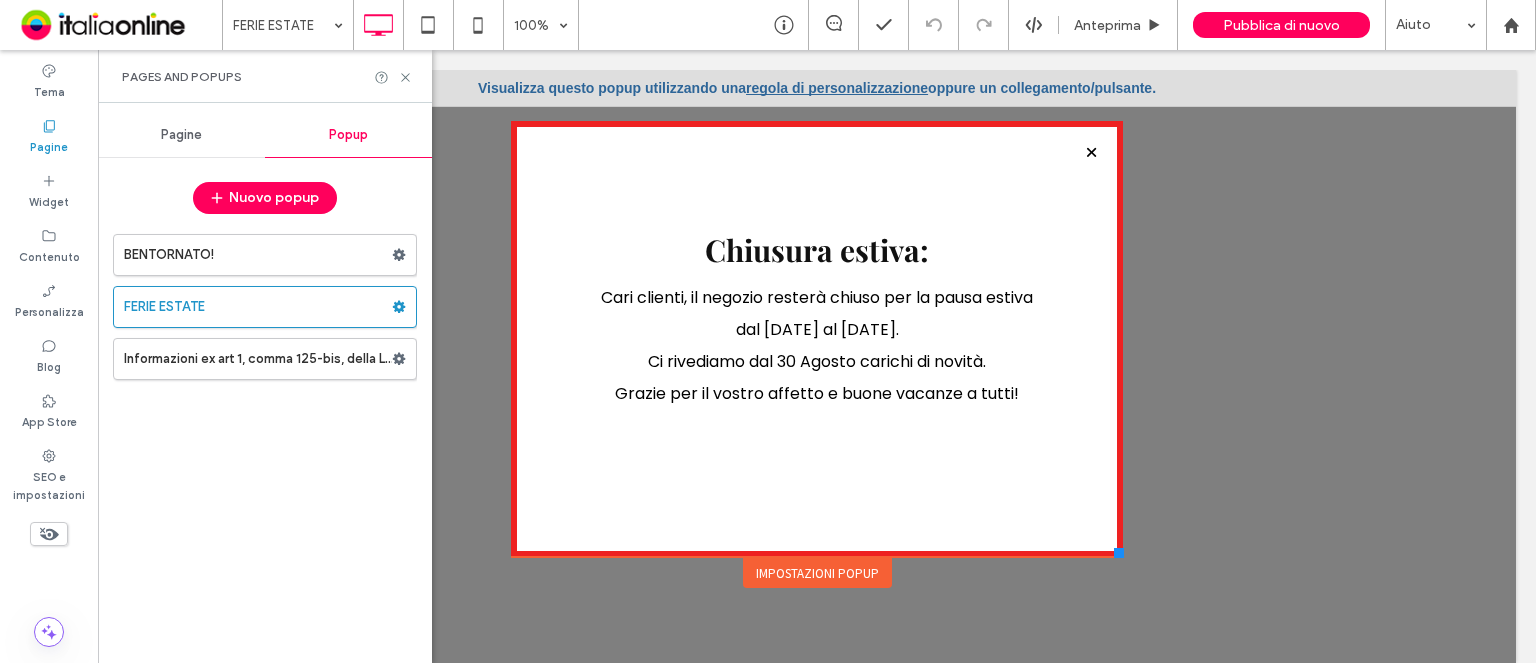 drag, startPoint x: 352, startPoint y: 253, endPoint x: 300, endPoint y: 253, distance: 52 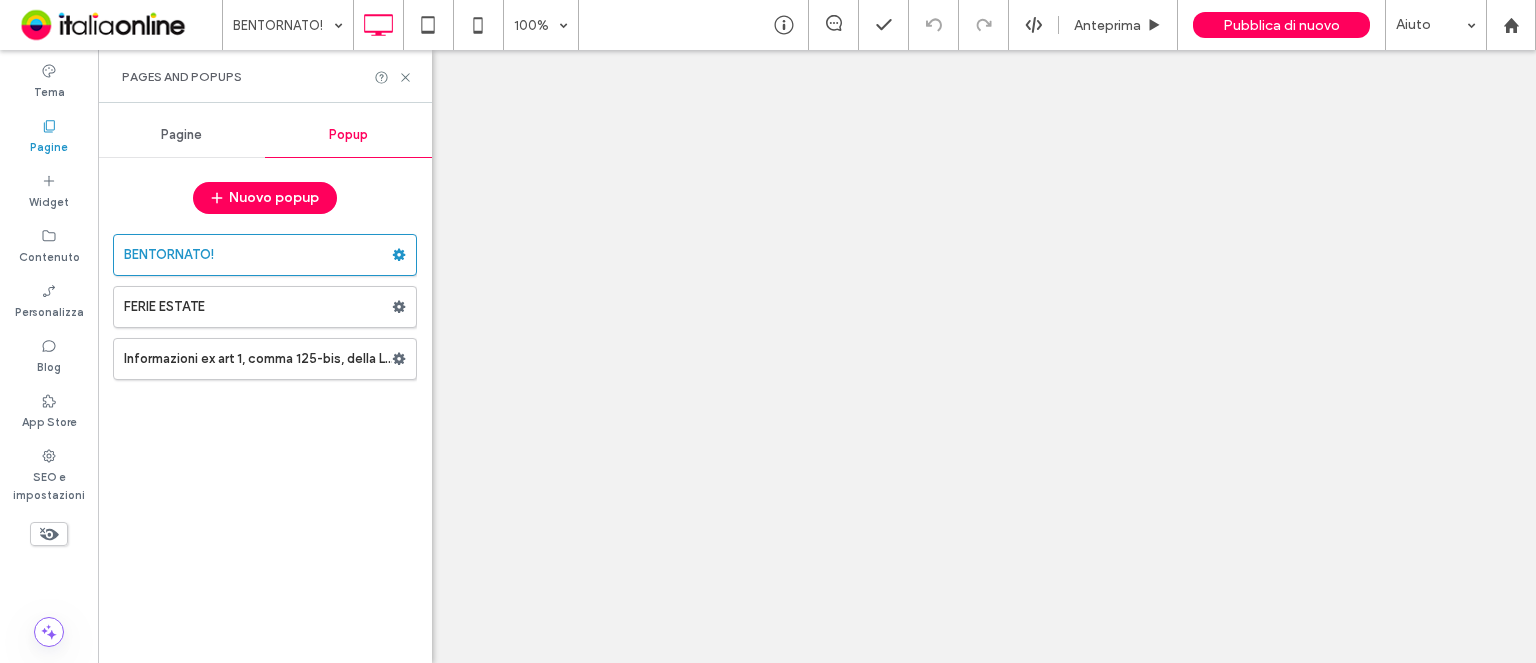 click at bounding box center [768, 331] 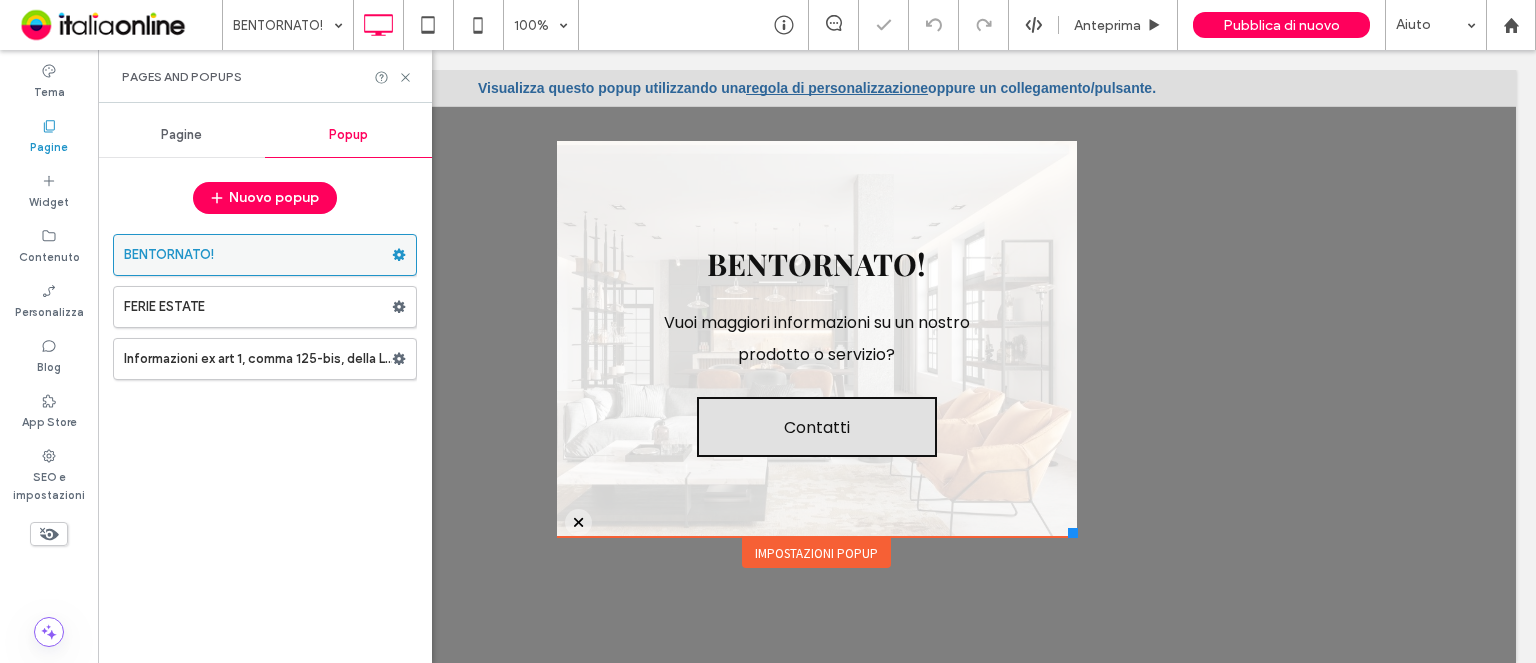 scroll, scrollTop: 0, scrollLeft: 0, axis: both 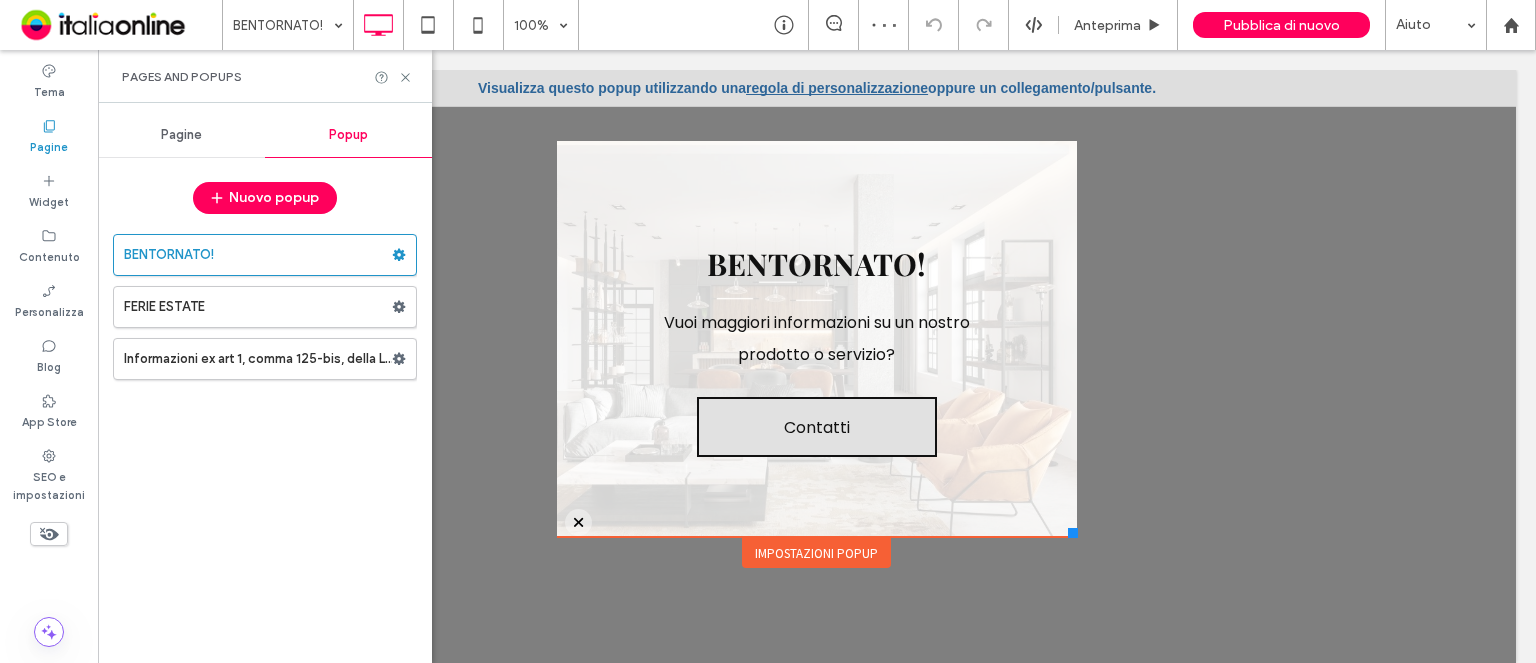 click on "Impostazioni popup" at bounding box center (816, 553) 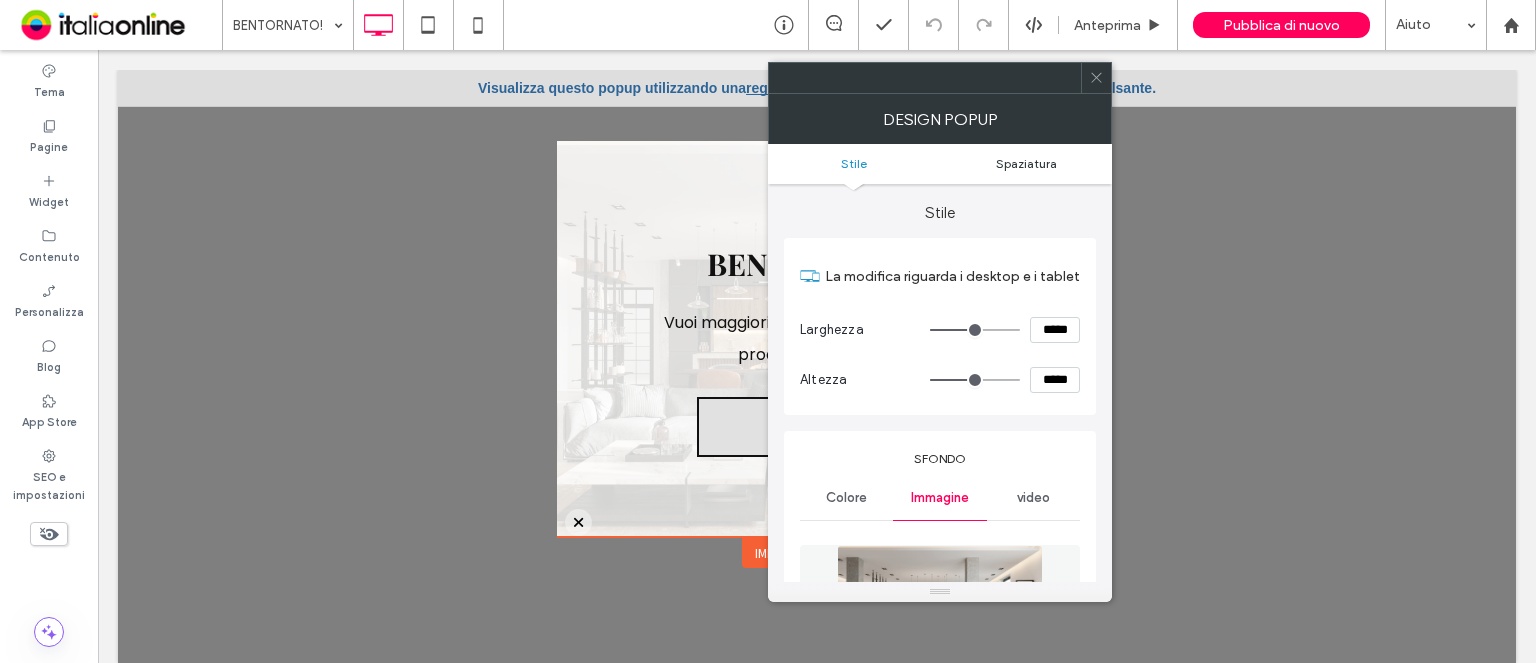 click on "Spaziatura" at bounding box center (1026, 163) 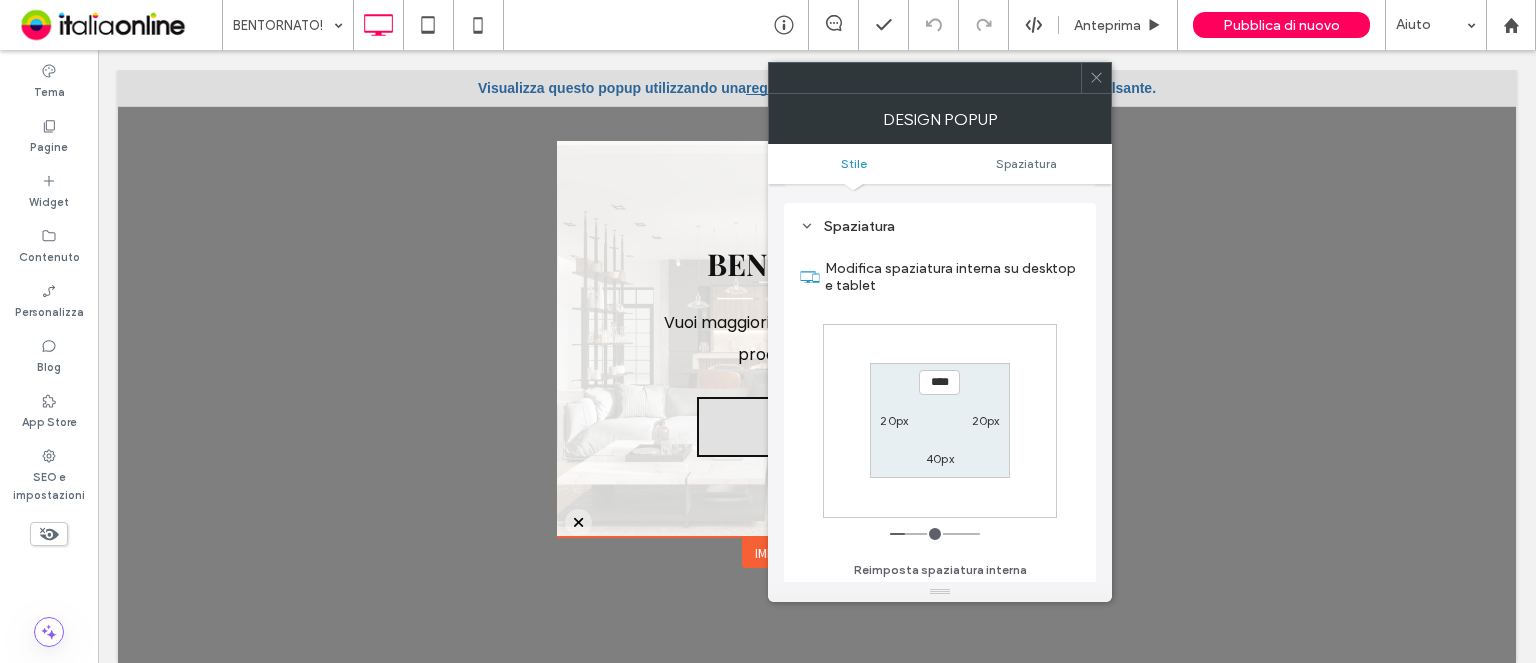 scroll, scrollTop: 1453, scrollLeft: 0, axis: vertical 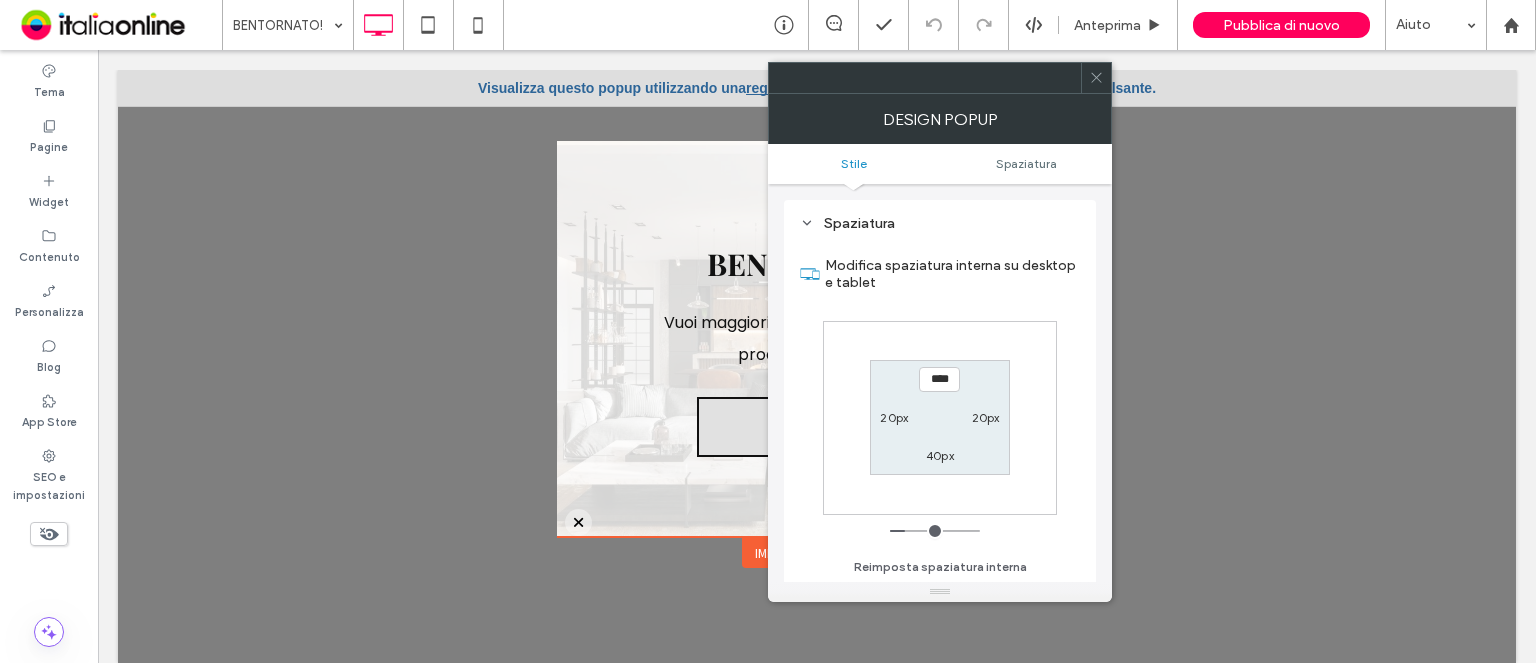 click 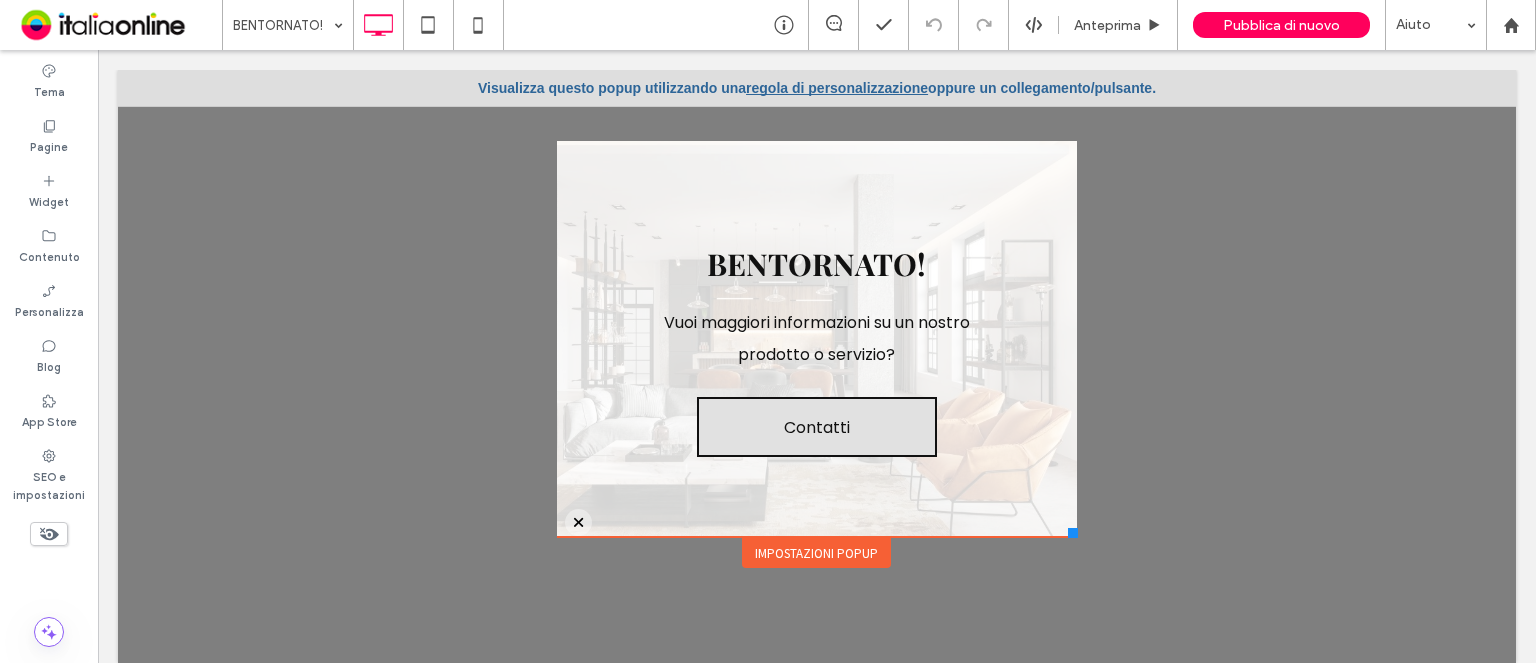 click on "regola di personalizzazione" at bounding box center (837, 88) 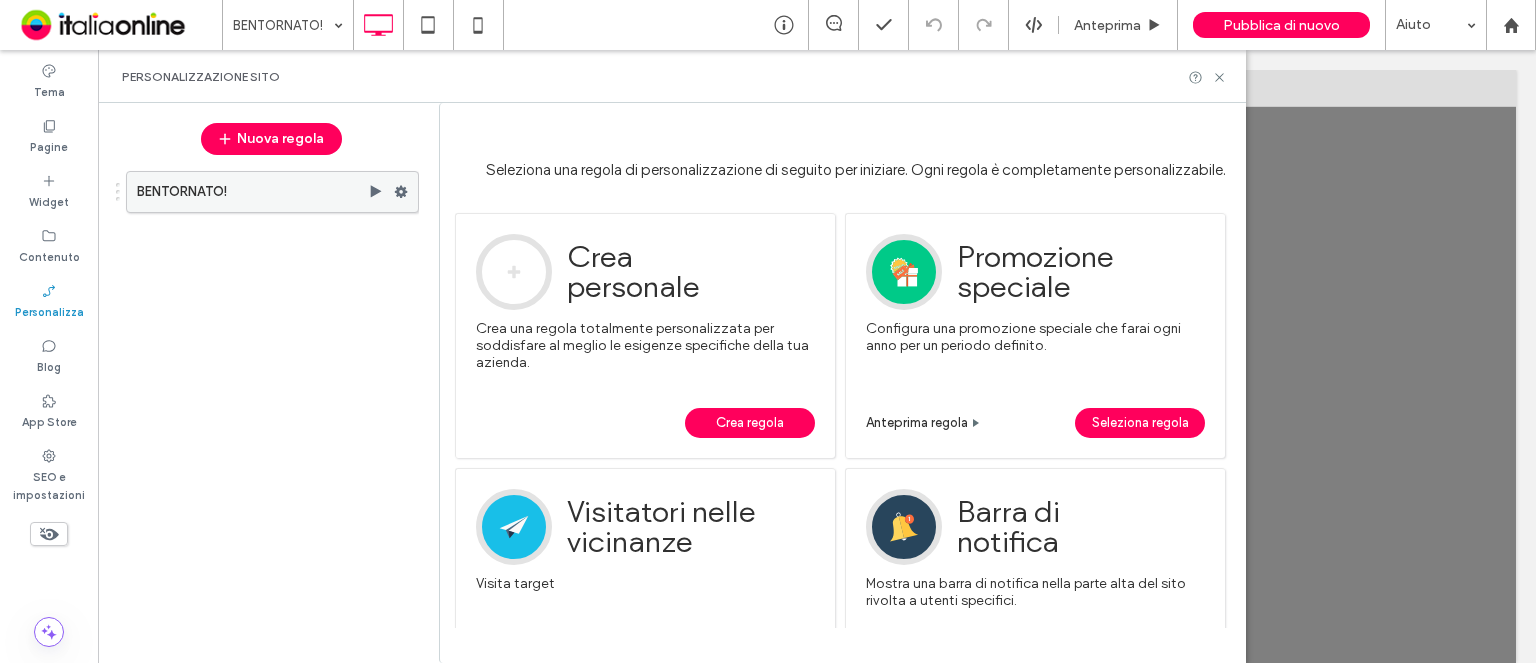 click 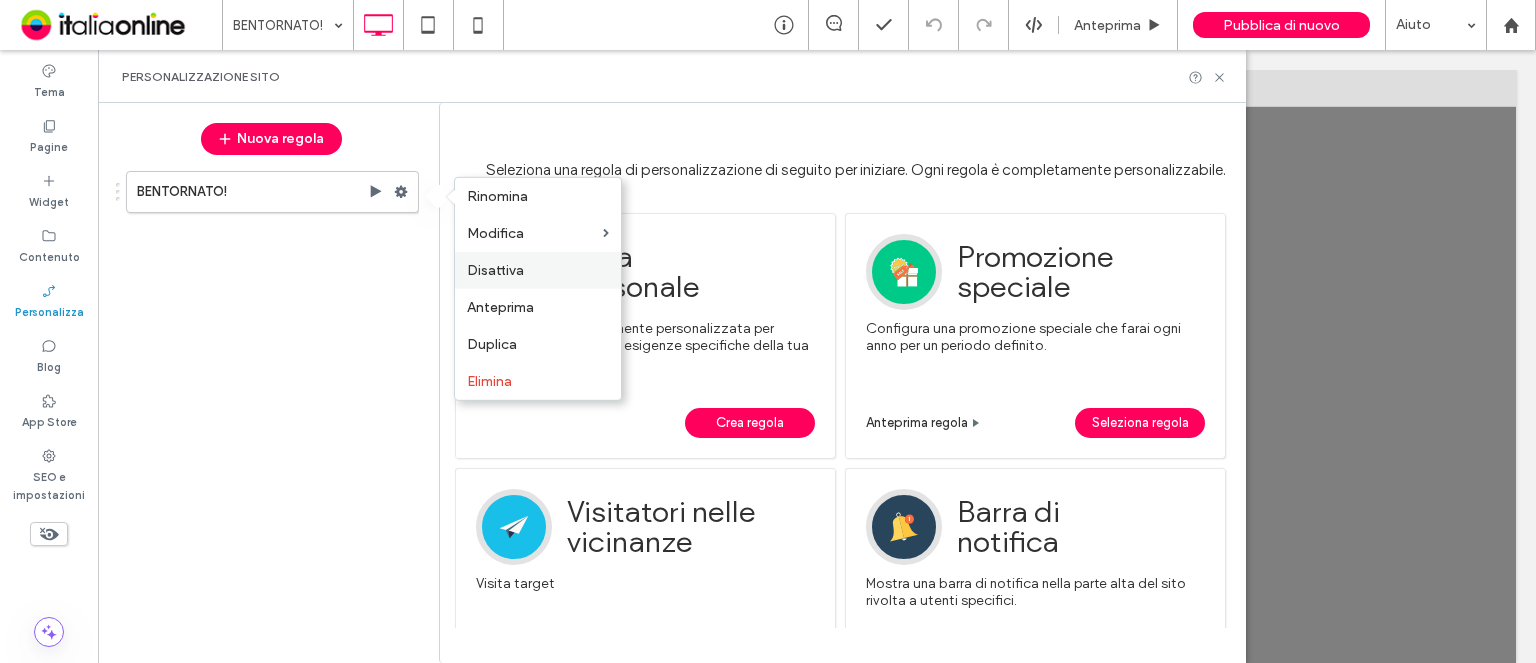 click on "Disattiva" at bounding box center (495, 270) 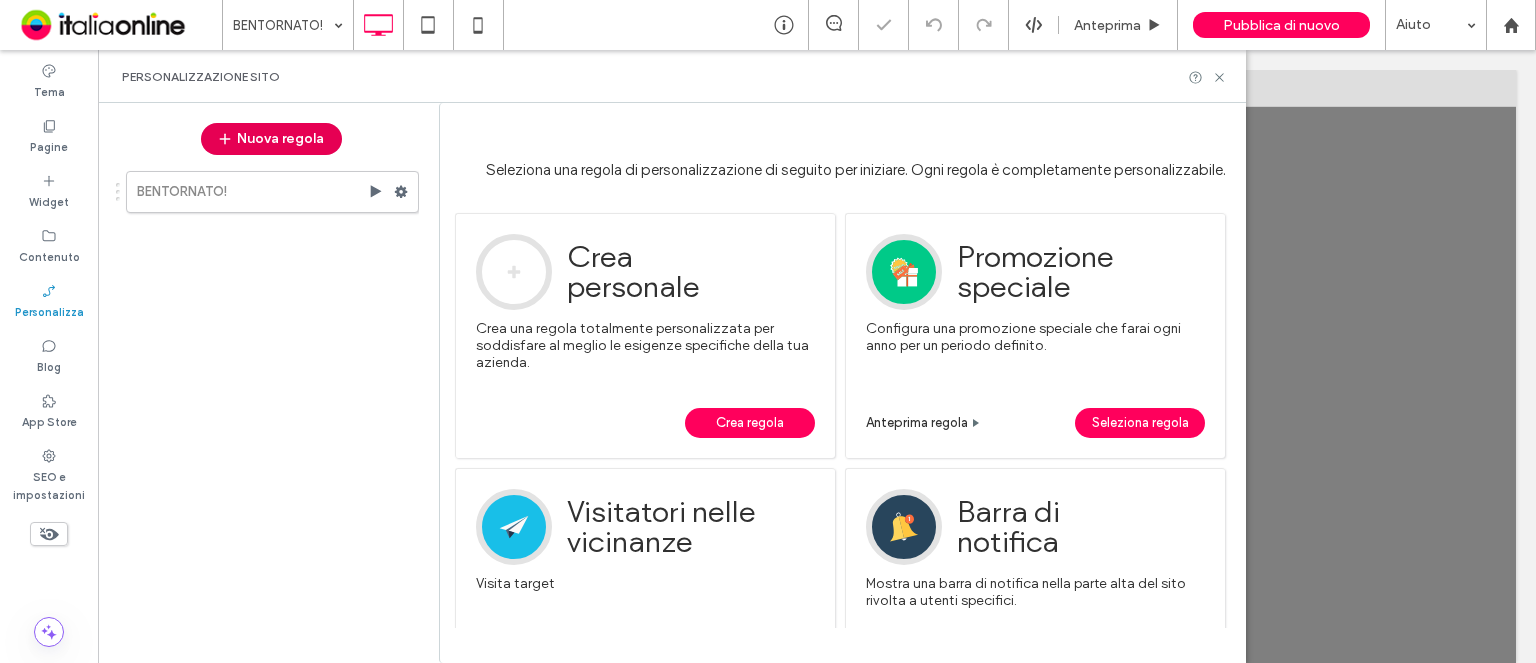 click on "Nuova regola" at bounding box center [271, 139] 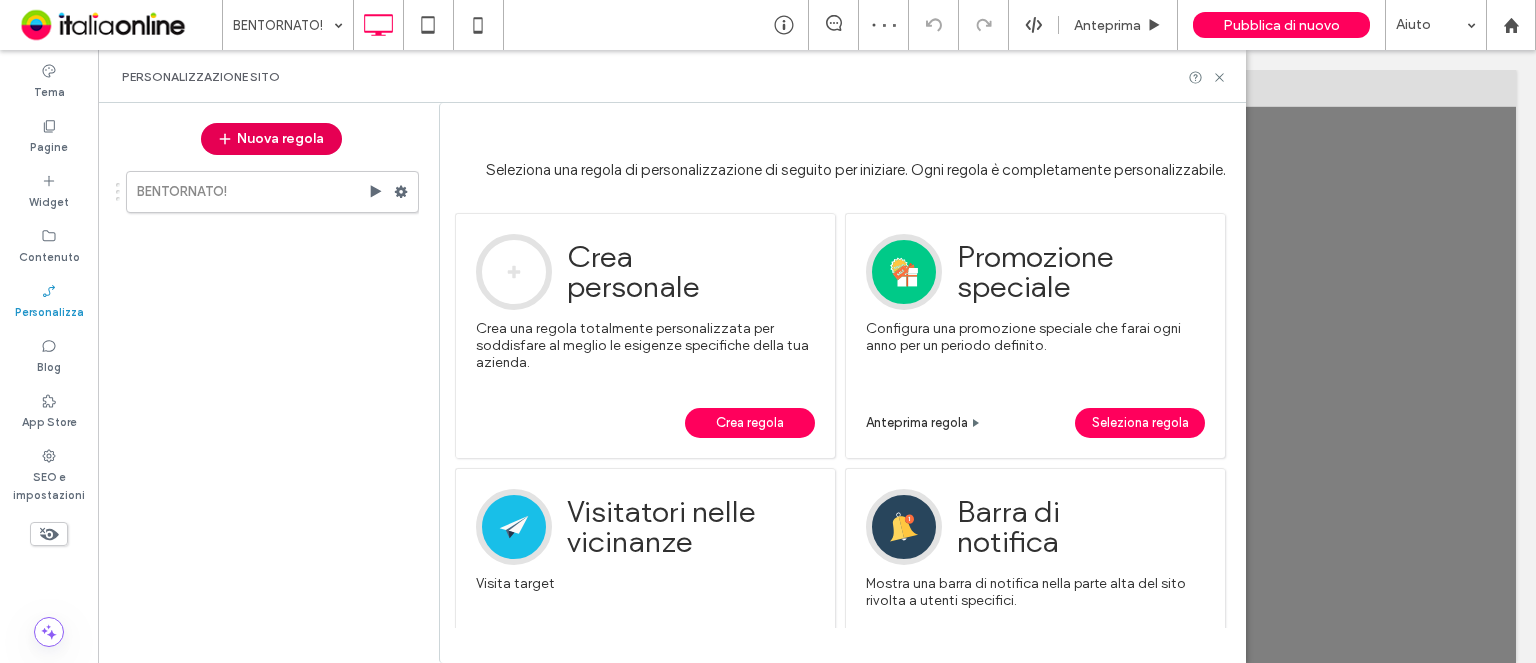 click on "Nuova regola" at bounding box center (271, 139) 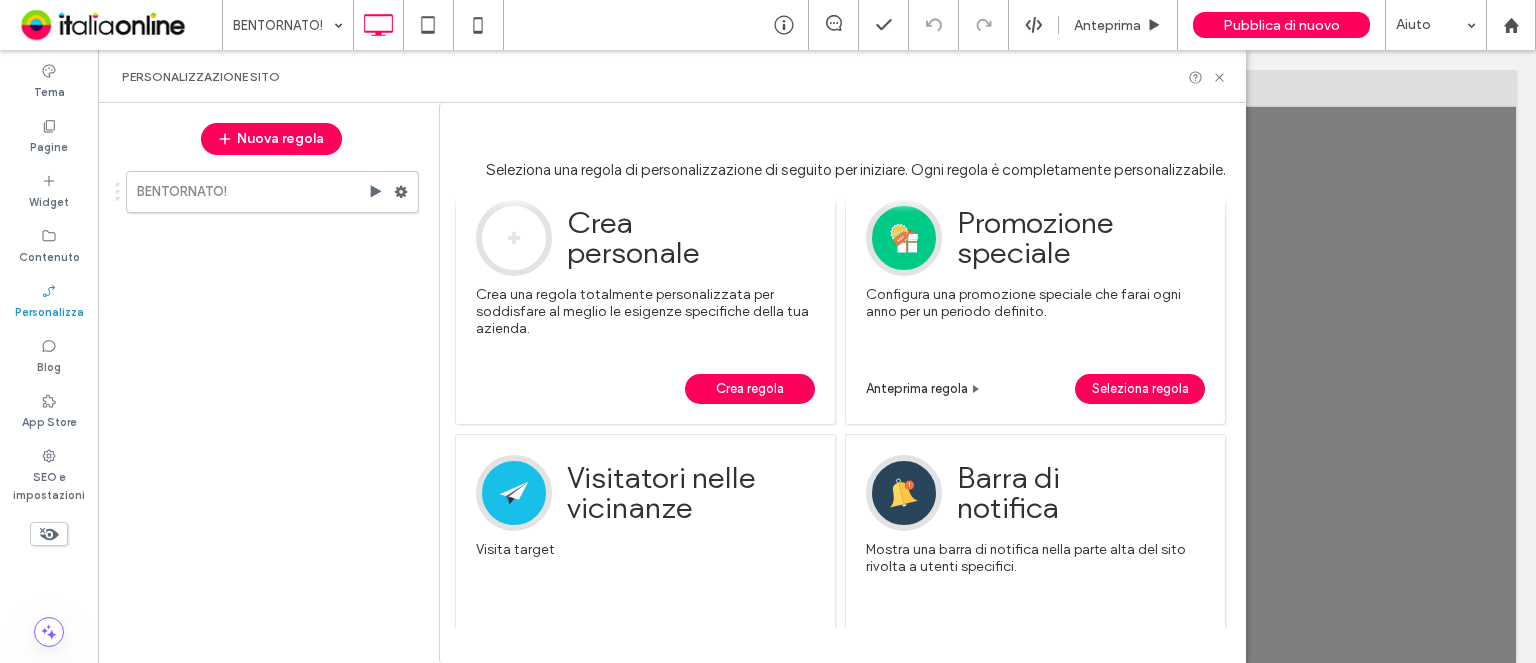 scroll, scrollTop: 0, scrollLeft: 0, axis: both 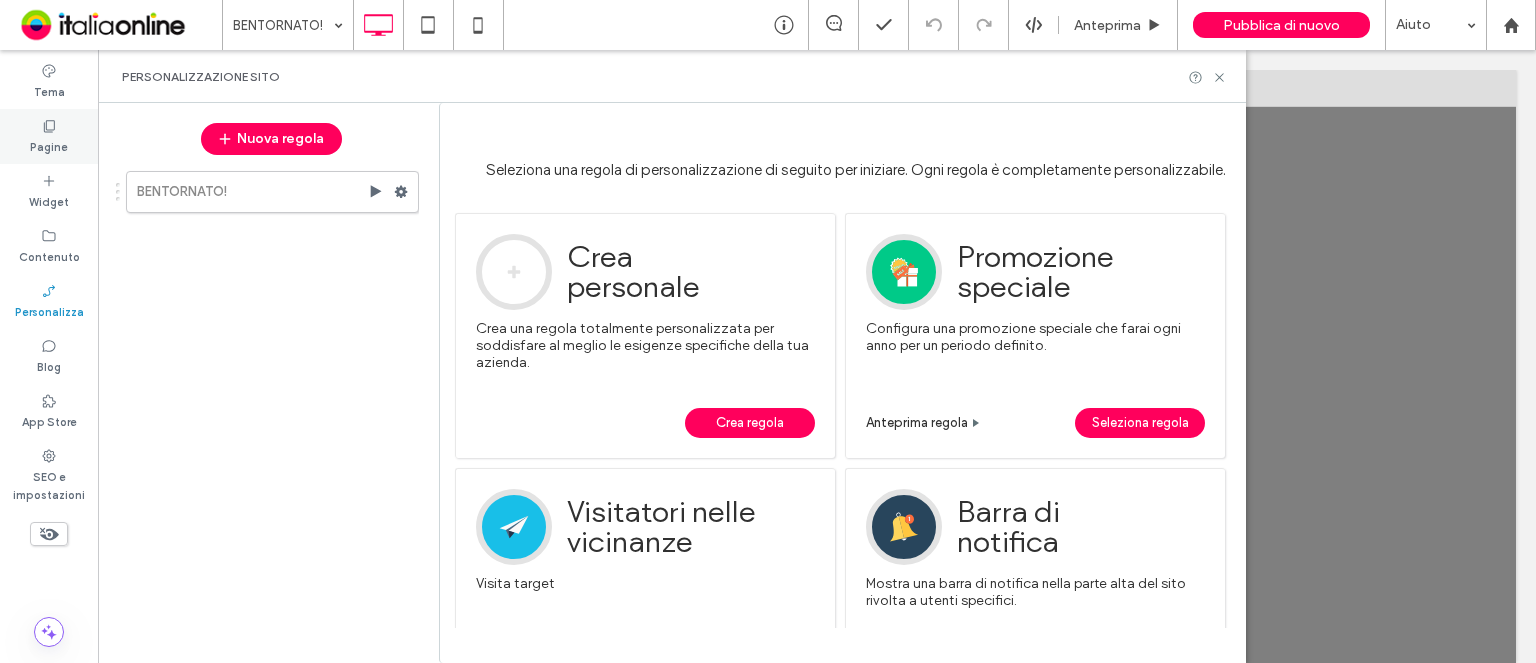 click 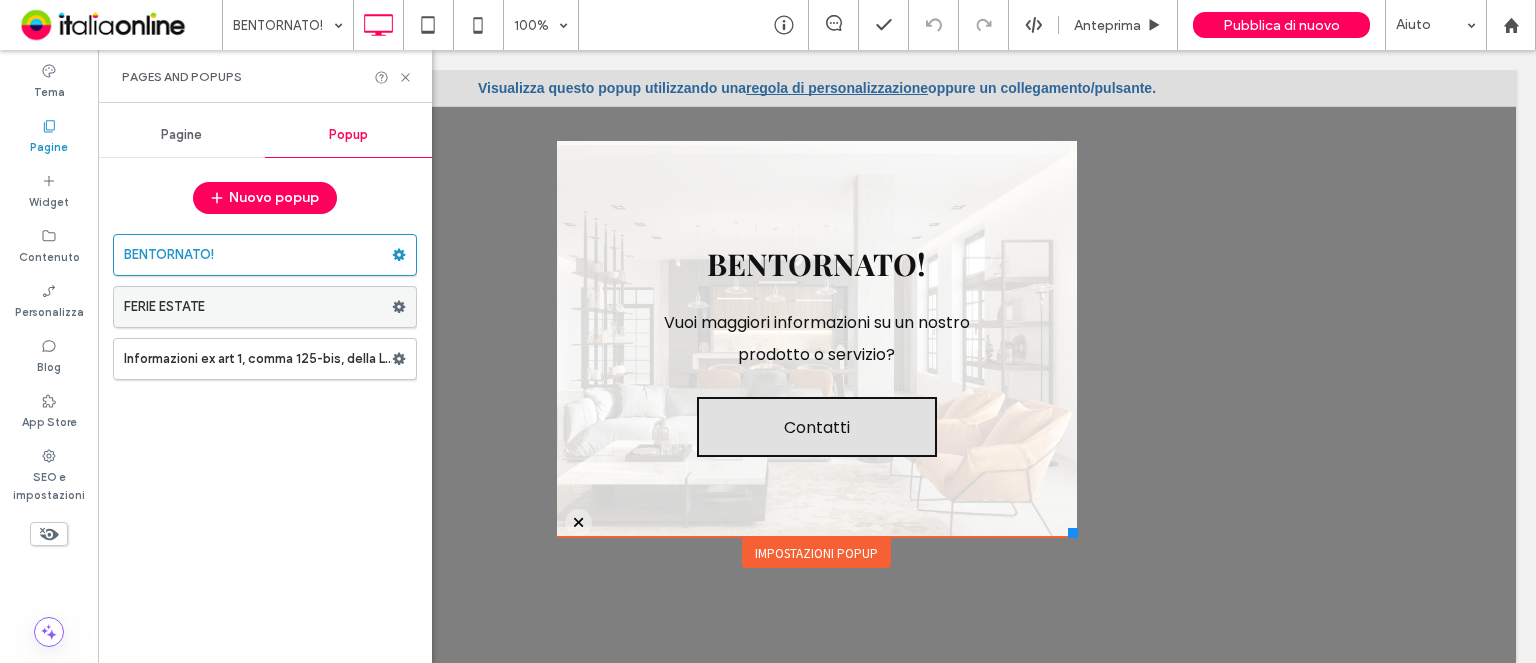 click on "FERIE ESTATE" at bounding box center [258, 307] 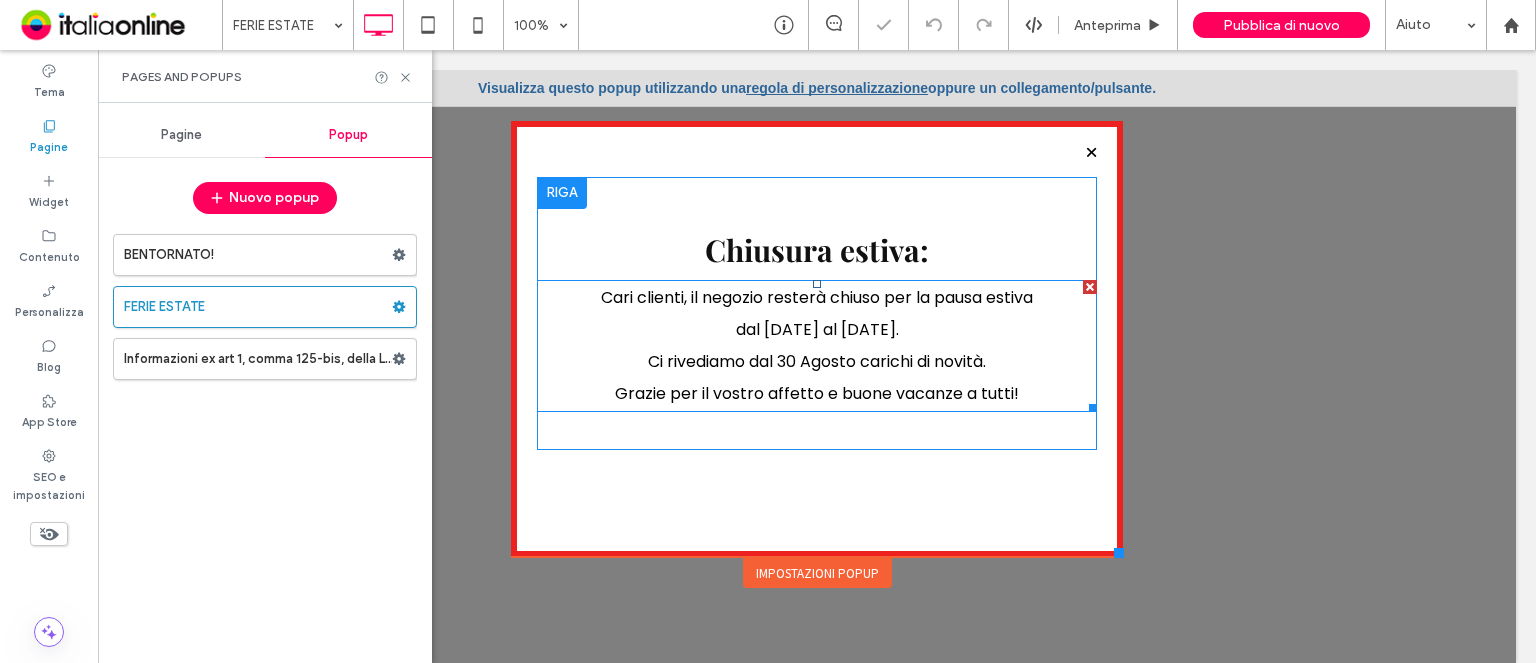 scroll, scrollTop: 0, scrollLeft: 0, axis: both 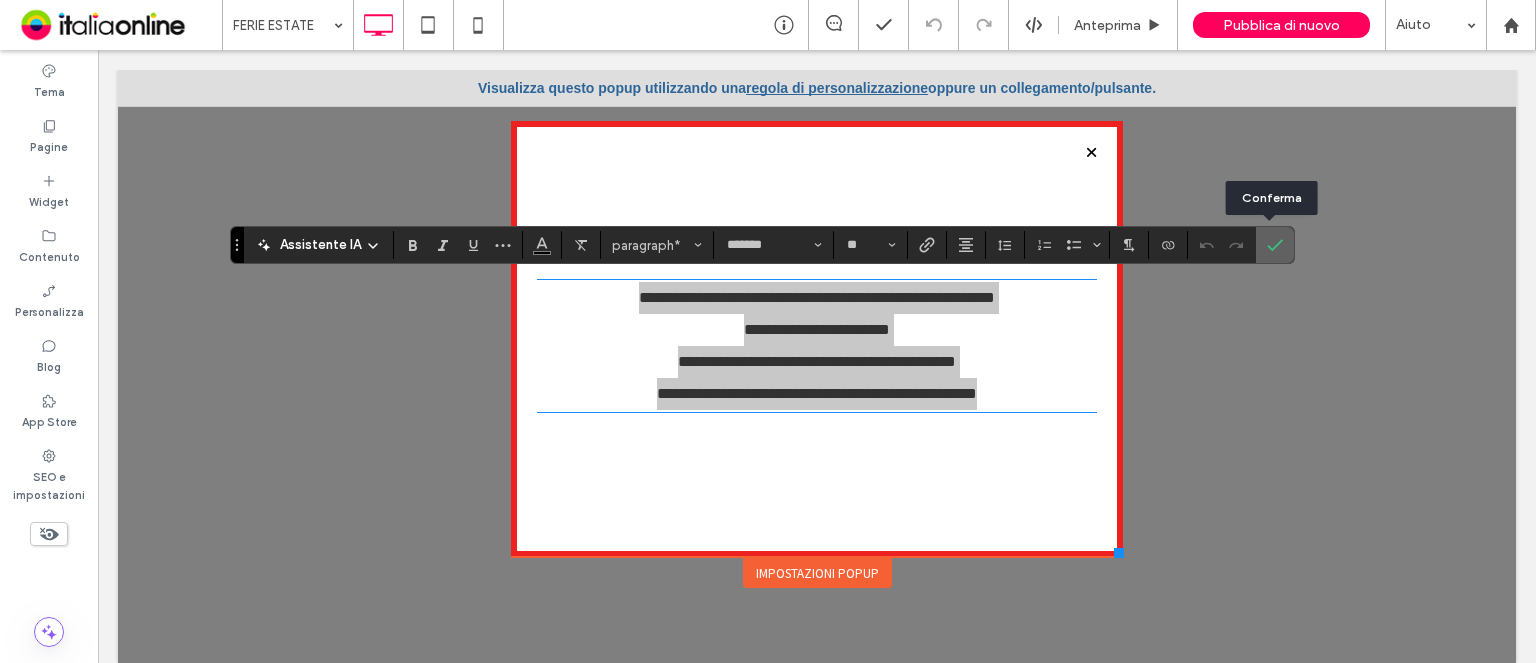 click 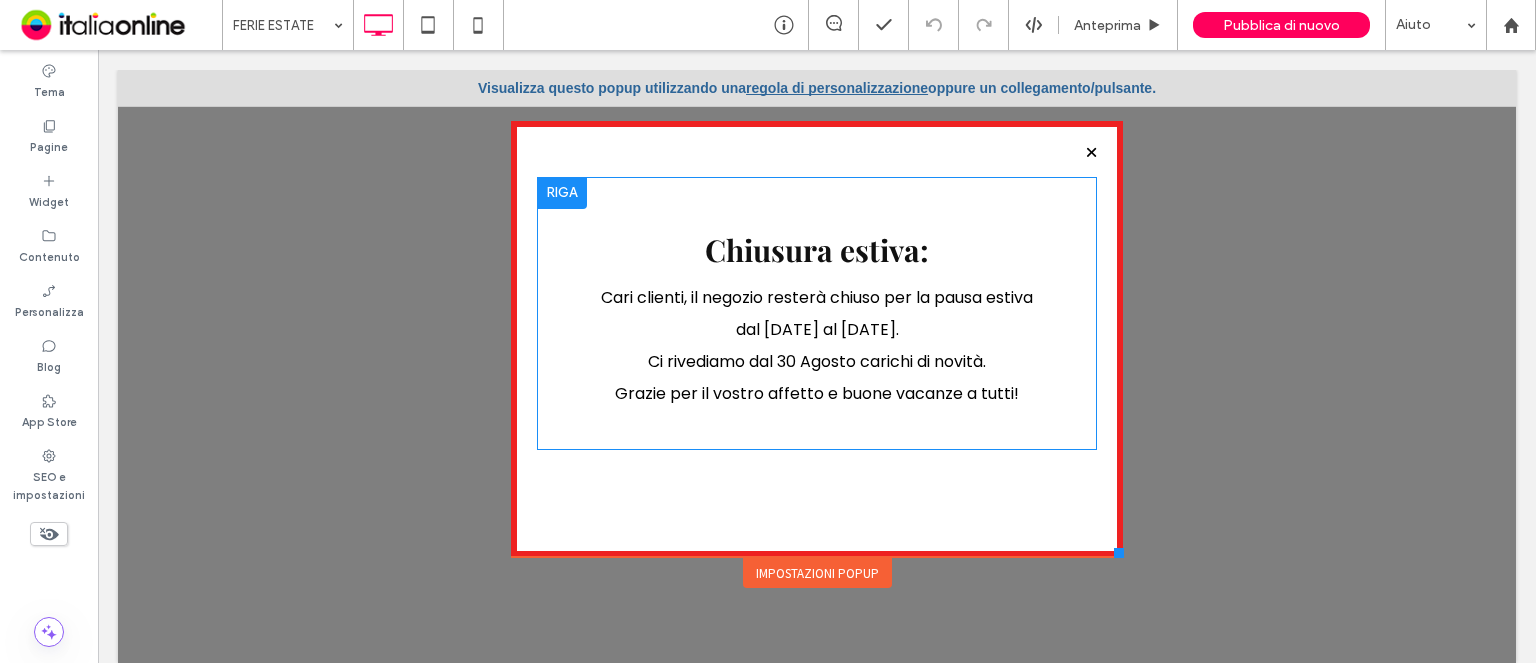 click on "regola di personalizzazione" at bounding box center [837, 88] 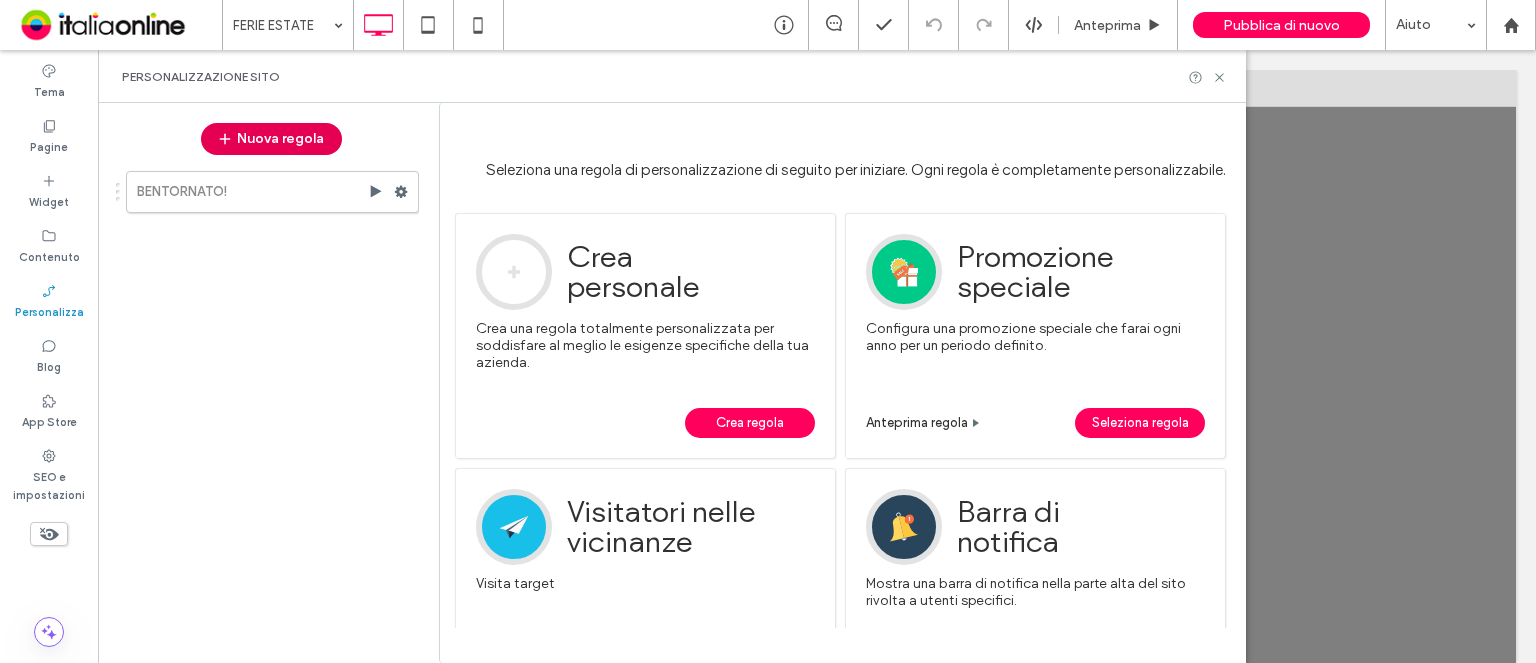 click on "Nuova regola" at bounding box center (271, 139) 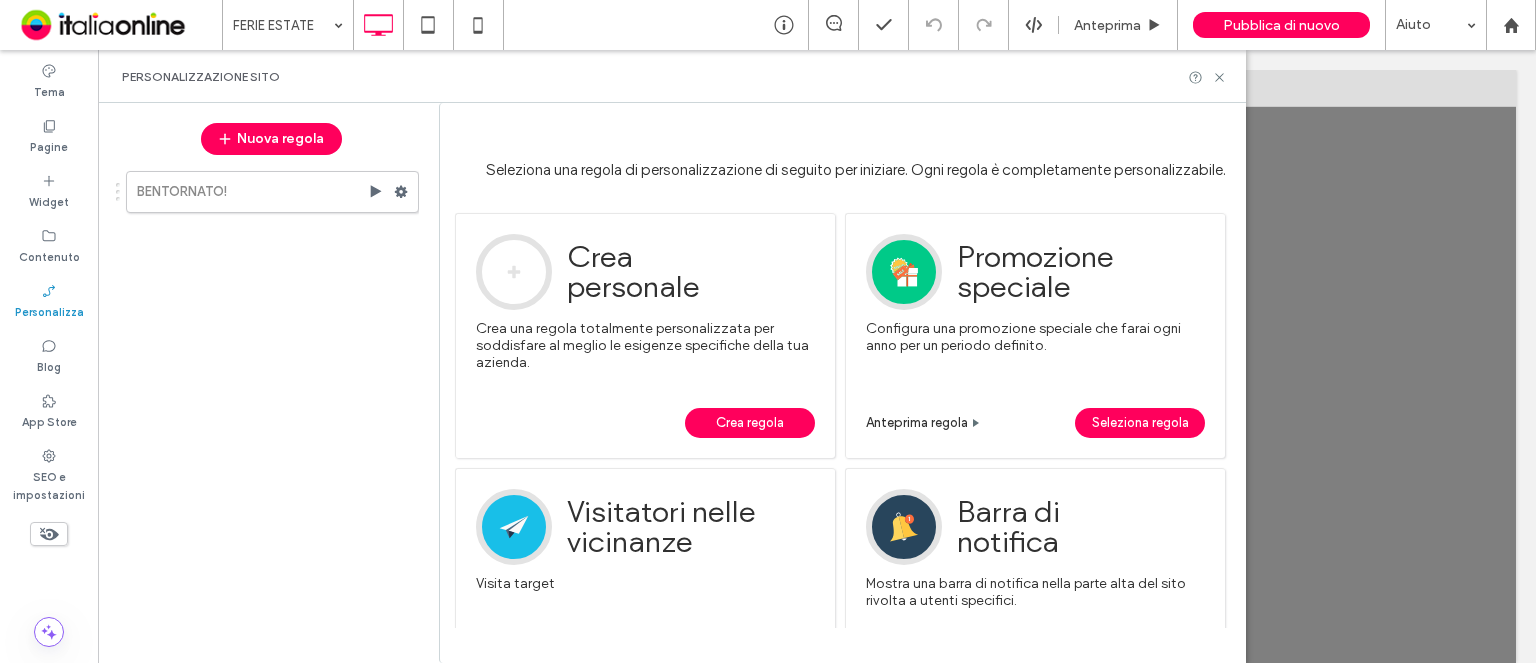 click on "Crea regola" at bounding box center (750, 423) 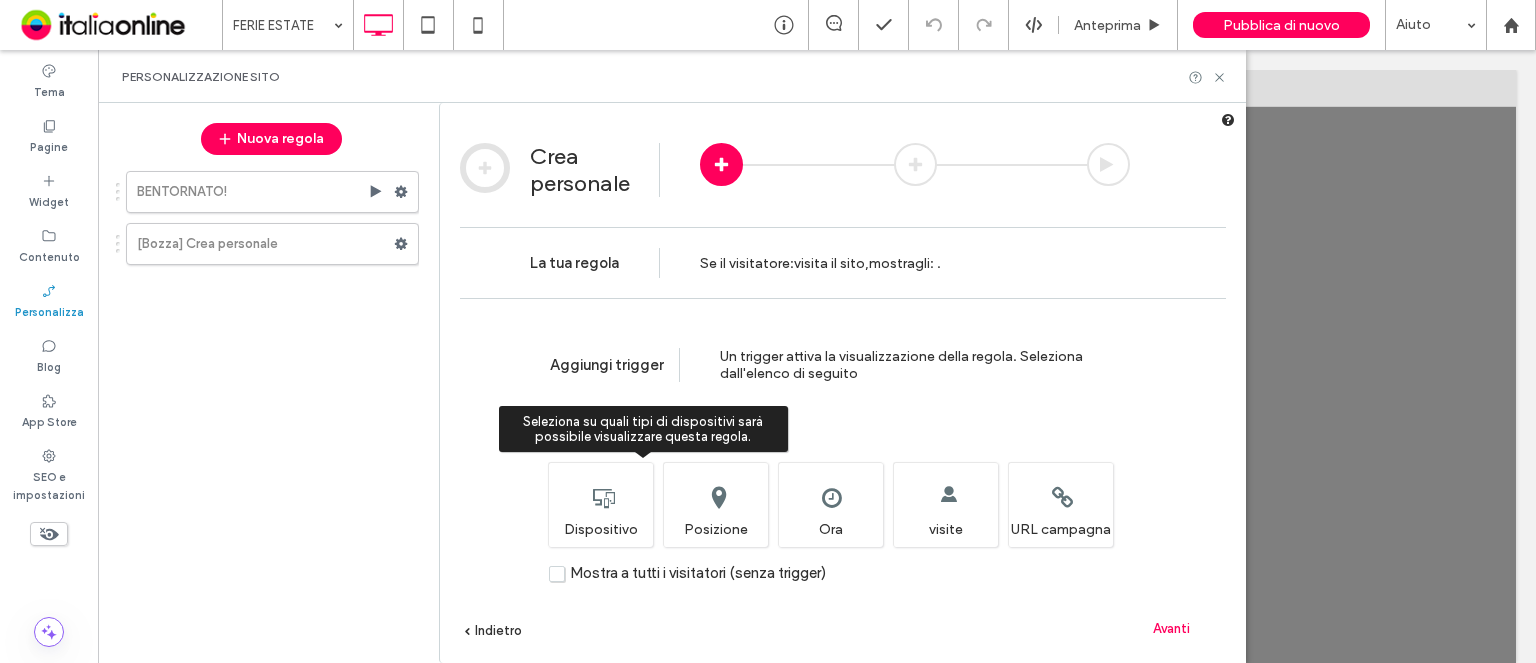 click on "Seleziona su quali tipi di dispositivi sarà possibile visualizzare questa regola.
Dispositivo" at bounding box center [600, 504] 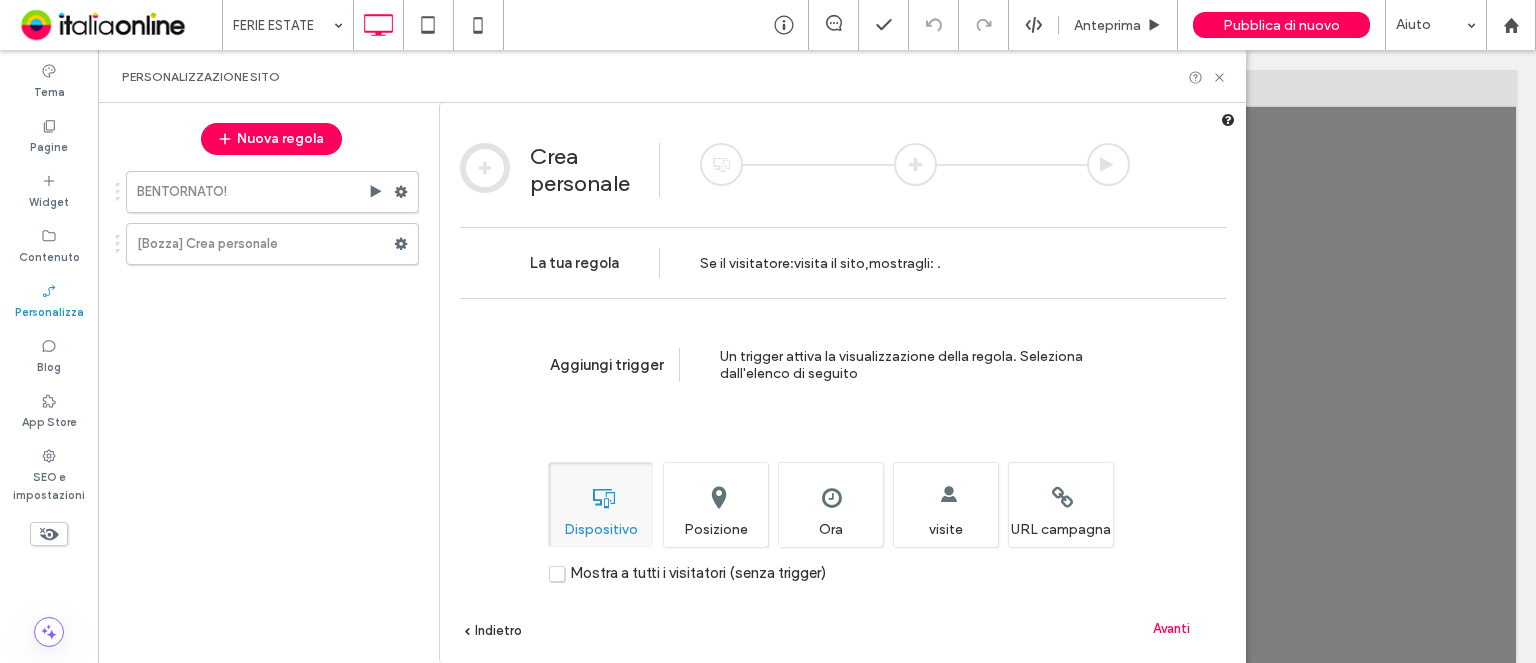 click on "Avanti" at bounding box center (1171, 628) 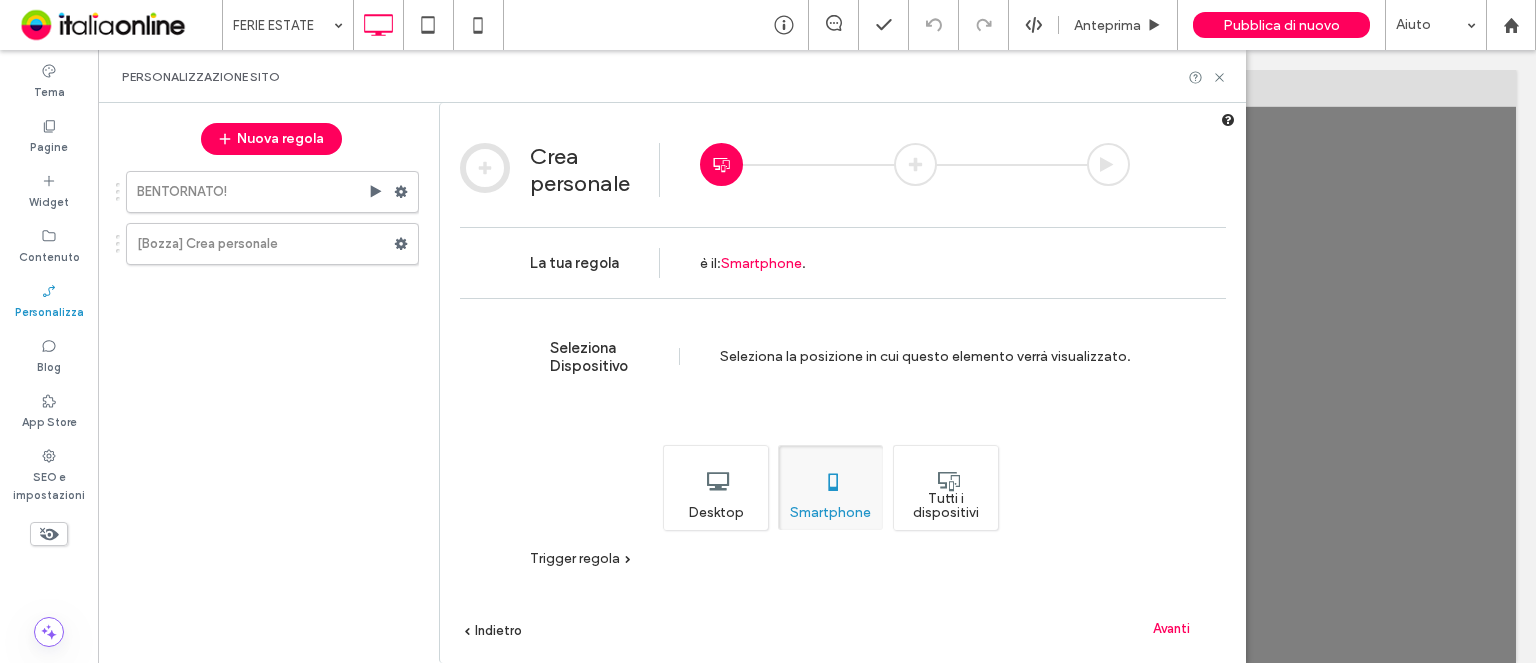 click on "Desktop" at bounding box center (715, 487) 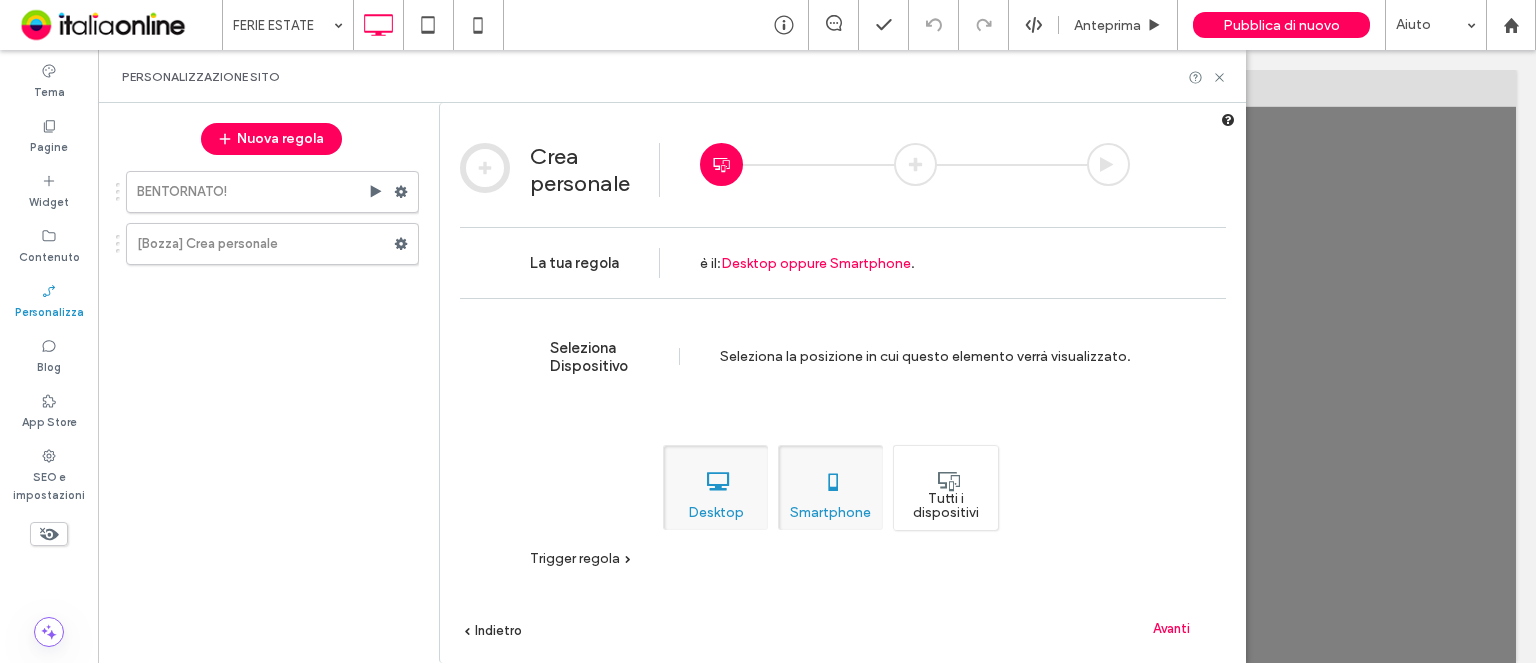 click on "Tutti i dispositivi" at bounding box center (945, 487) 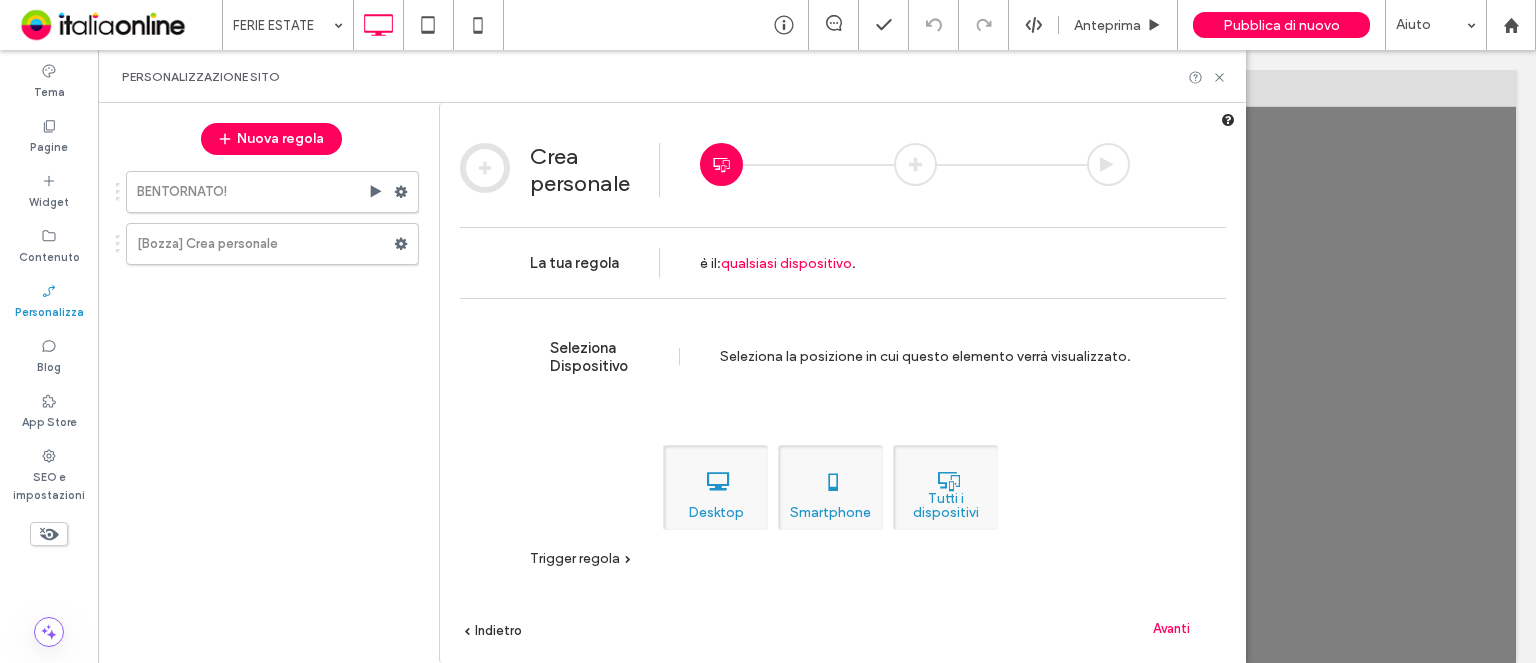 click on "Avanti" at bounding box center (1171, 628) 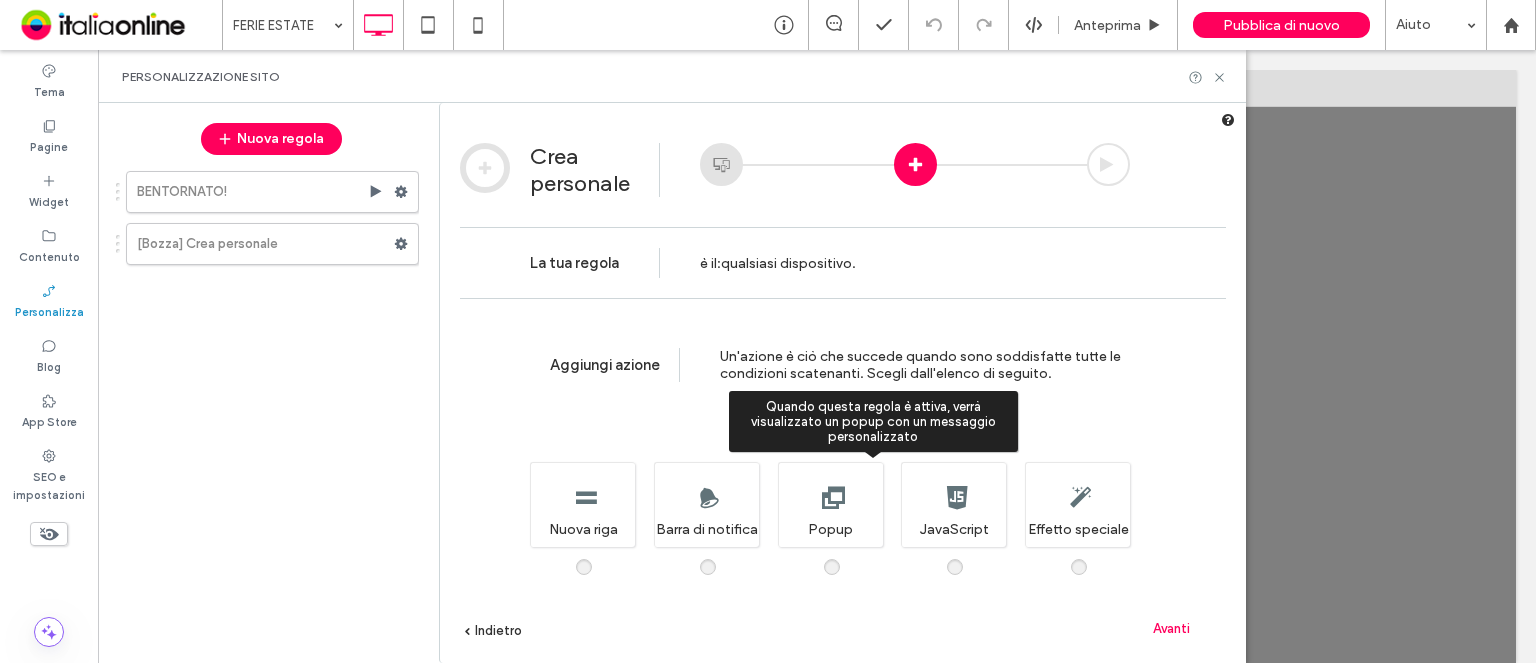 click on "Quando questa regola è attiva, verrà visualizzato un popup con un messaggio personalizzato
Popup" at bounding box center [830, 504] 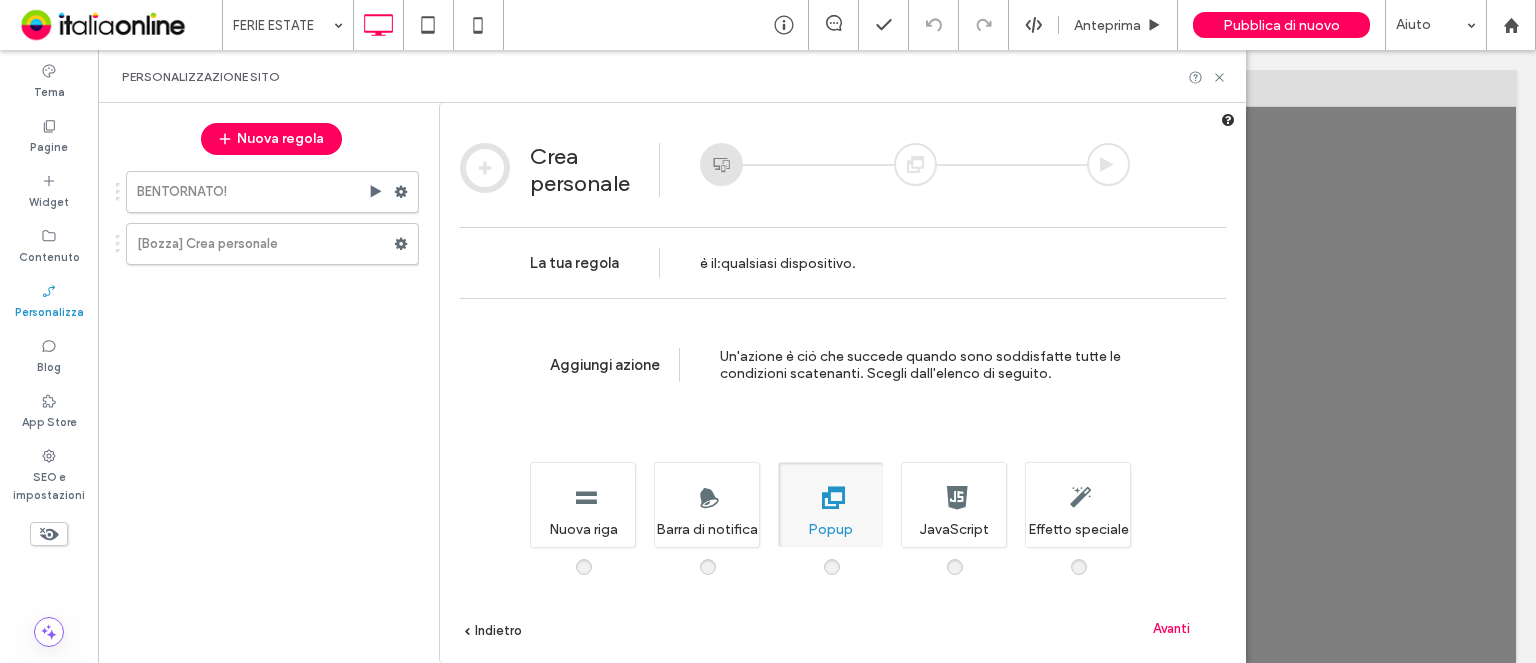 click on "Avanti" at bounding box center (1171, 628) 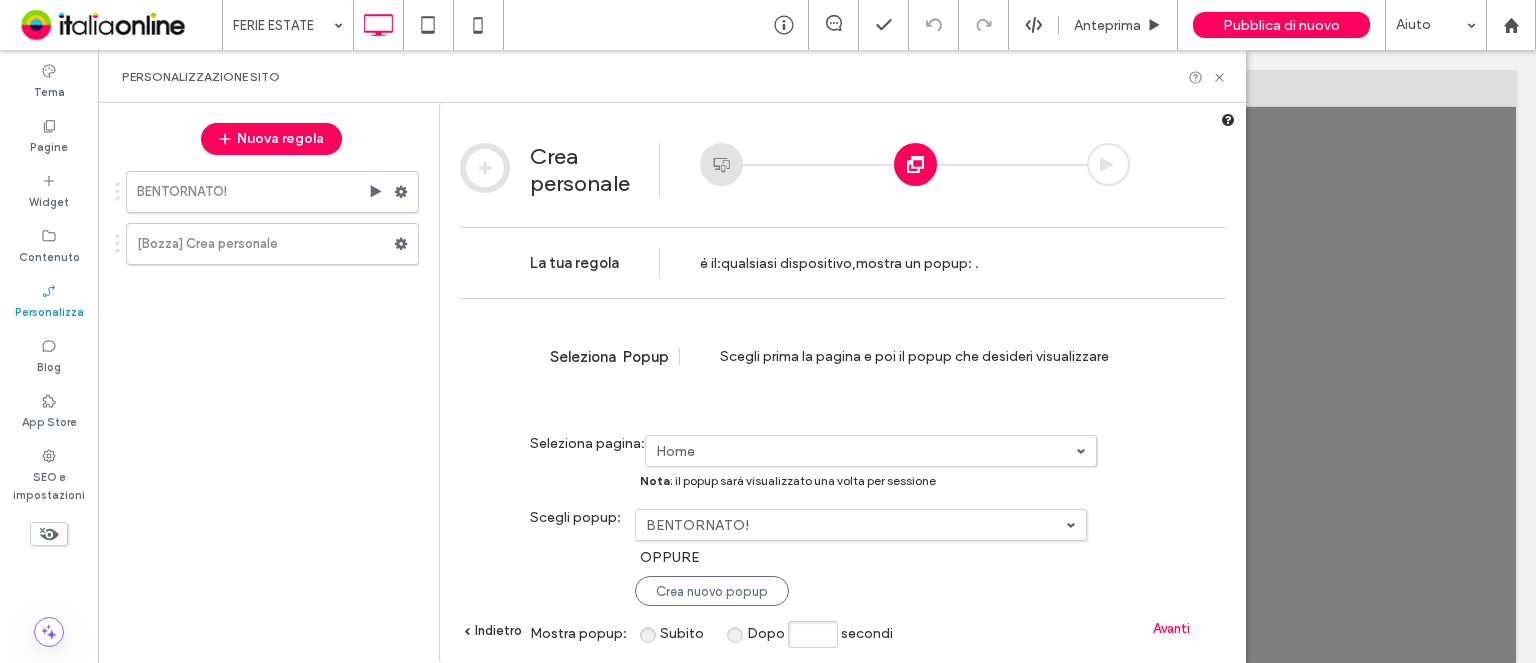 click on "BENTORNATO!" at bounding box center (866, 451) 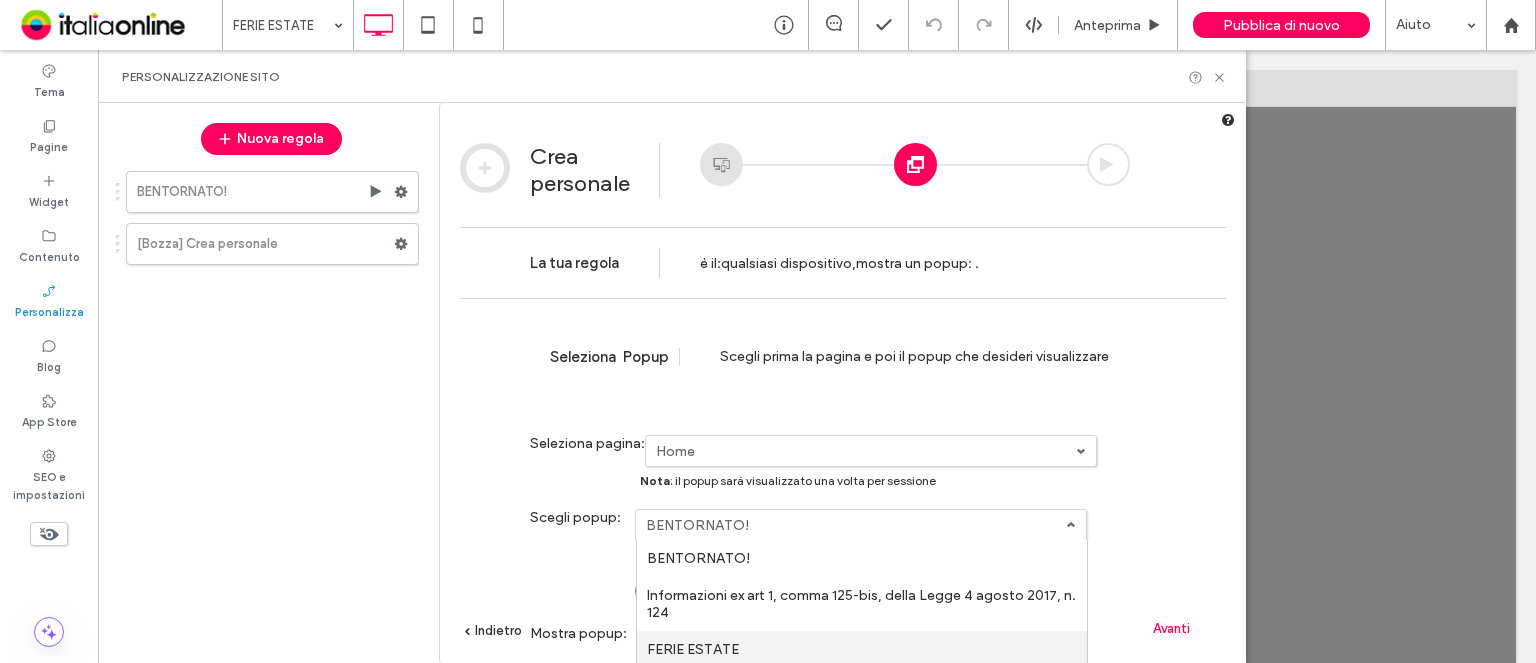 click on "FERIE ESTATE" at bounding box center (0, 0) 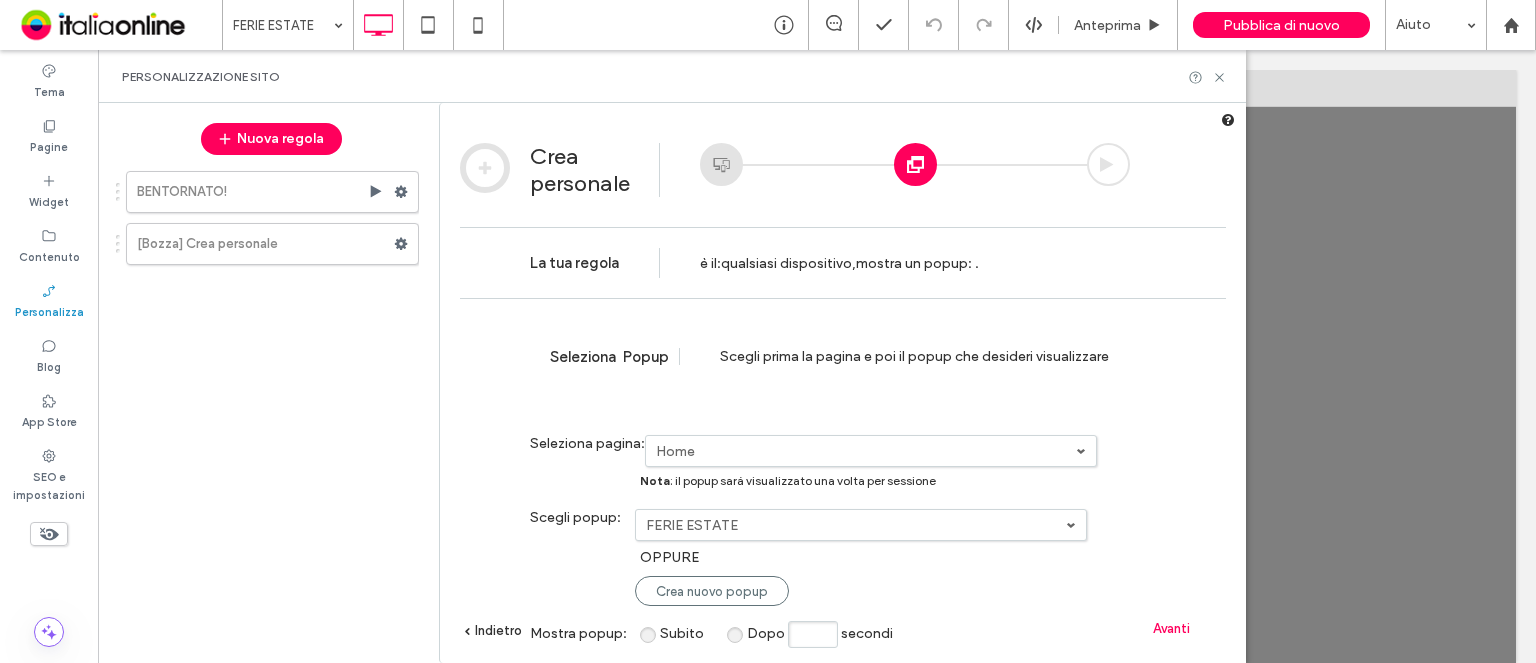 scroll, scrollTop: 20, scrollLeft: 0, axis: vertical 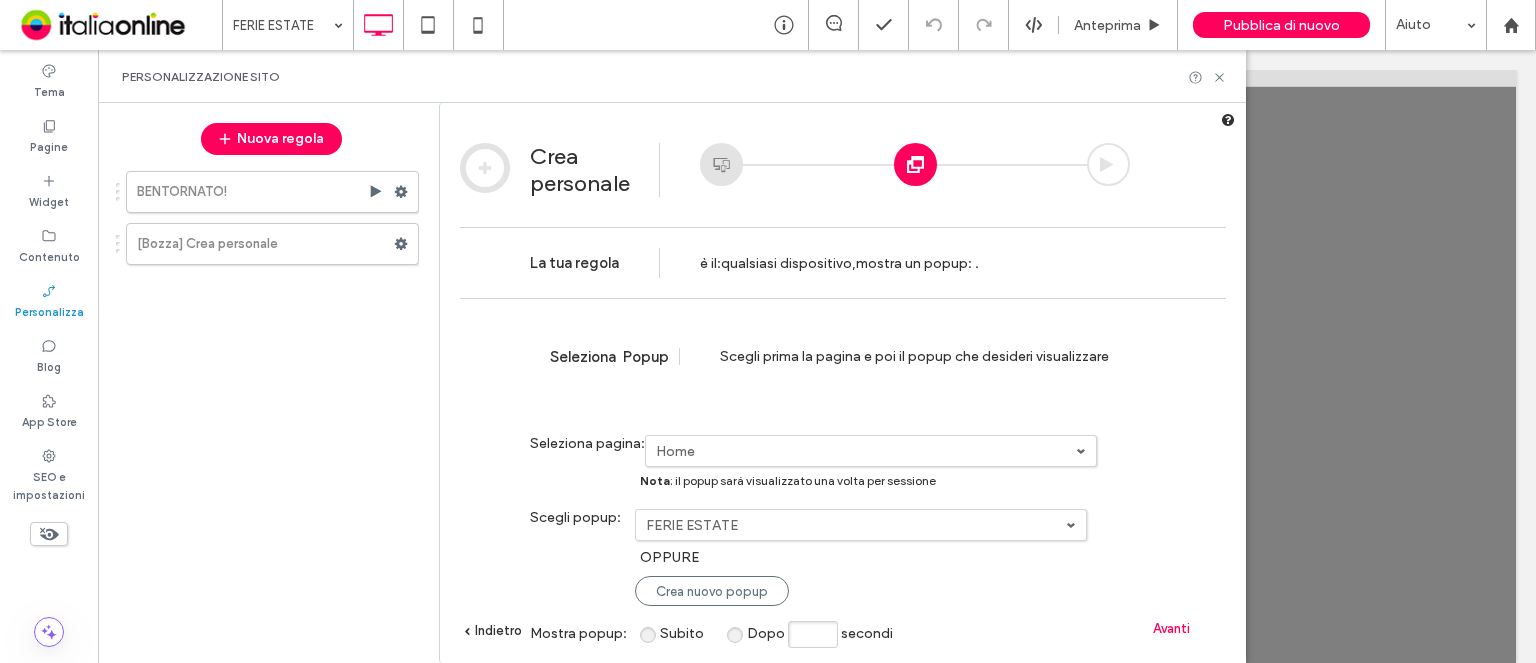 click on "Avanti" at bounding box center (1171, 628) 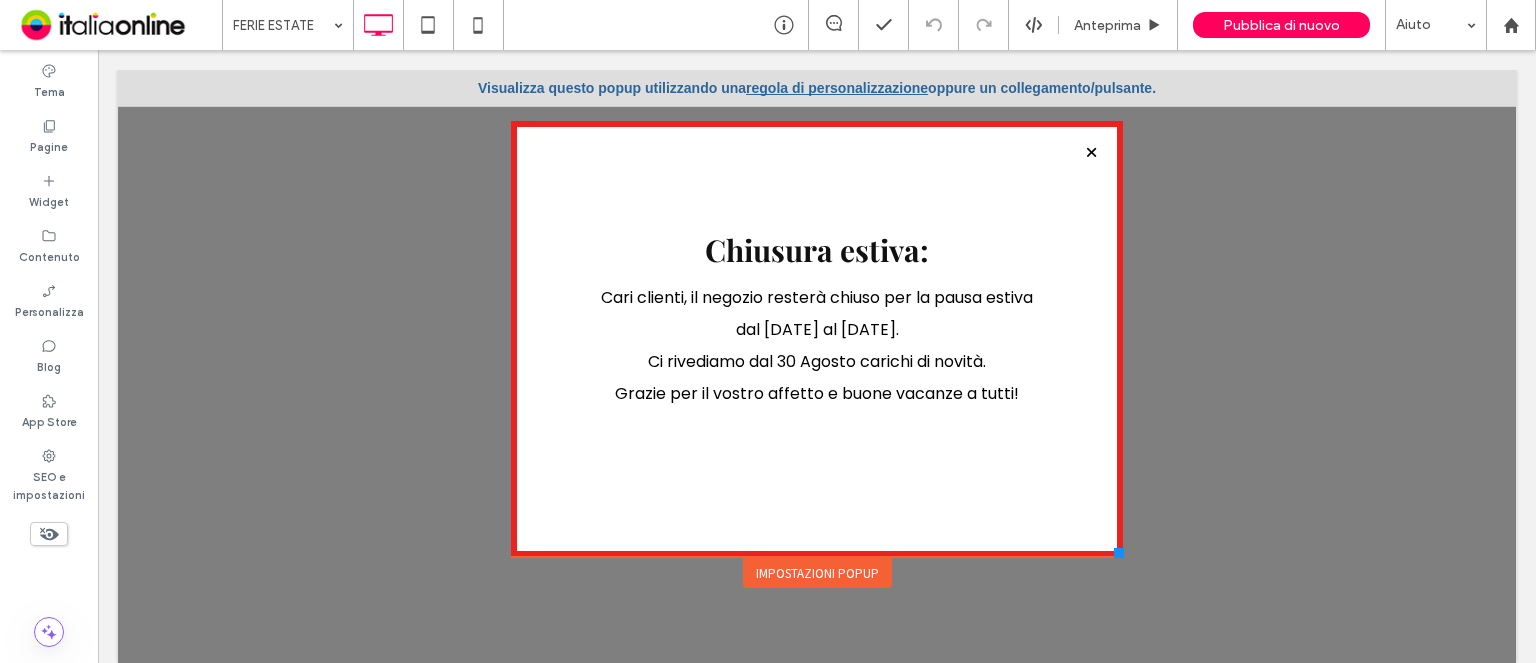 scroll, scrollTop: 0, scrollLeft: 0, axis: both 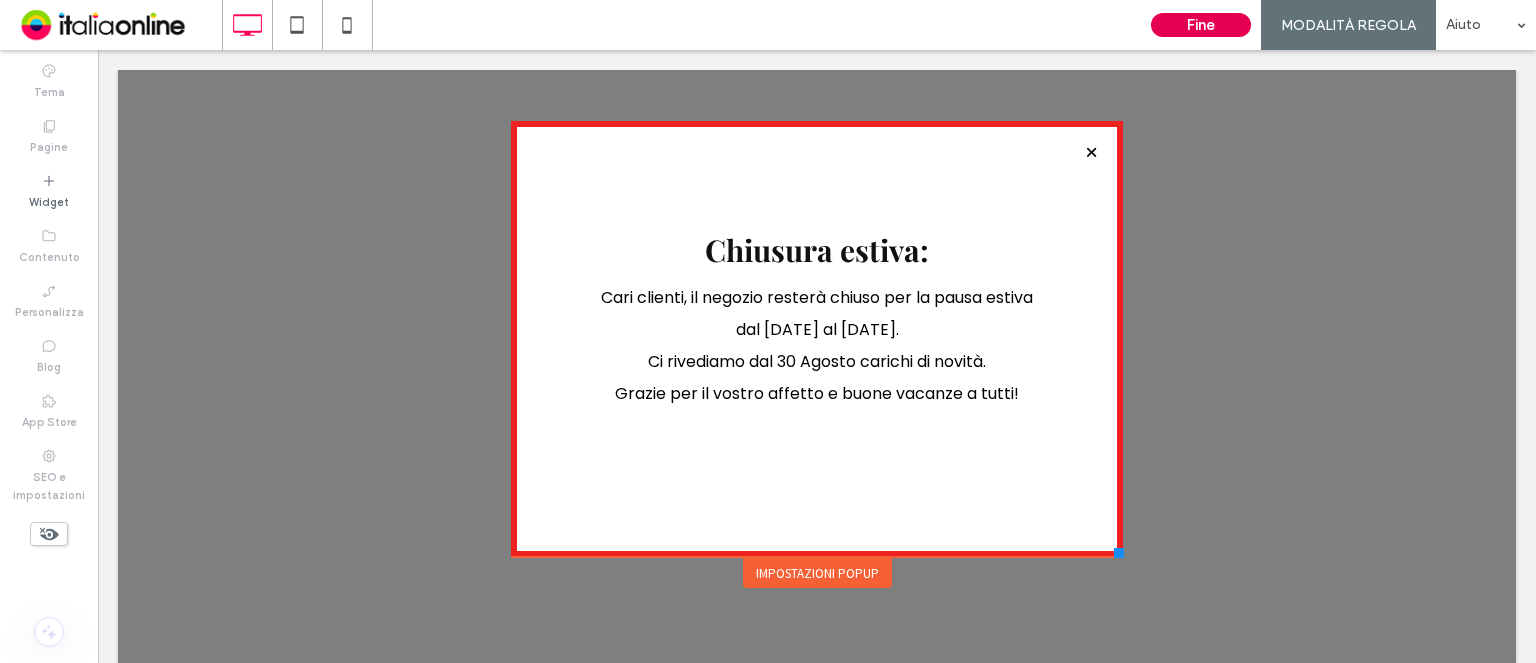 click on "Fine" at bounding box center [1201, 25] 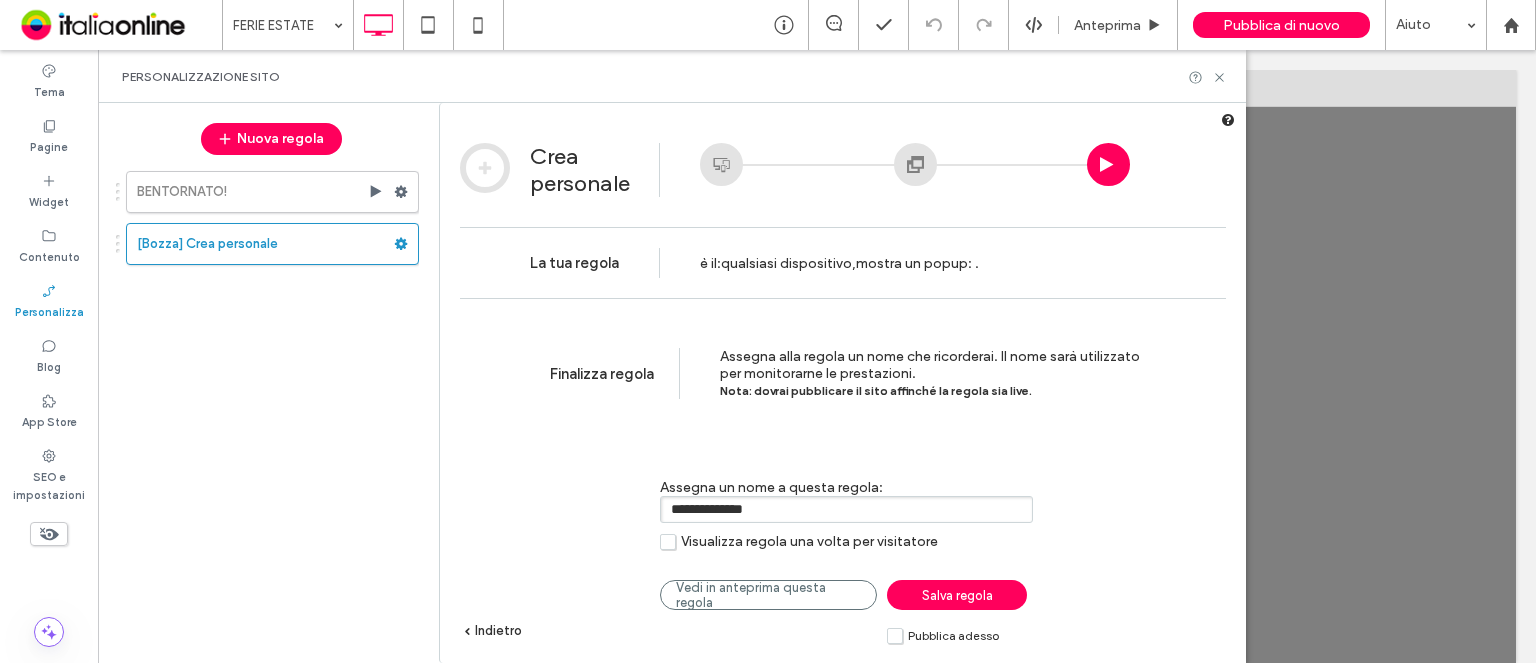 click on "**********" at bounding box center [846, 509] 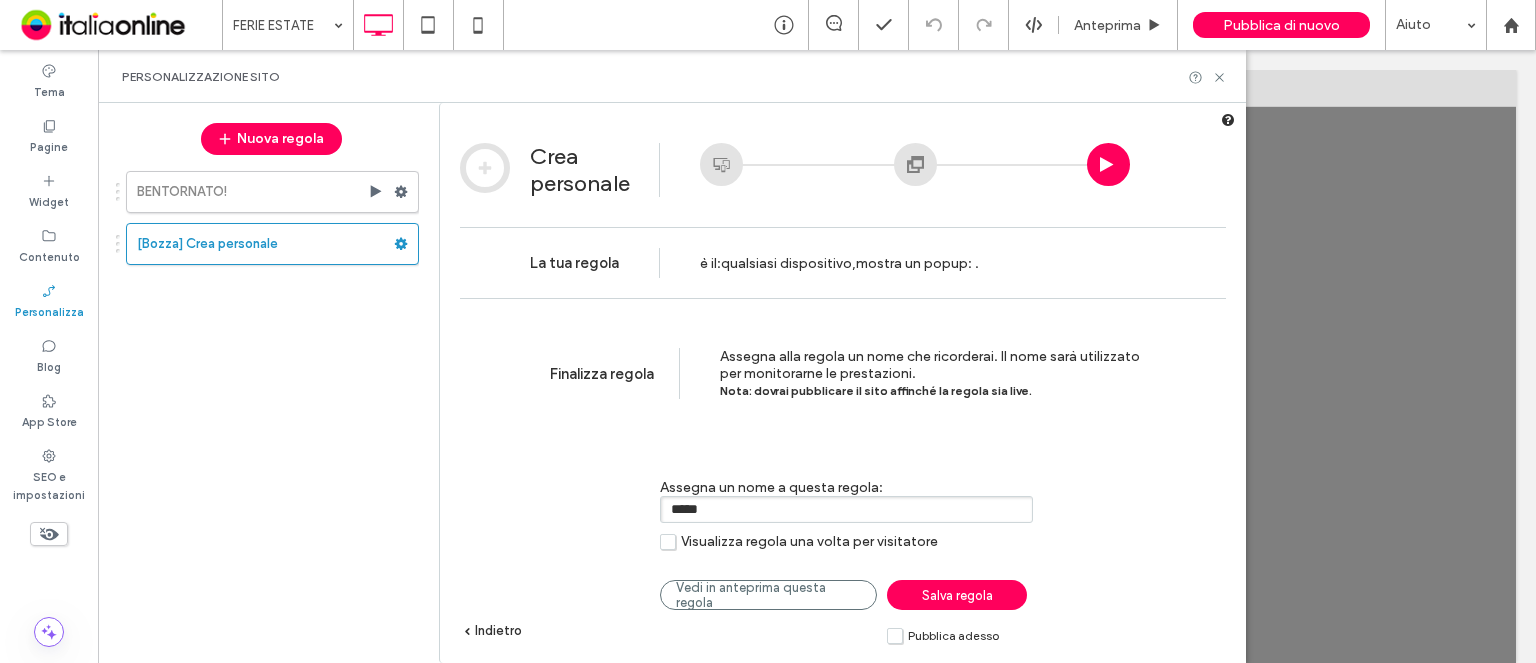 type on "*****" 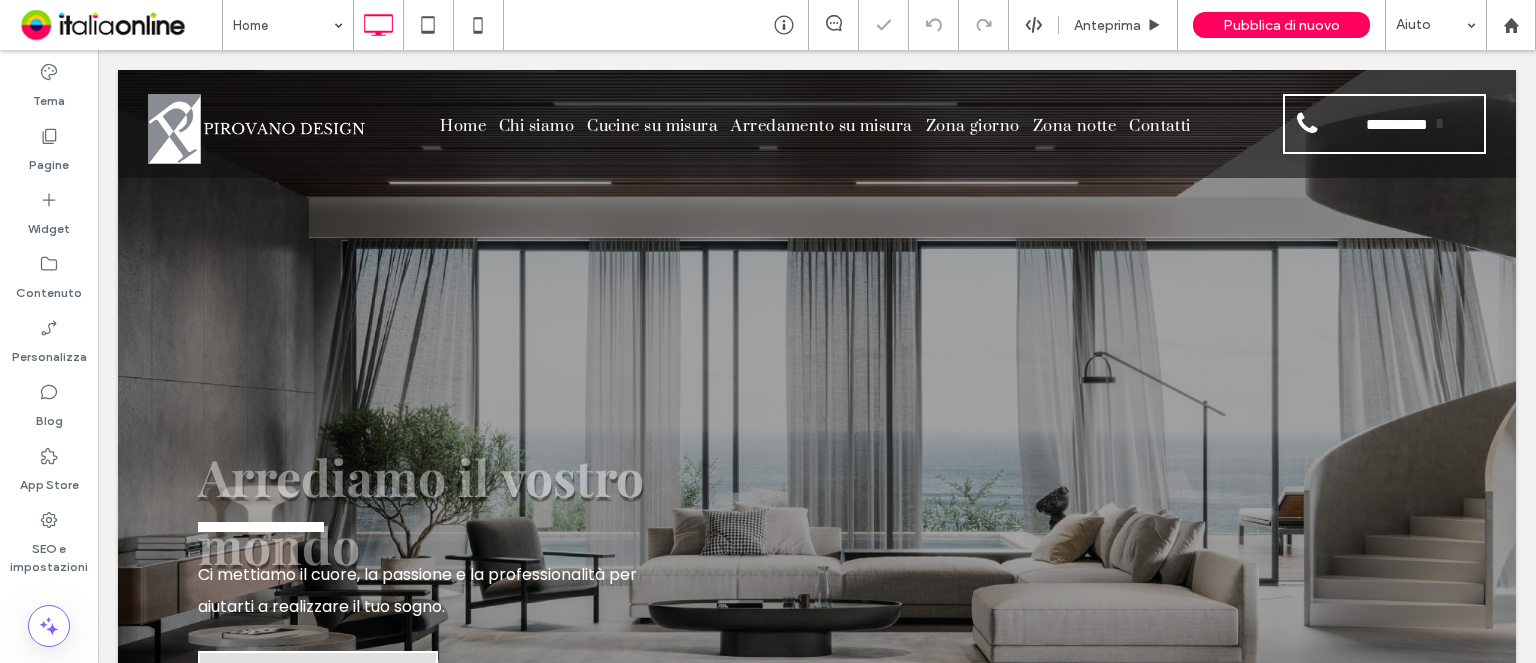 click on "Pubblica di nuovo" at bounding box center [1281, 25] 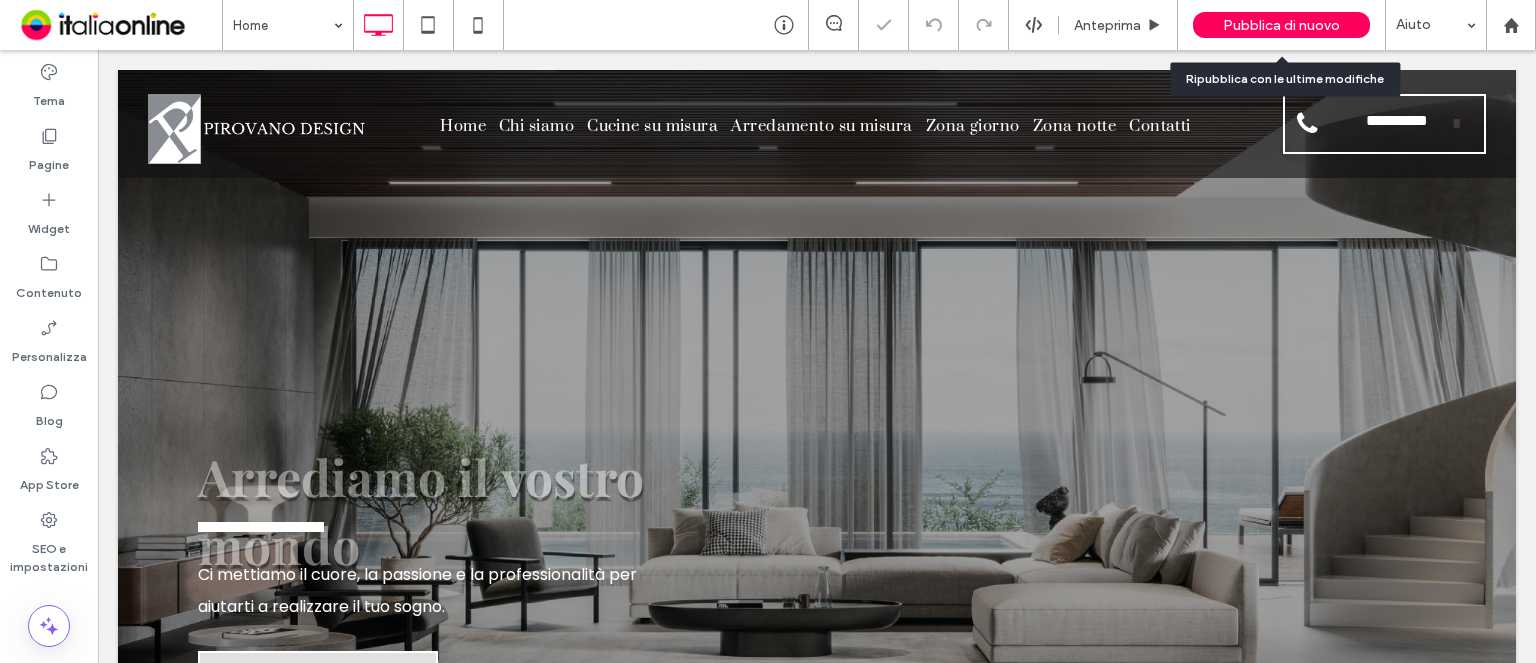 scroll, scrollTop: 0, scrollLeft: 0, axis: both 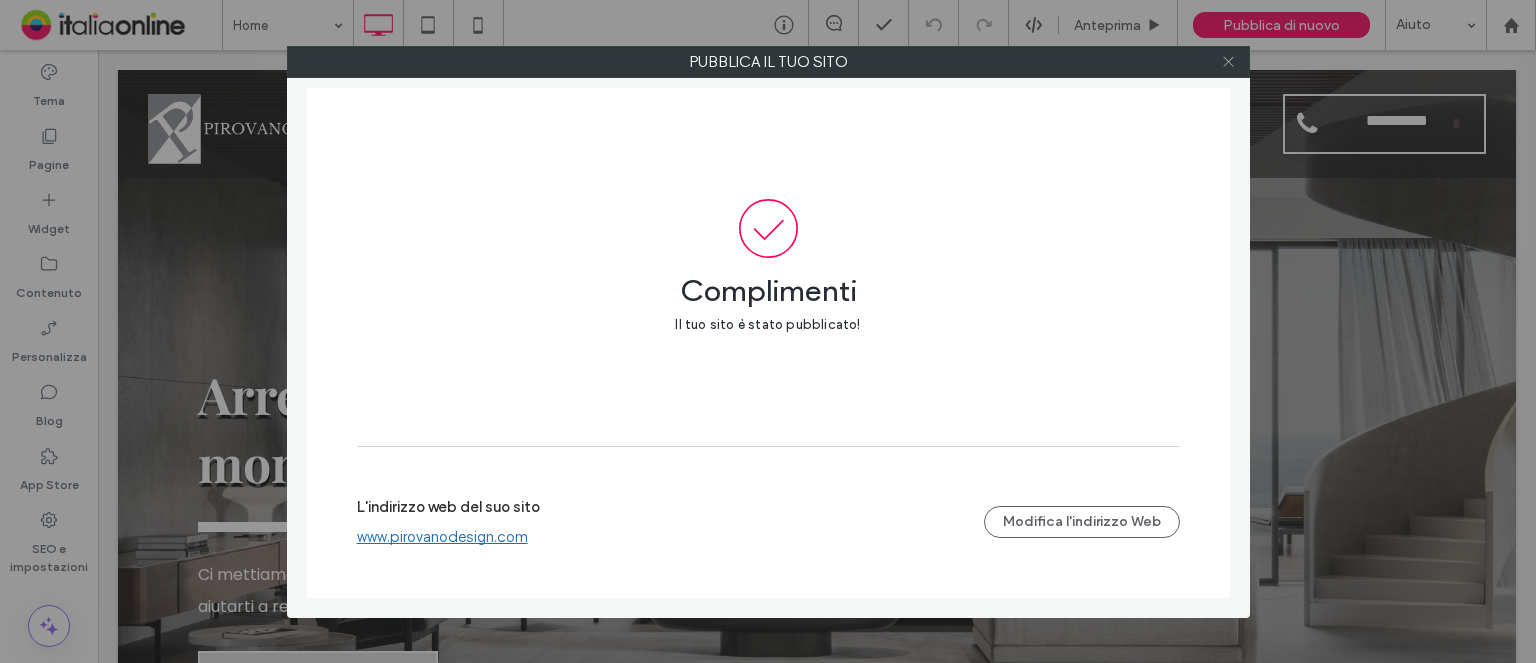 click 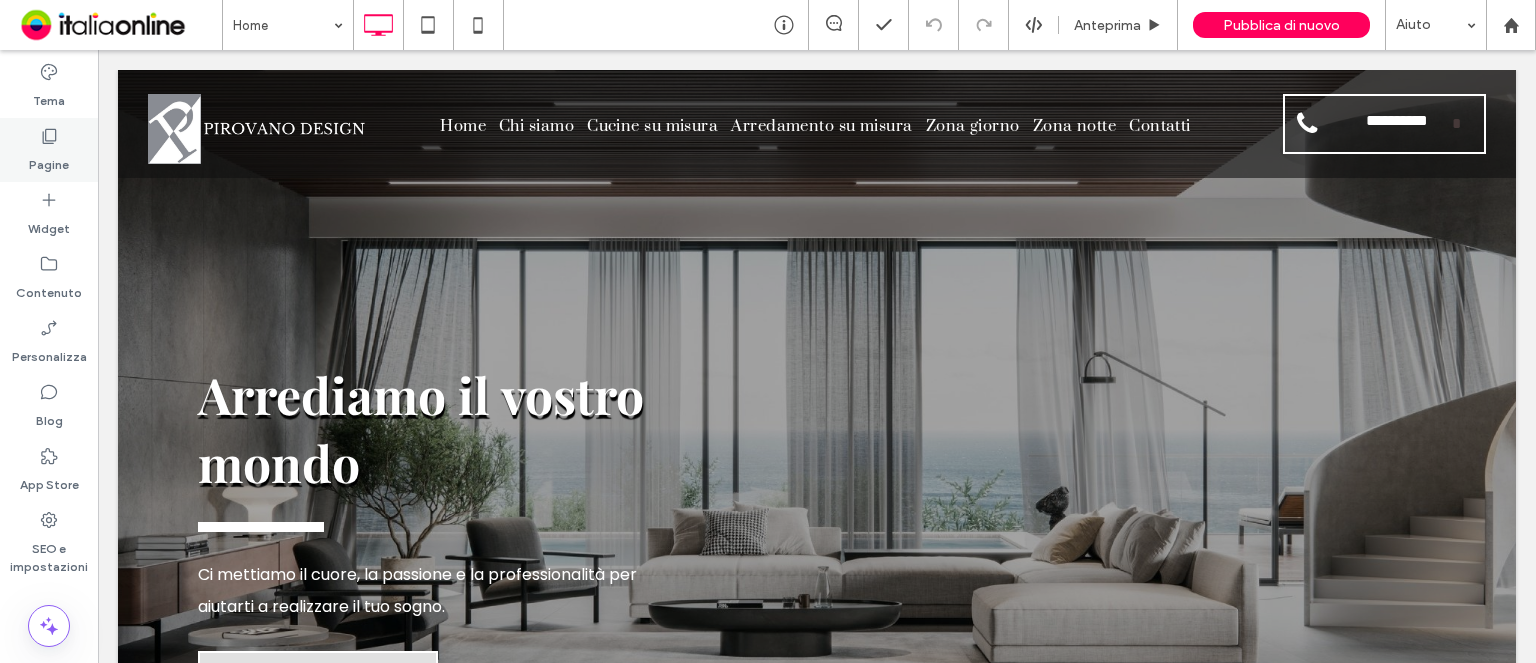click on "Pagine" at bounding box center [49, 160] 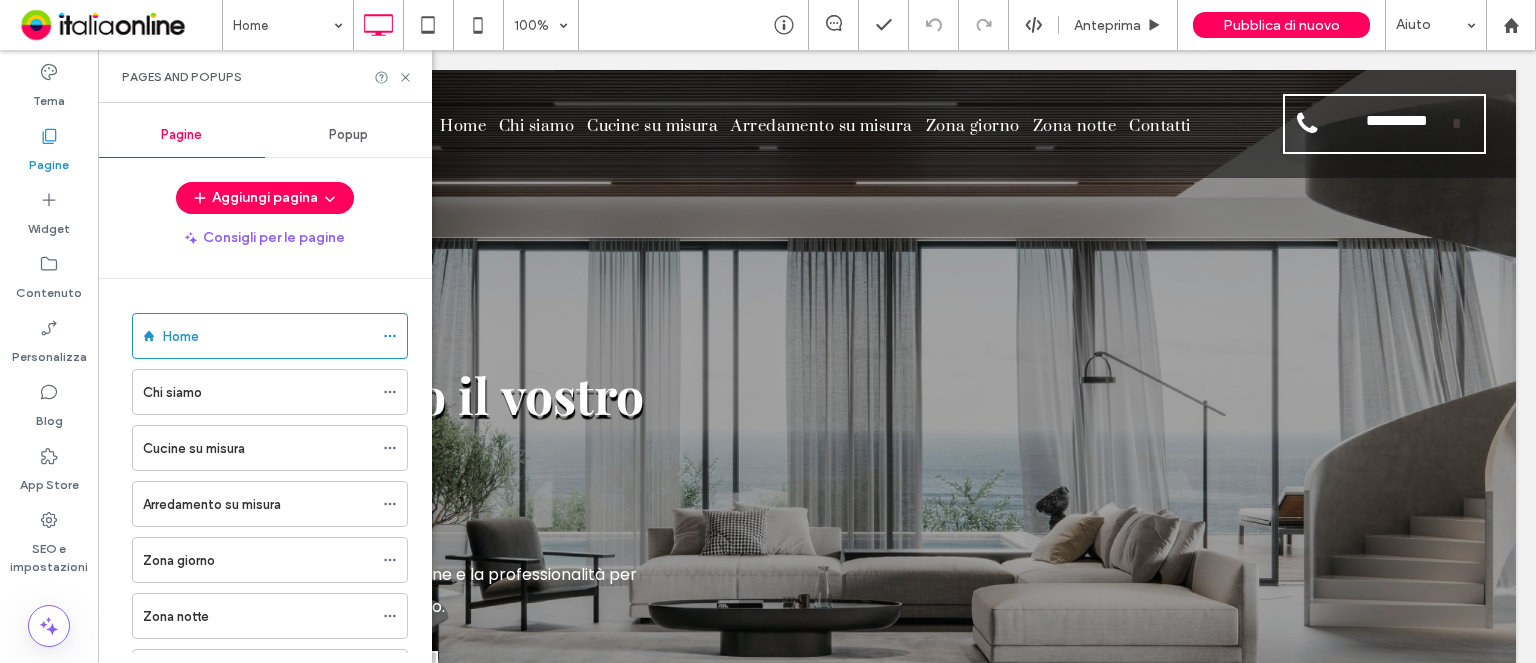click on "Popup" at bounding box center [348, 135] 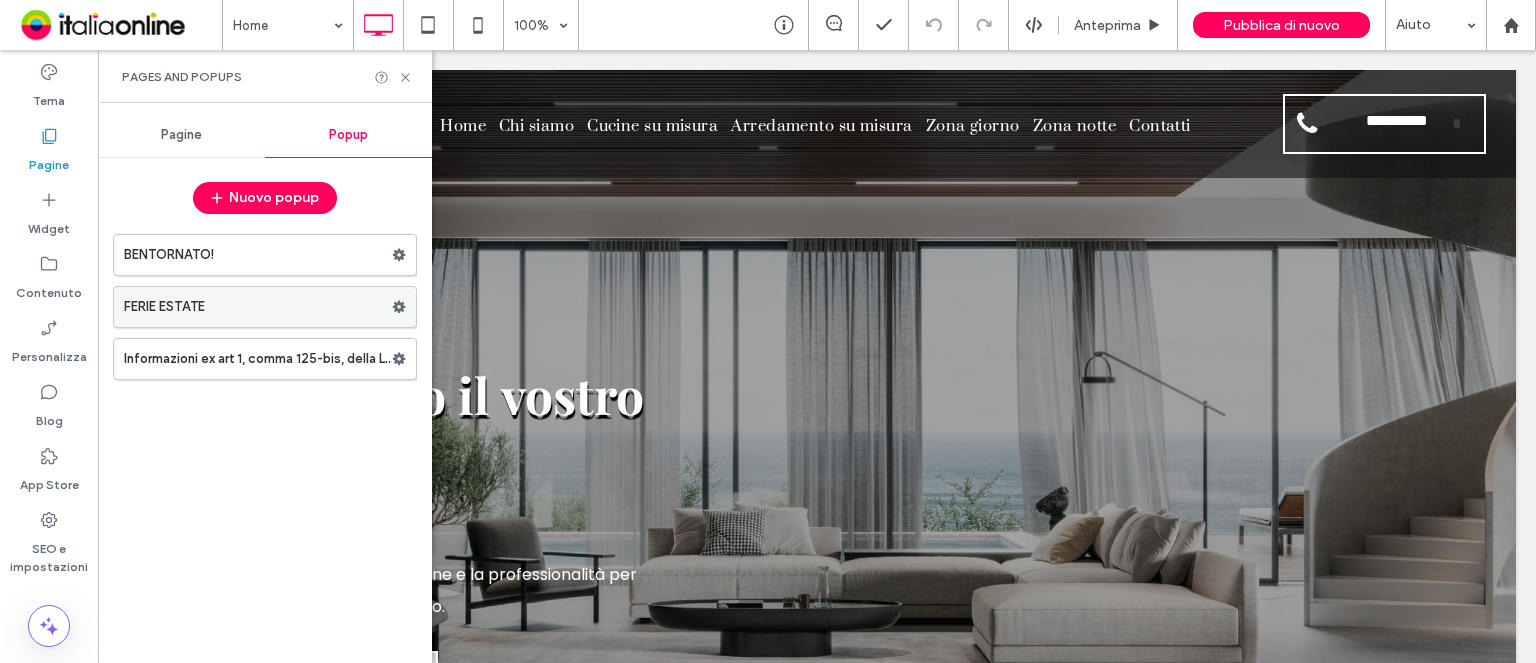 click on "FERIE ESTATE" at bounding box center [258, 307] 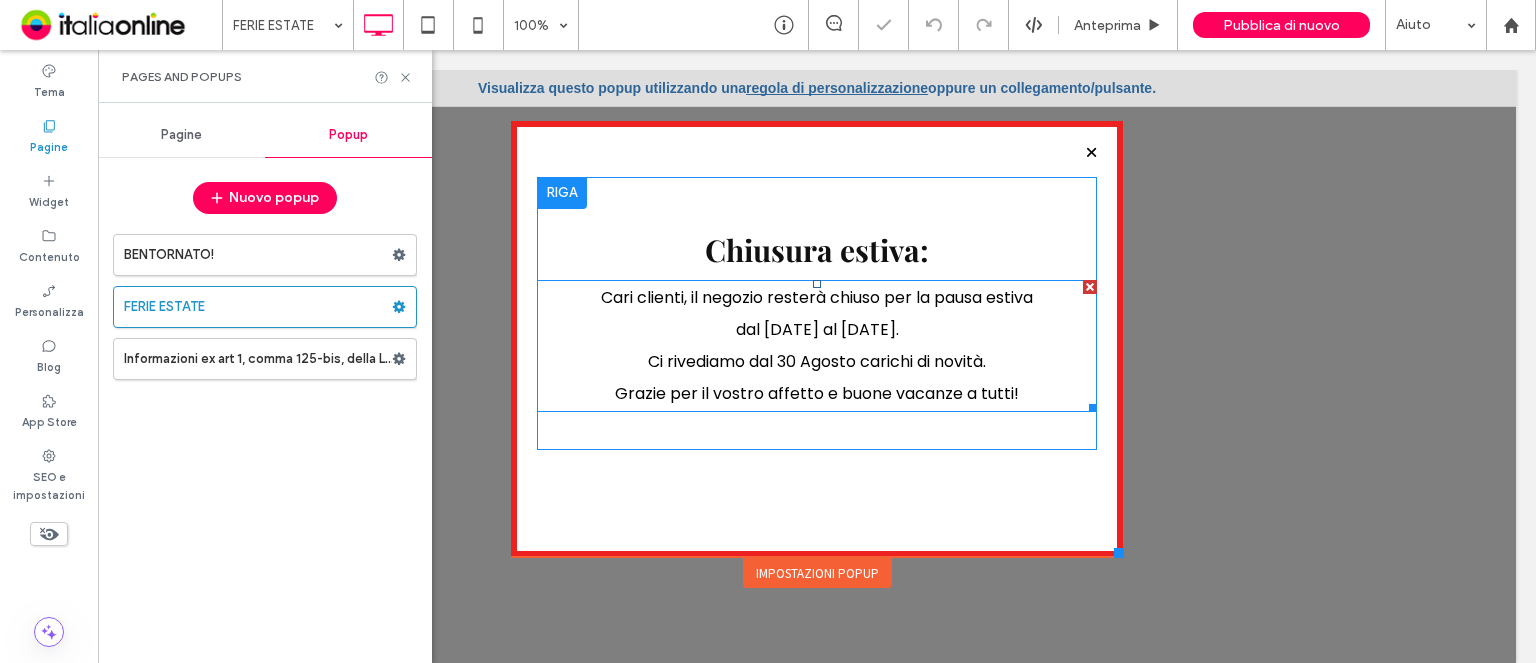 scroll, scrollTop: 0, scrollLeft: 0, axis: both 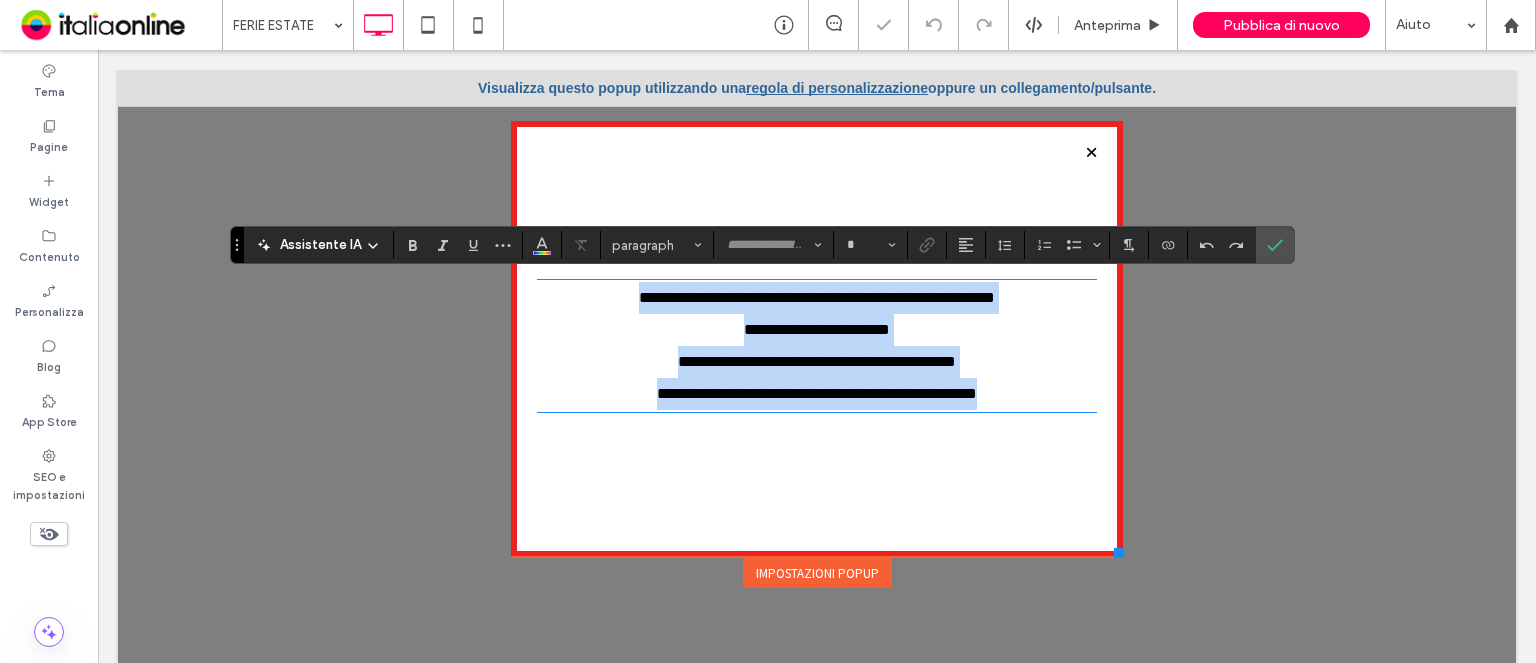 type on "*******" 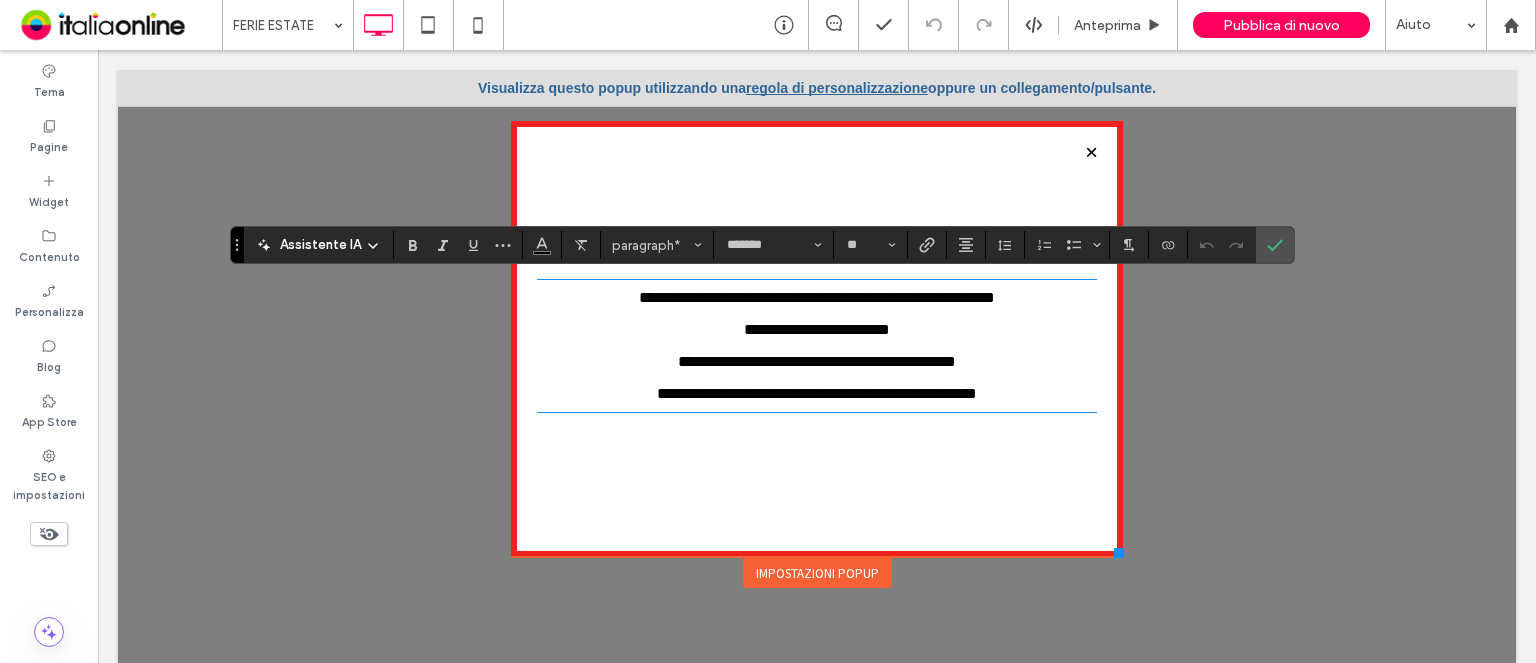 click on "**********" at bounding box center [817, 339] 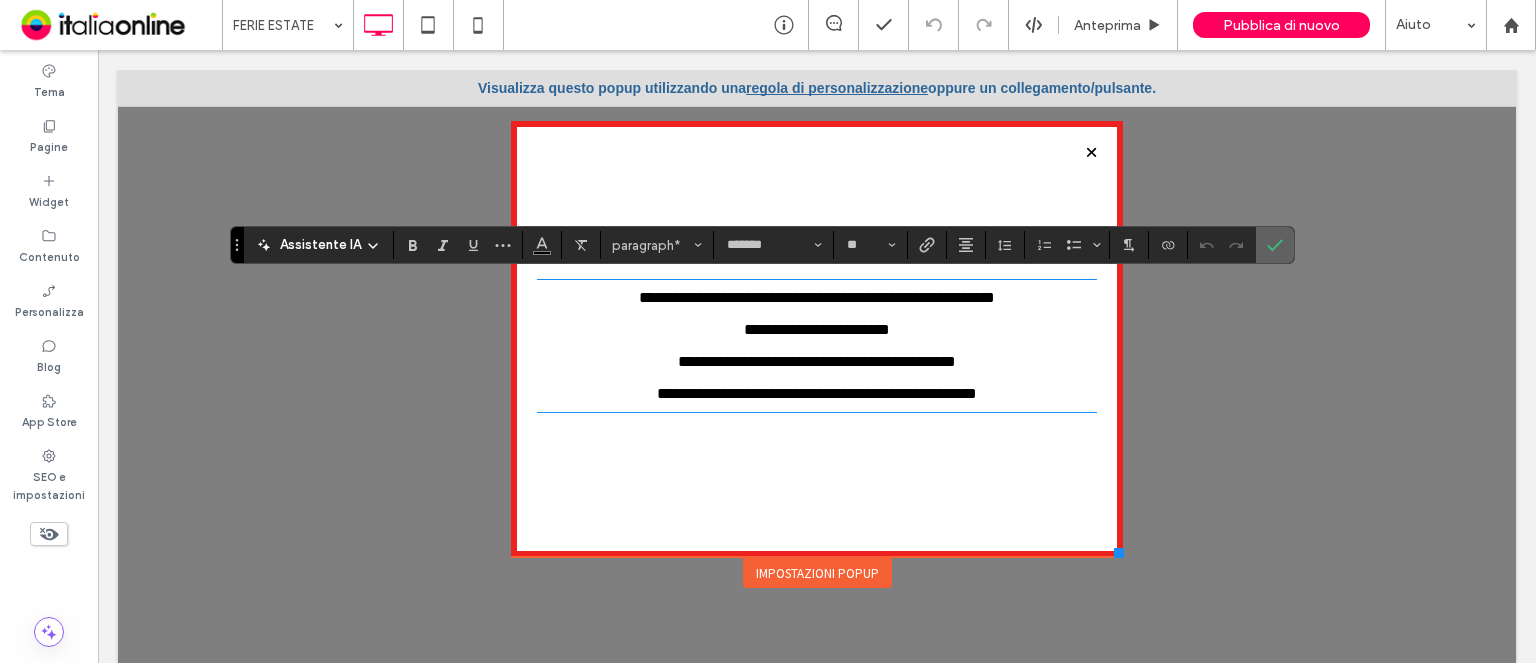 click 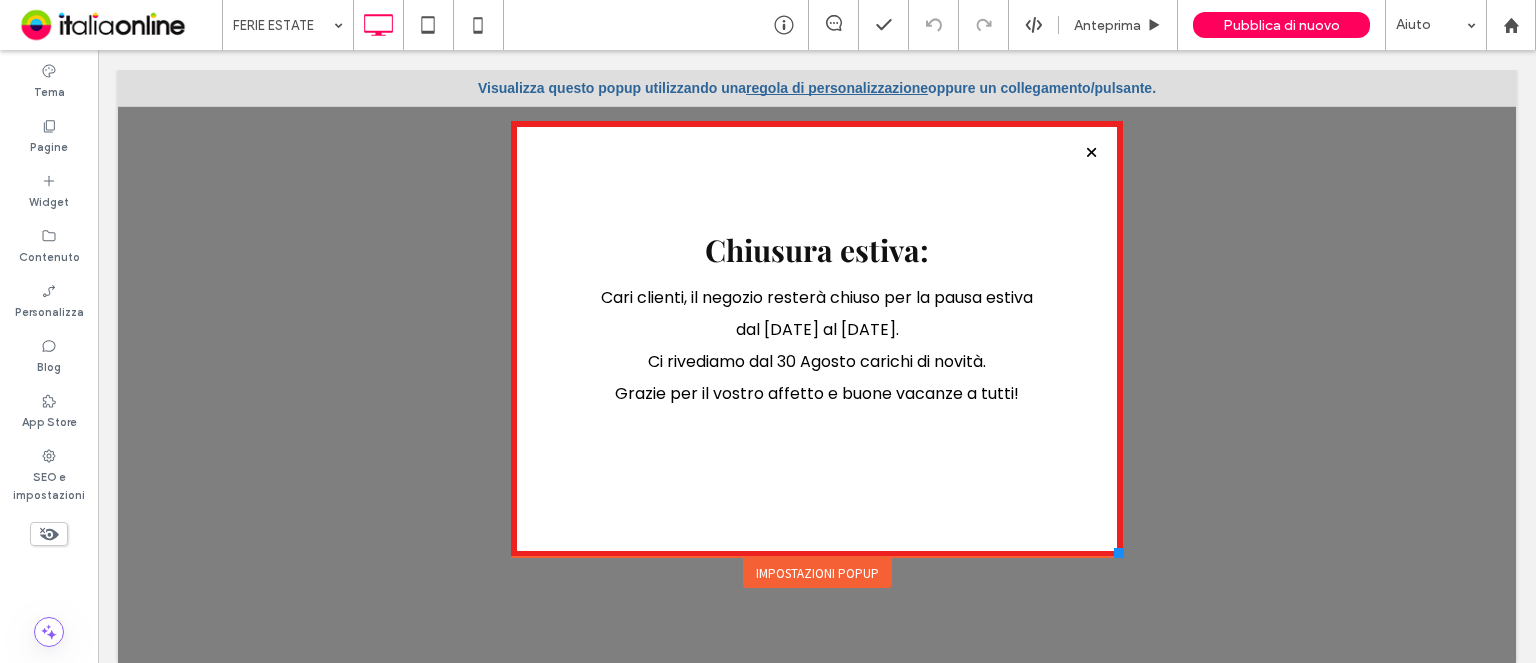 click at bounding box center [1091, 152] 